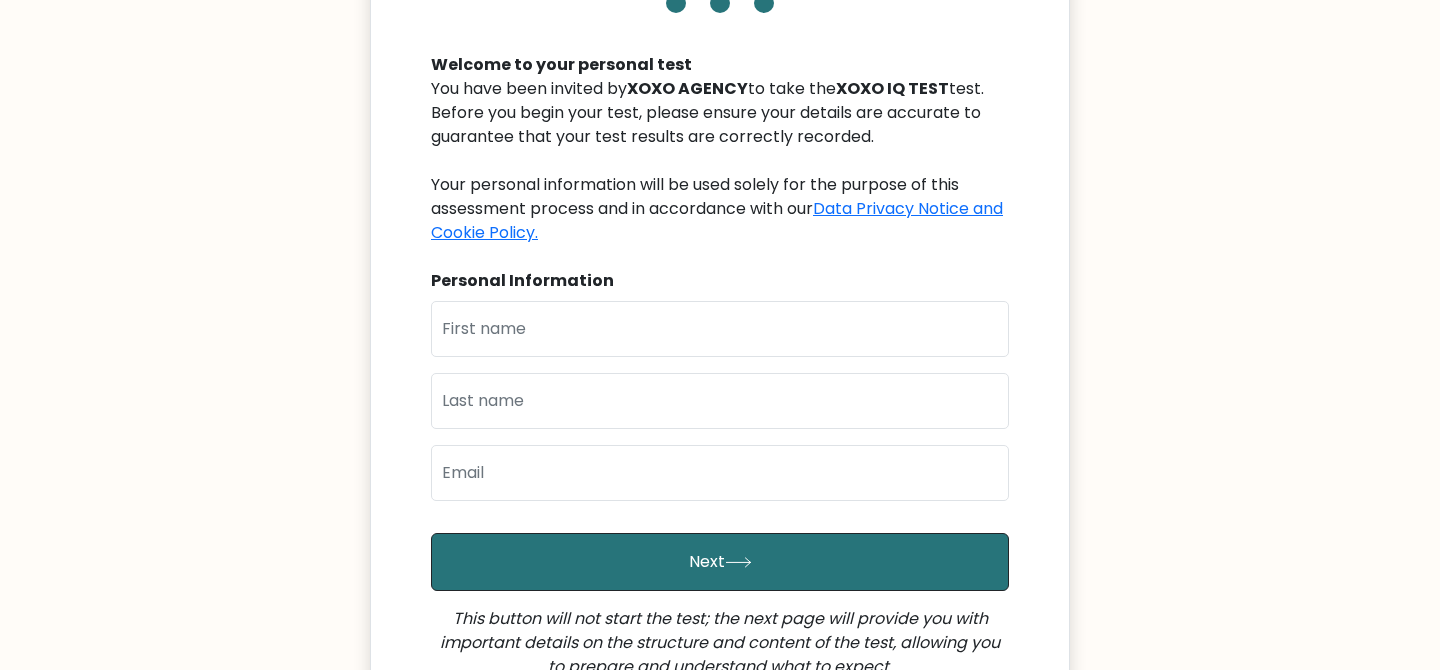 scroll, scrollTop: 203, scrollLeft: 0, axis: vertical 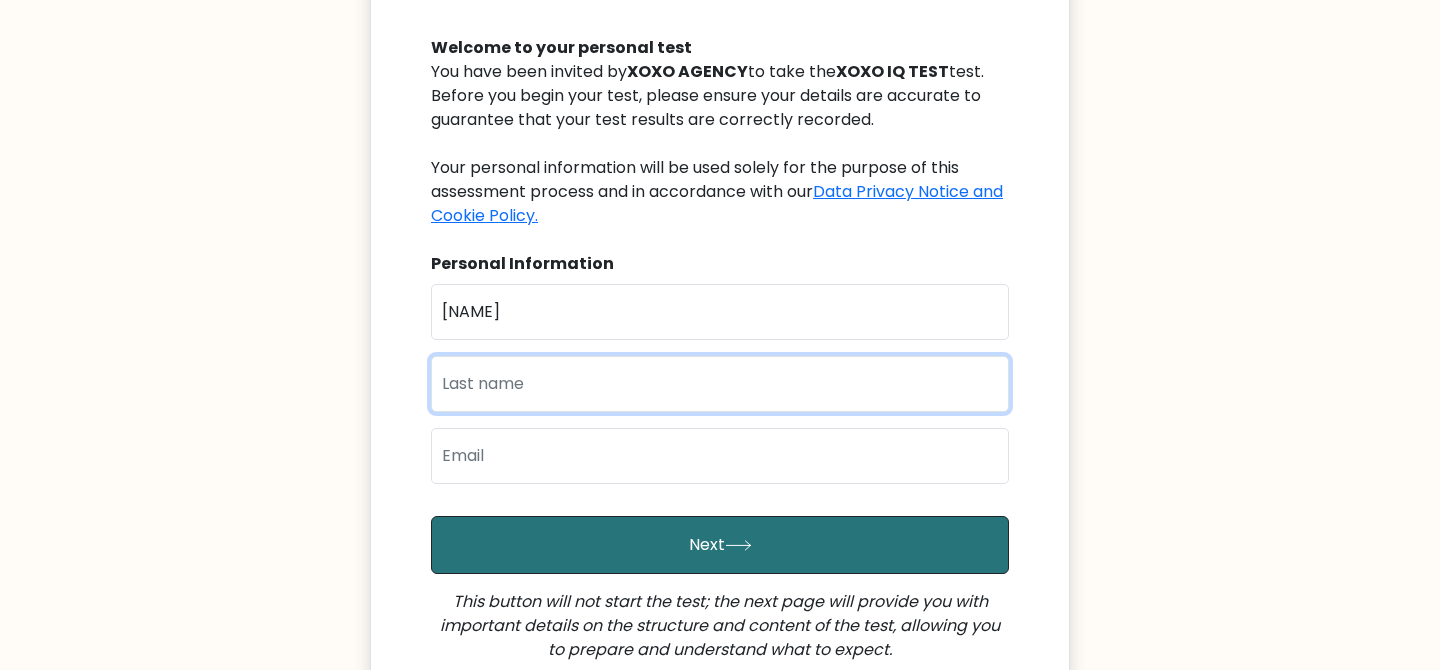 type on "[LAST]" 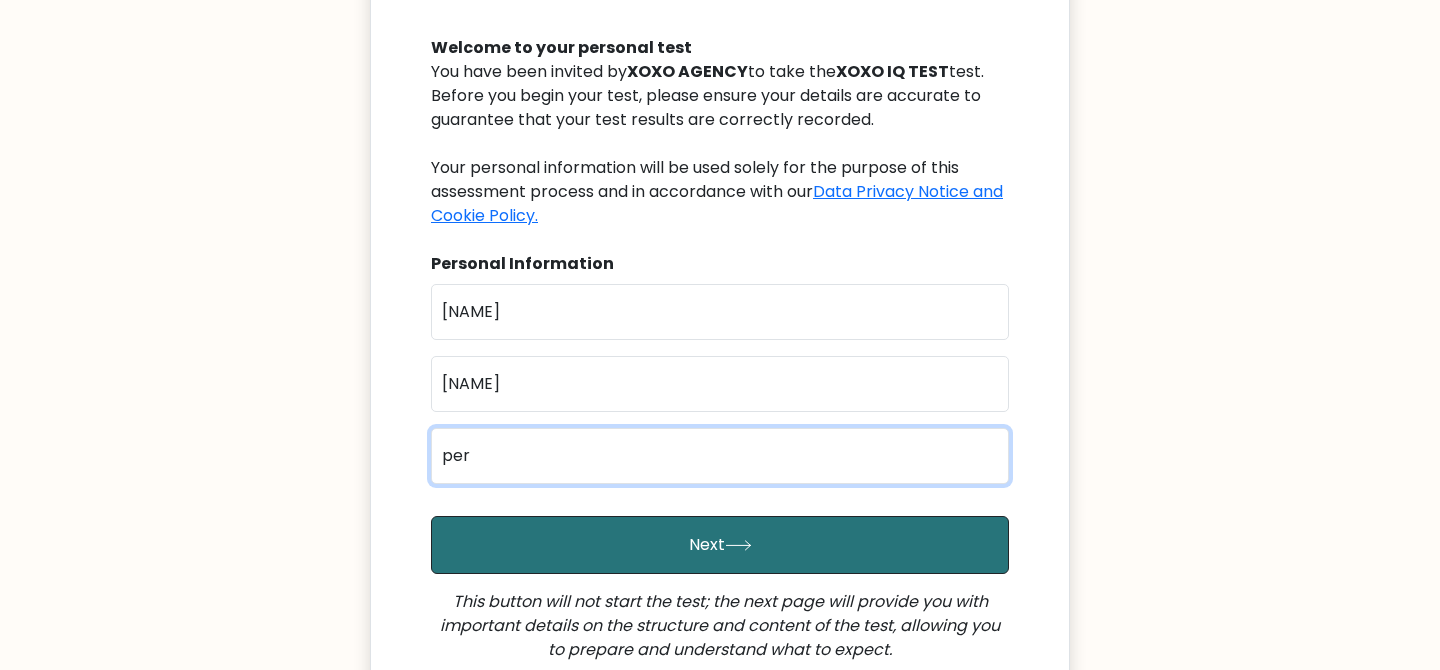 type on "[EMAIL]" 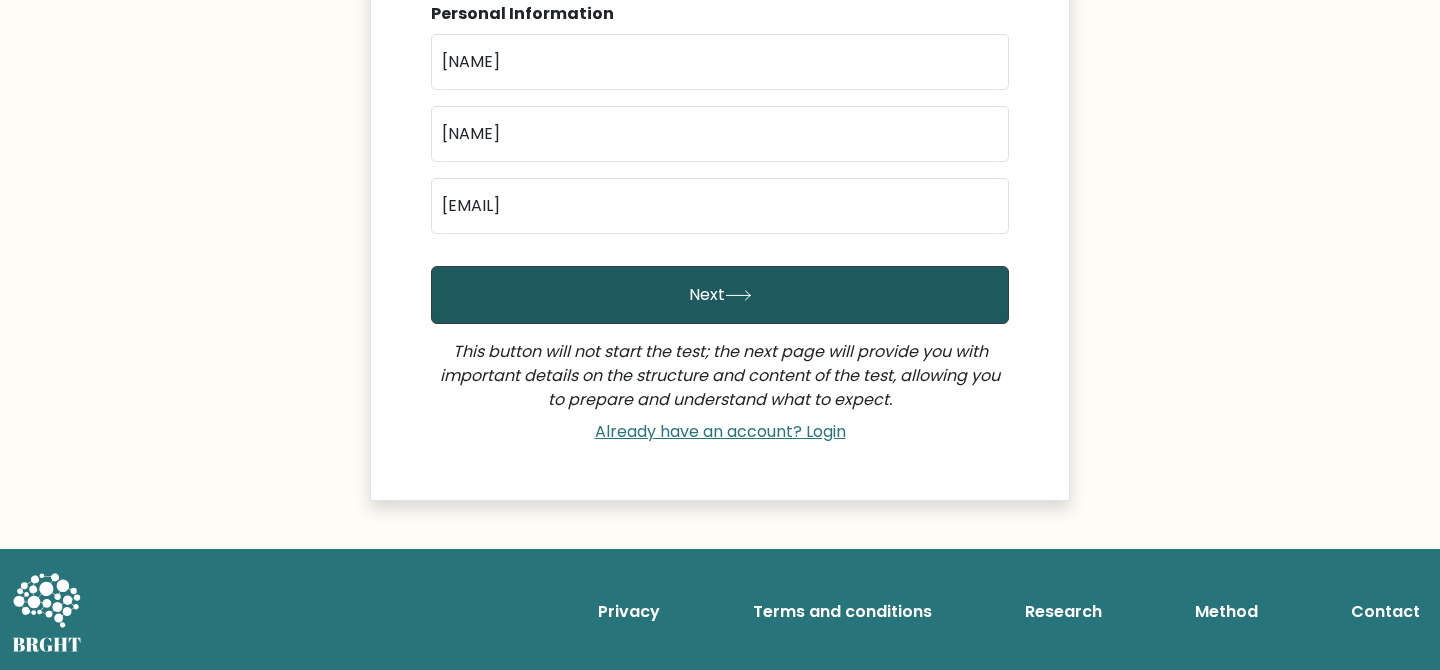 click on "Next" at bounding box center [720, 295] 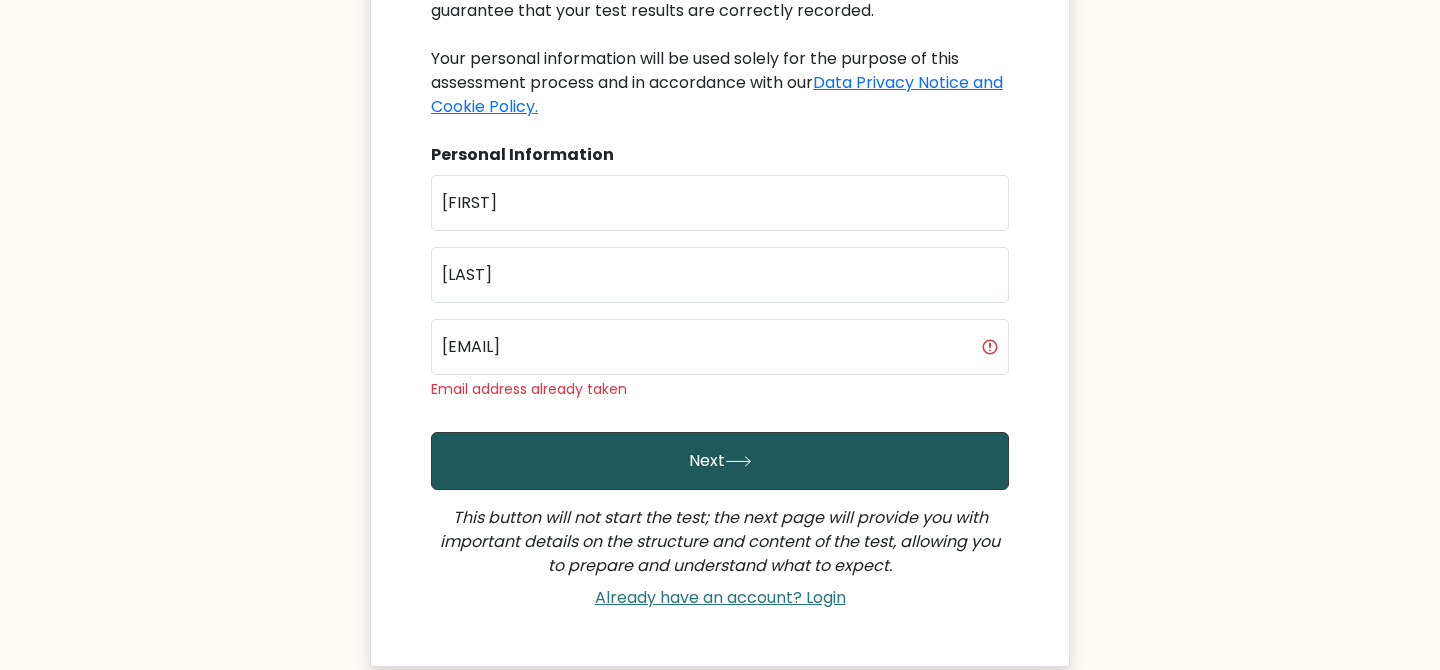 click on "Next" at bounding box center [720, 461] 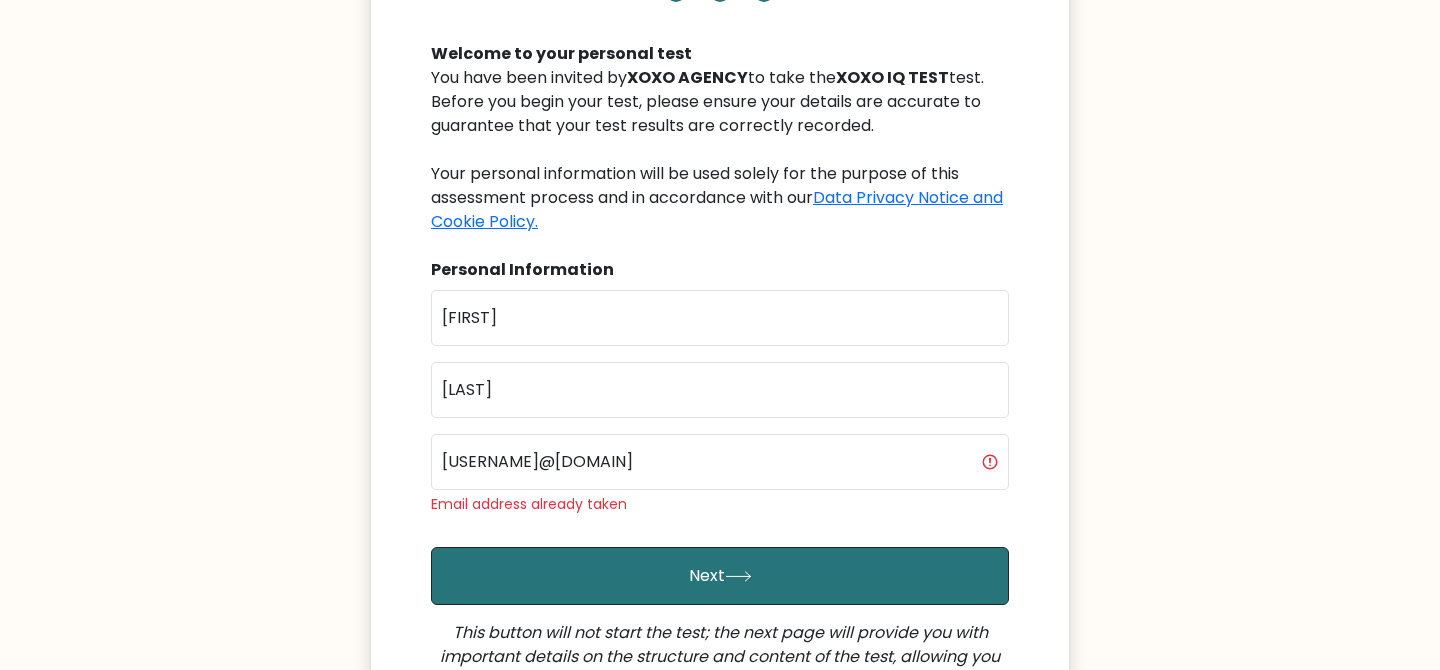 scroll, scrollTop: 302, scrollLeft: 0, axis: vertical 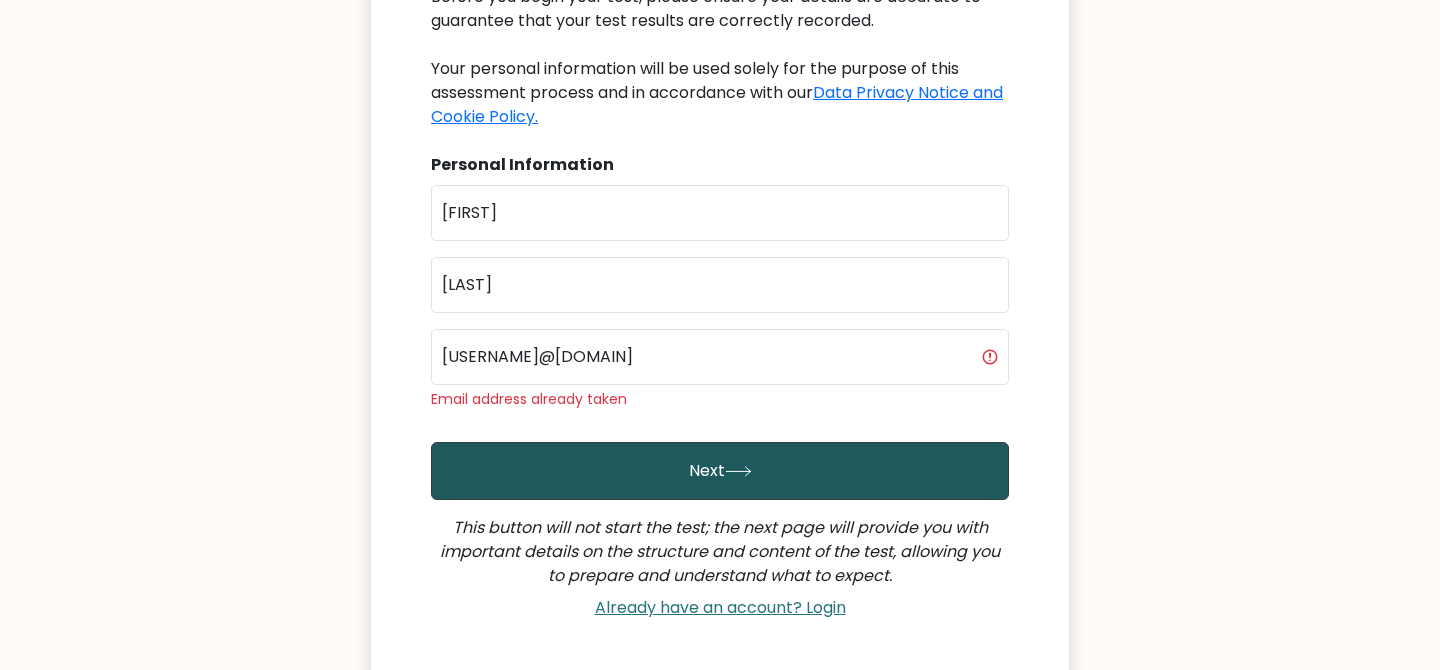 click on "Next" at bounding box center [720, 471] 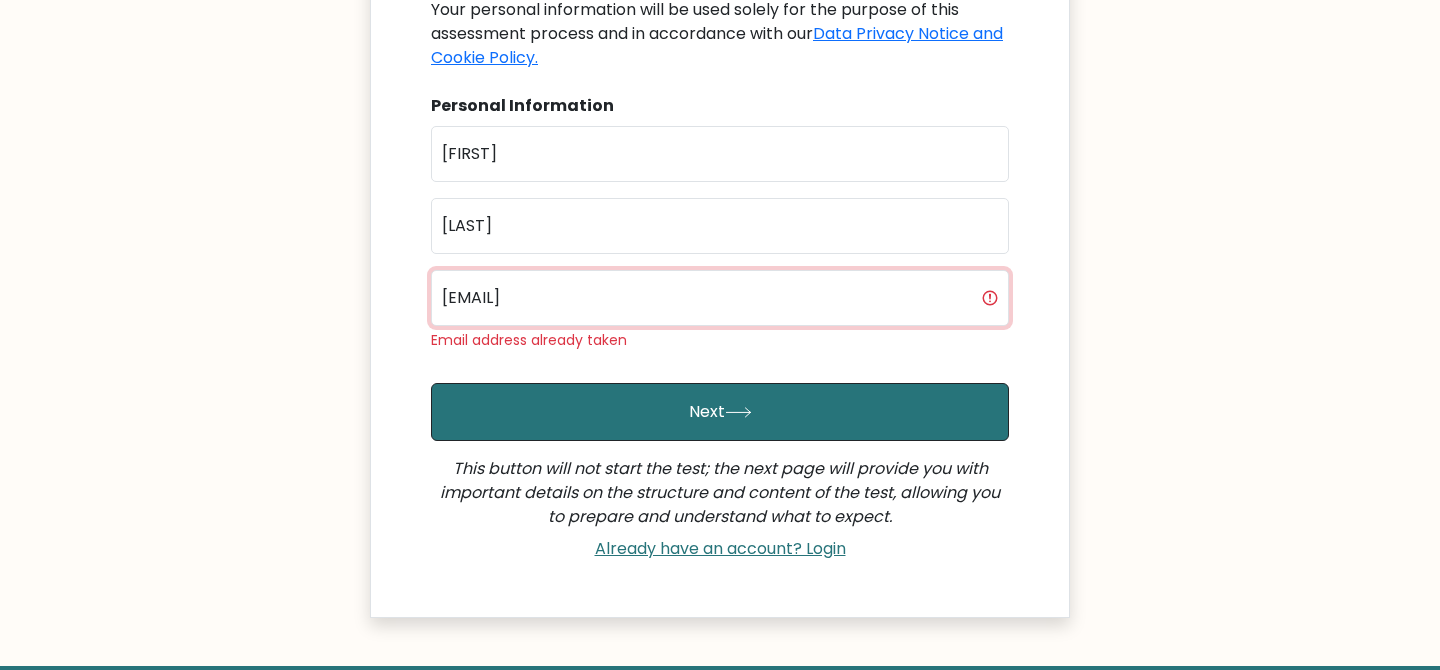 click on "Perdiguerosgela@gmail.com" at bounding box center (720, 298) 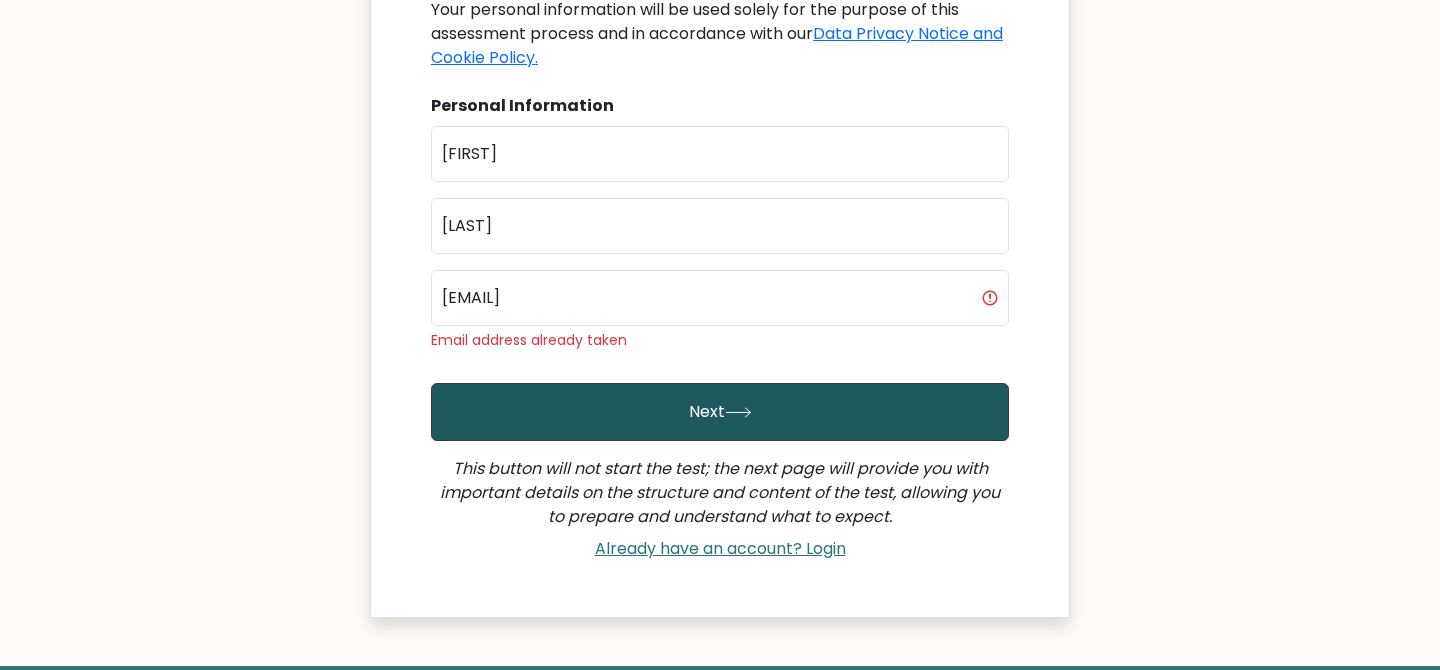 click on "Next" at bounding box center [720, 412] 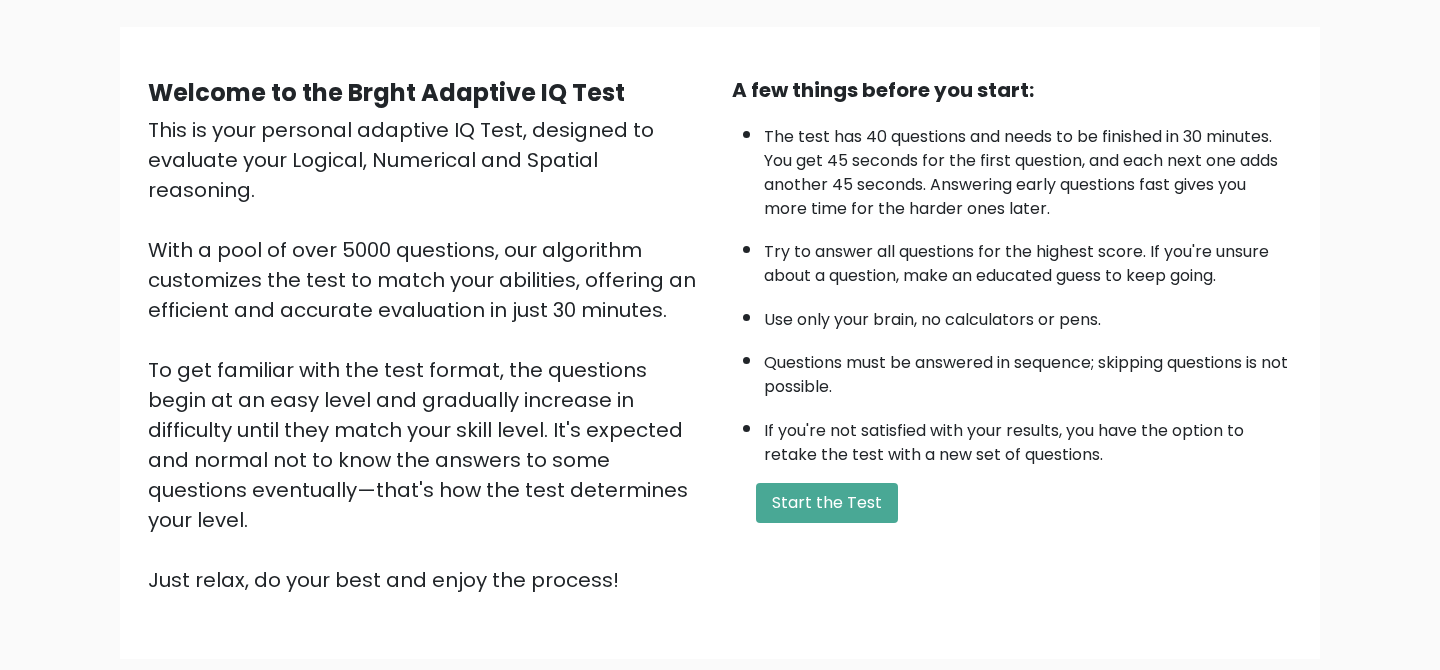 scroll, scrollTop: 246, scrollLeft: 0, axis: vertical 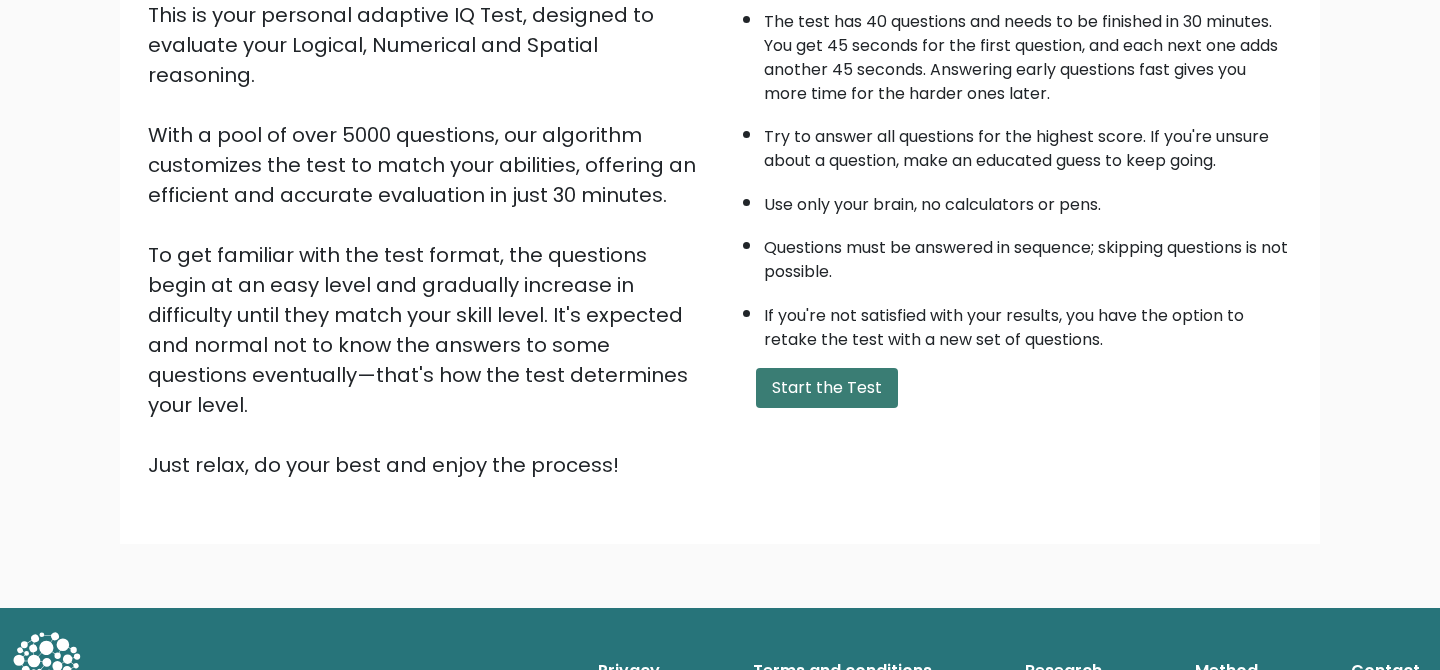 click on "Start the Test" at bounding box center [827, 388] 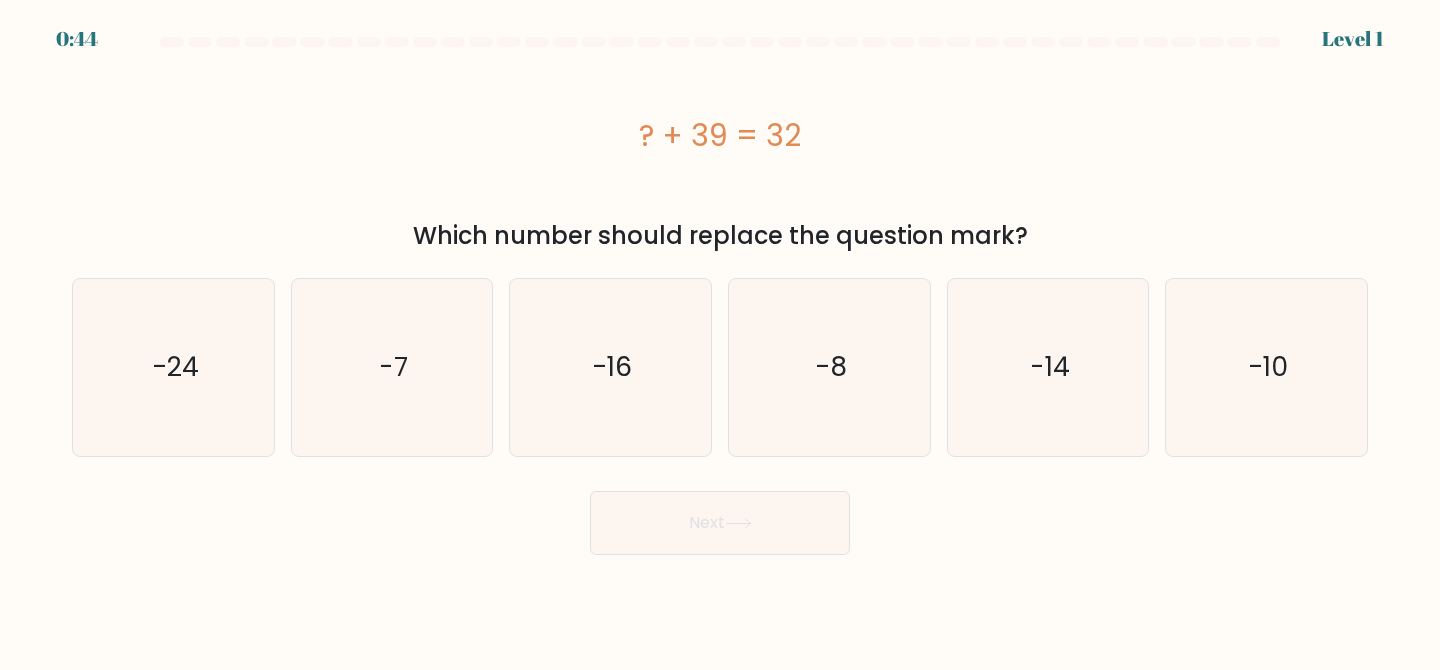 scroll, scrollTop: 0, scrollLeft: 0, axis: both 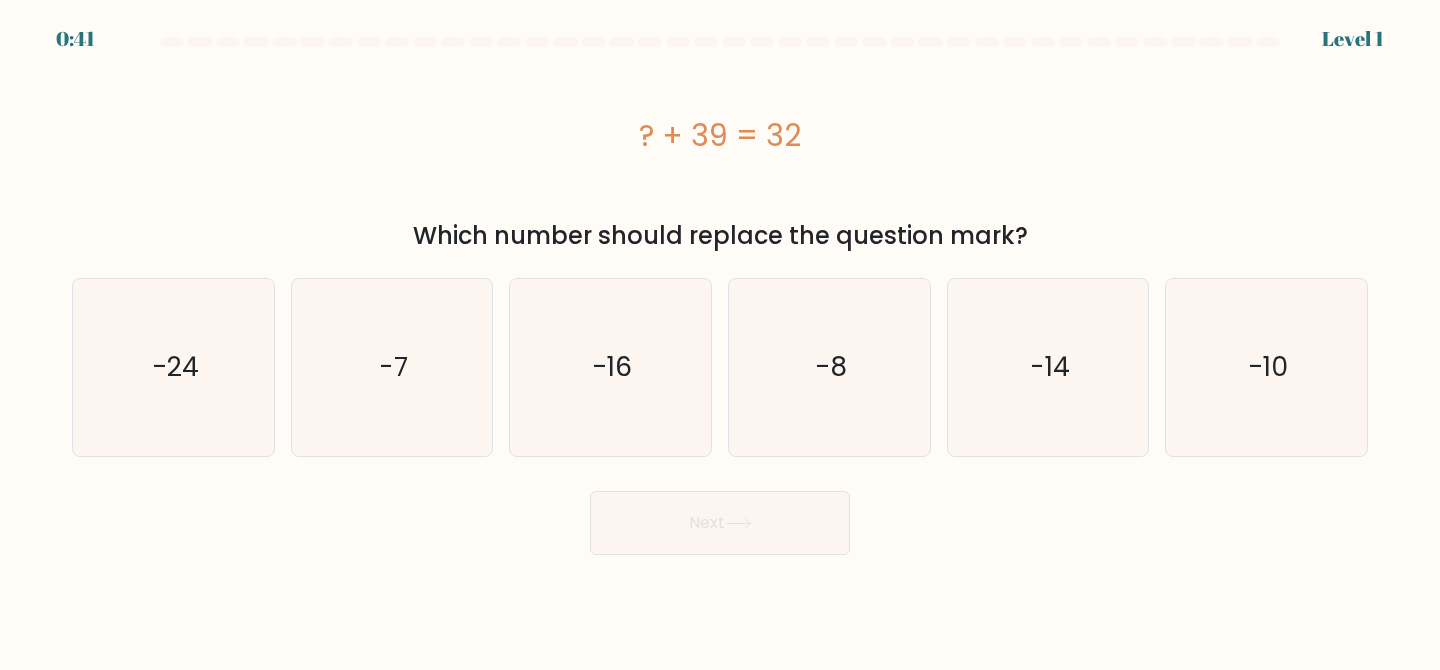 drag, startPoint x: 619, startPoint y: 127, endPoint x: 823, endPoint y: 131, distance: 204.03922 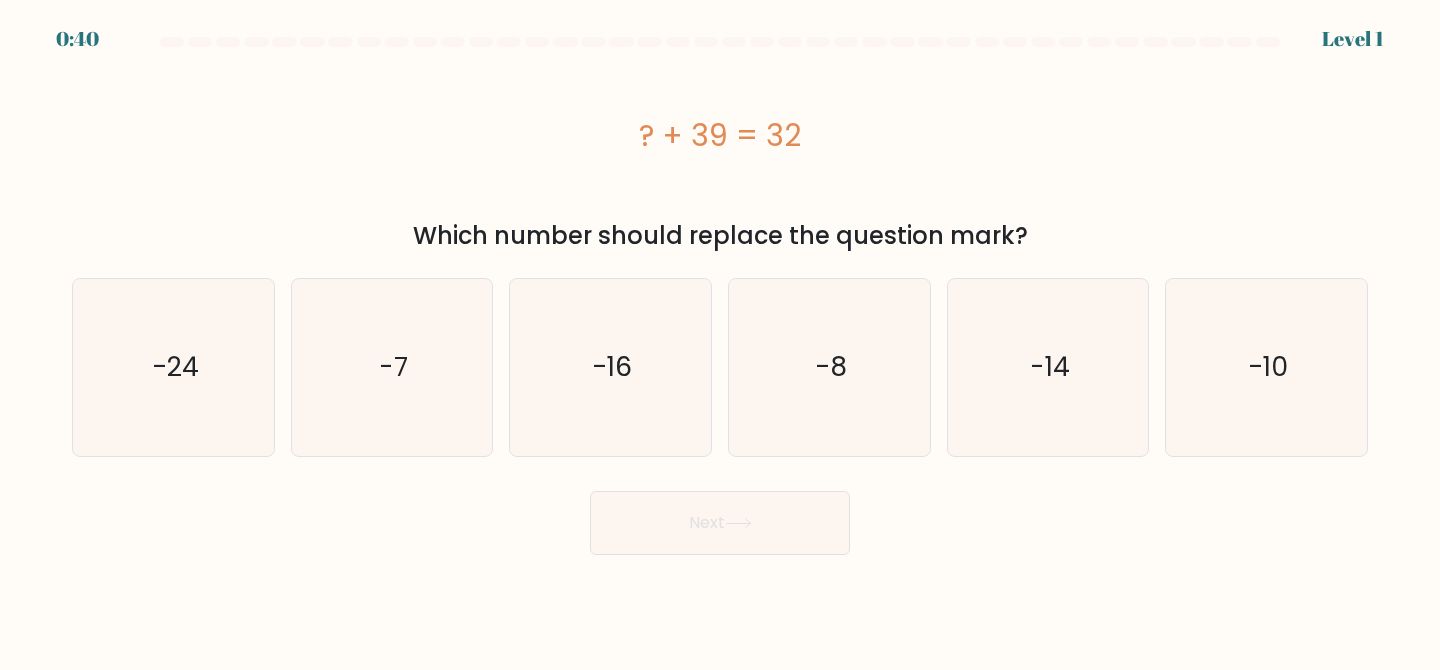 copy on "? + 39 = 32" 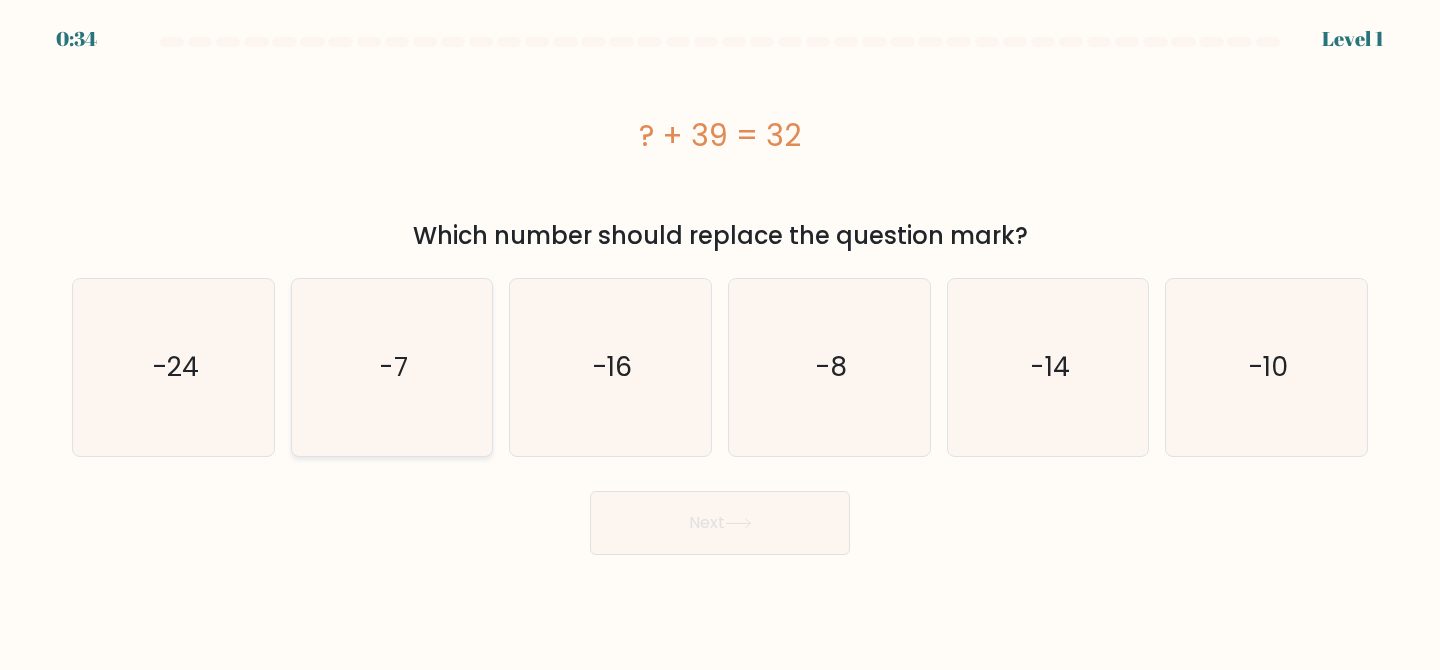 click on "-7" at bounding box center [392, 367] 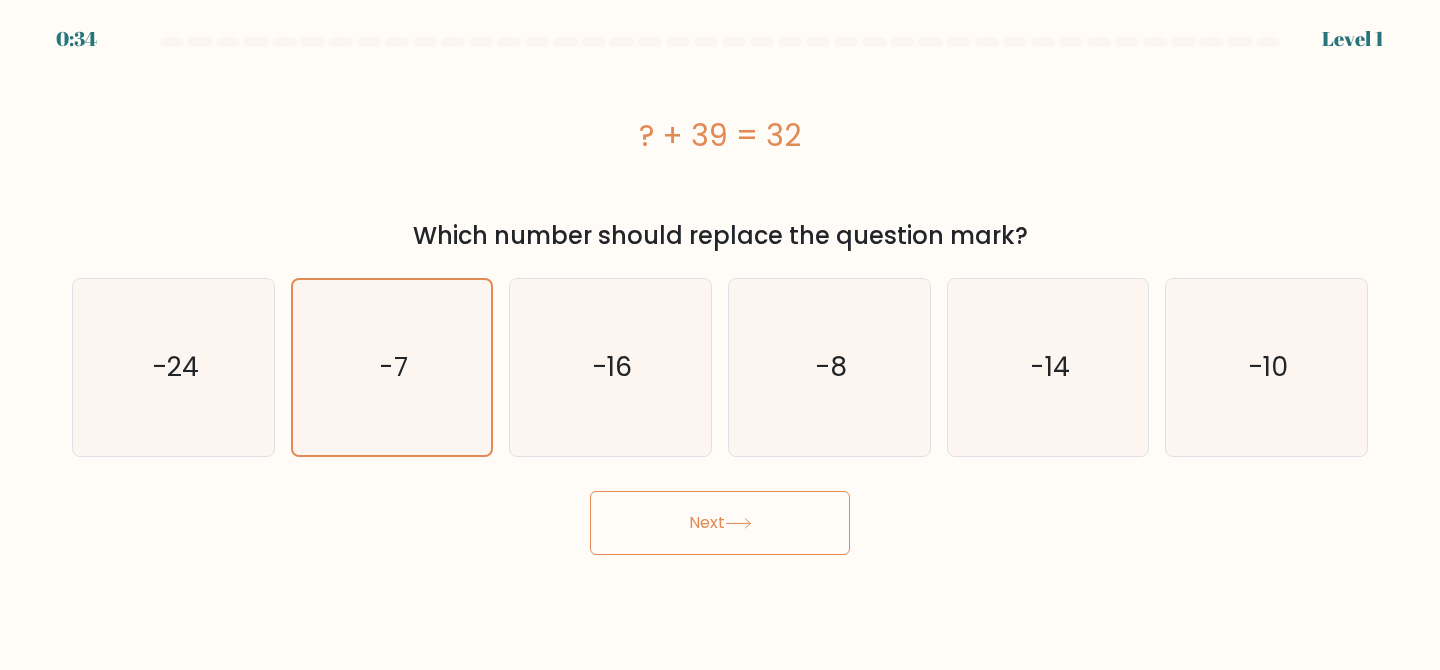 click on "Next" at bounding box center [720, 523] 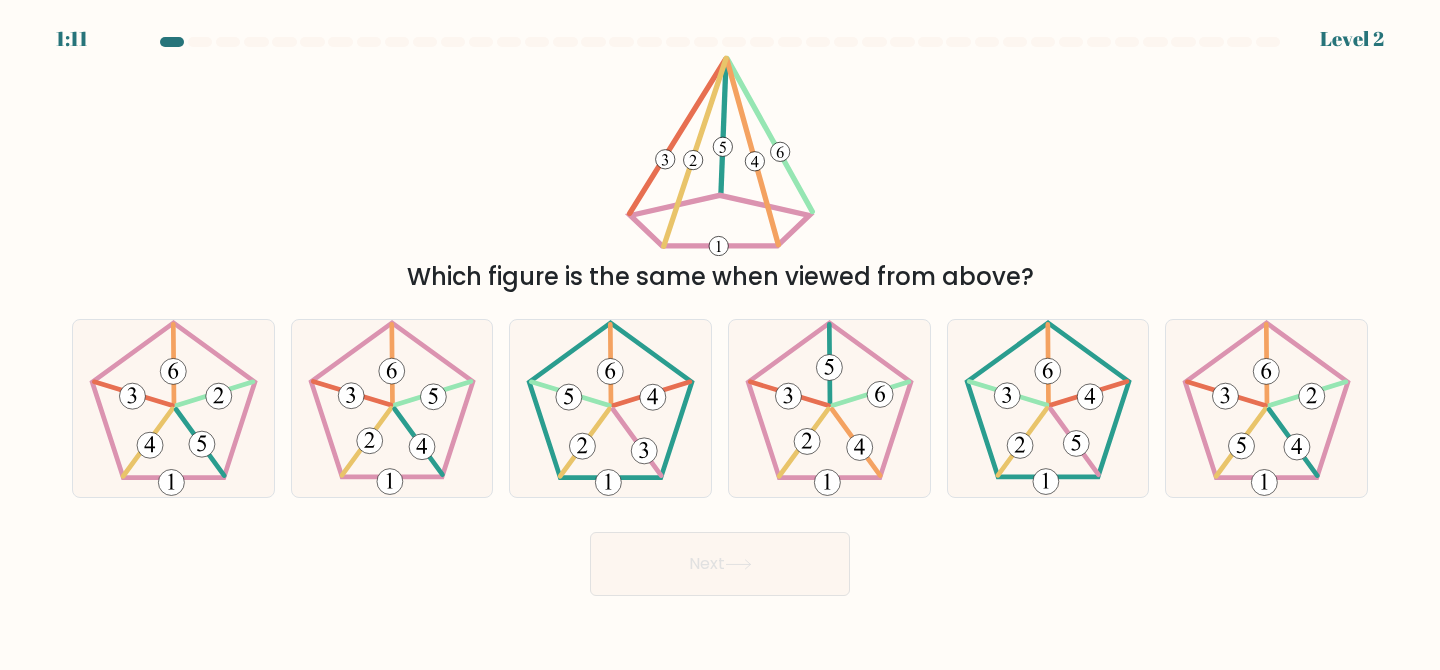 drag, startPoint x: 339, startPoint y: 50, endPoint x: 1054, endPoint y: 111, distance: 717.59735 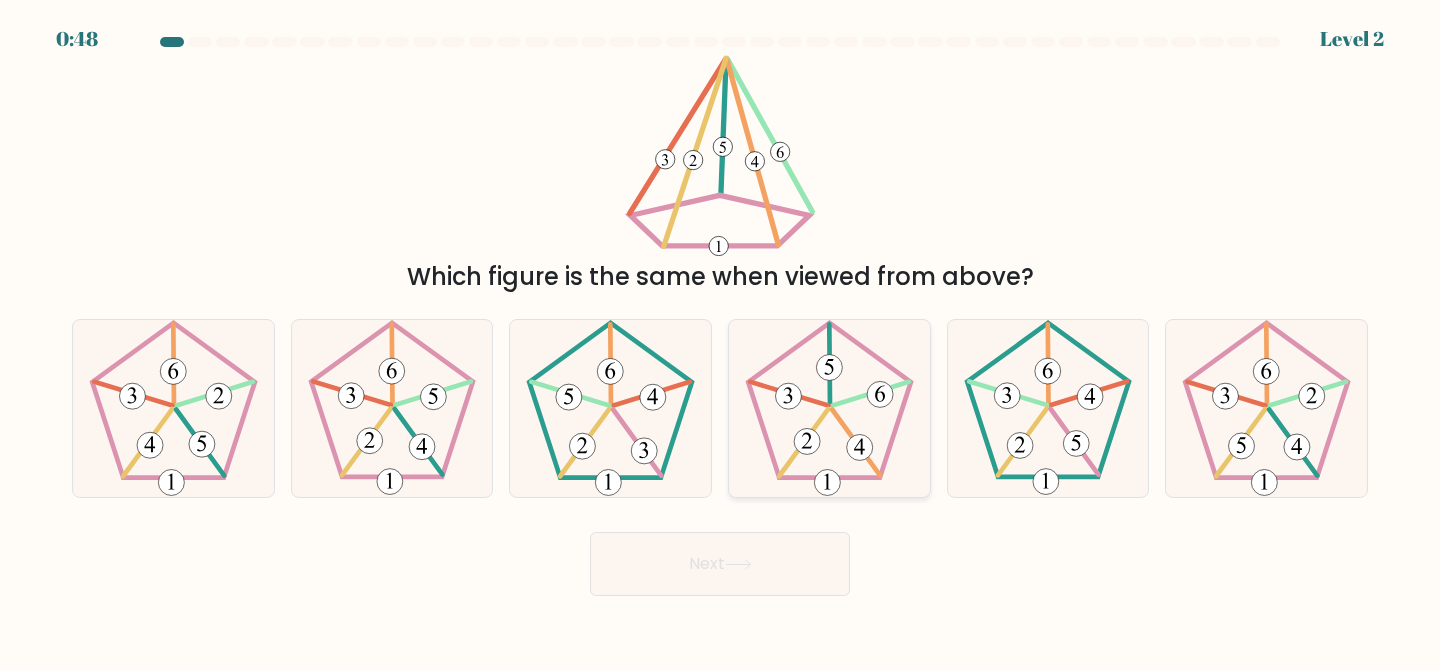 click at bounding box center [829, 408] 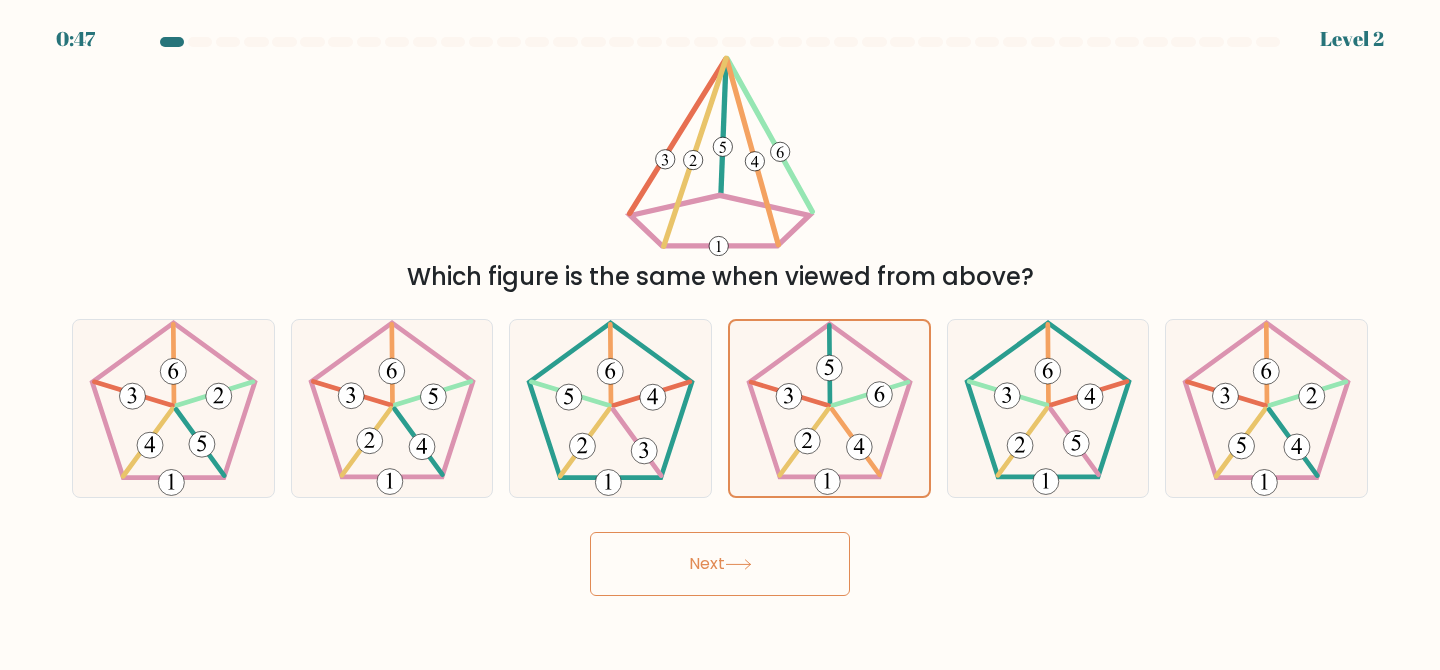 click on "Next" at bounding box center (720, 564) 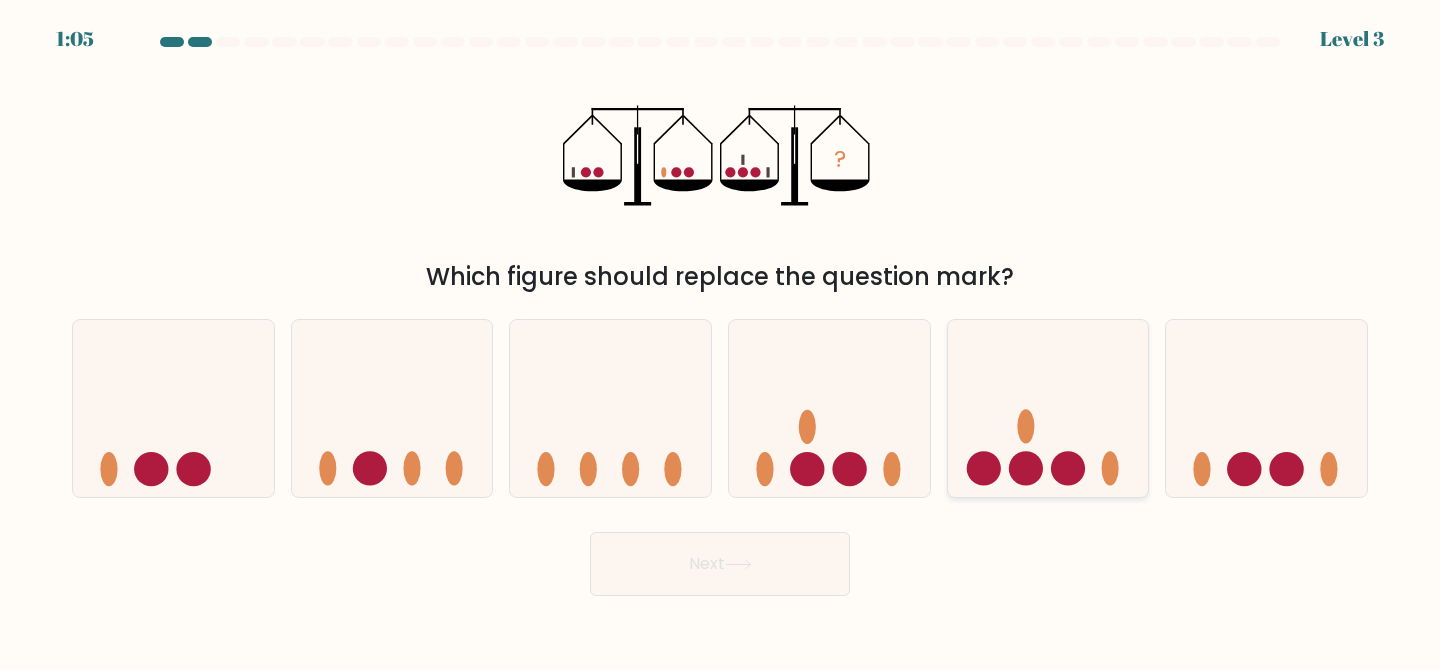 click at bounding box center (1048, 408) 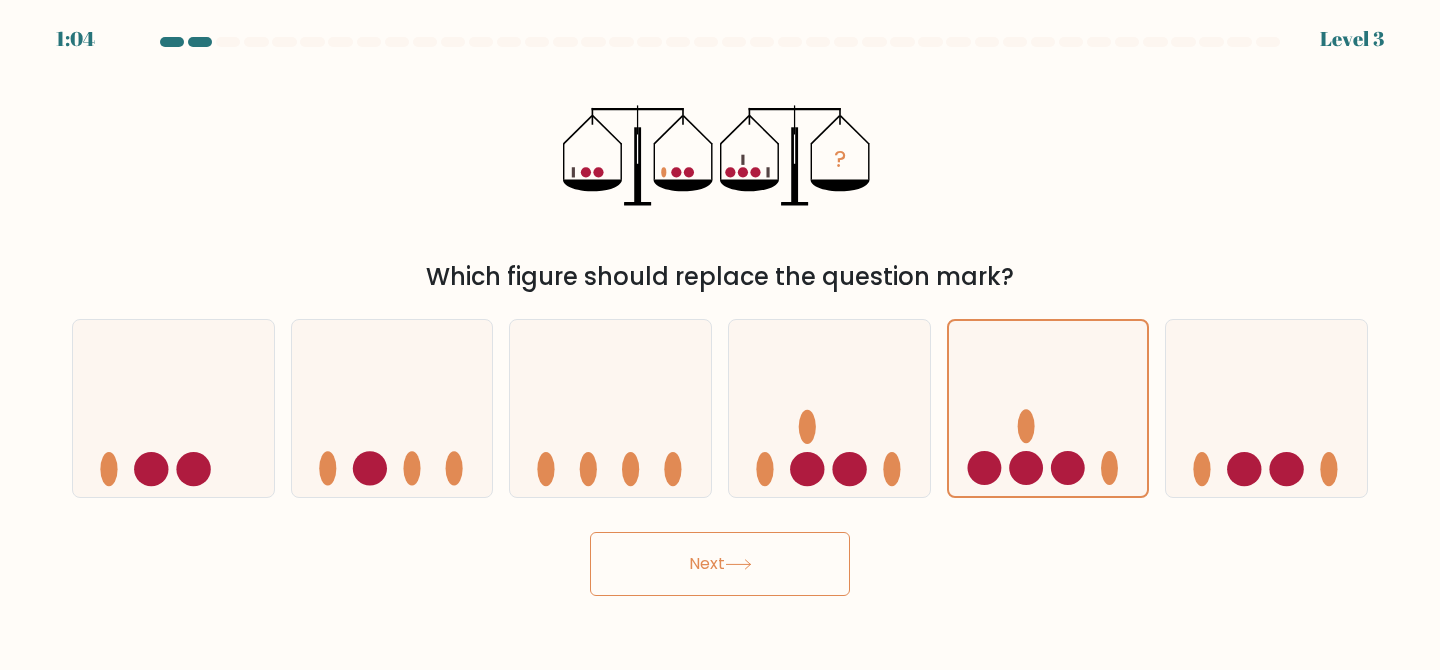 click on "Next" at bounding box center [720, 564] 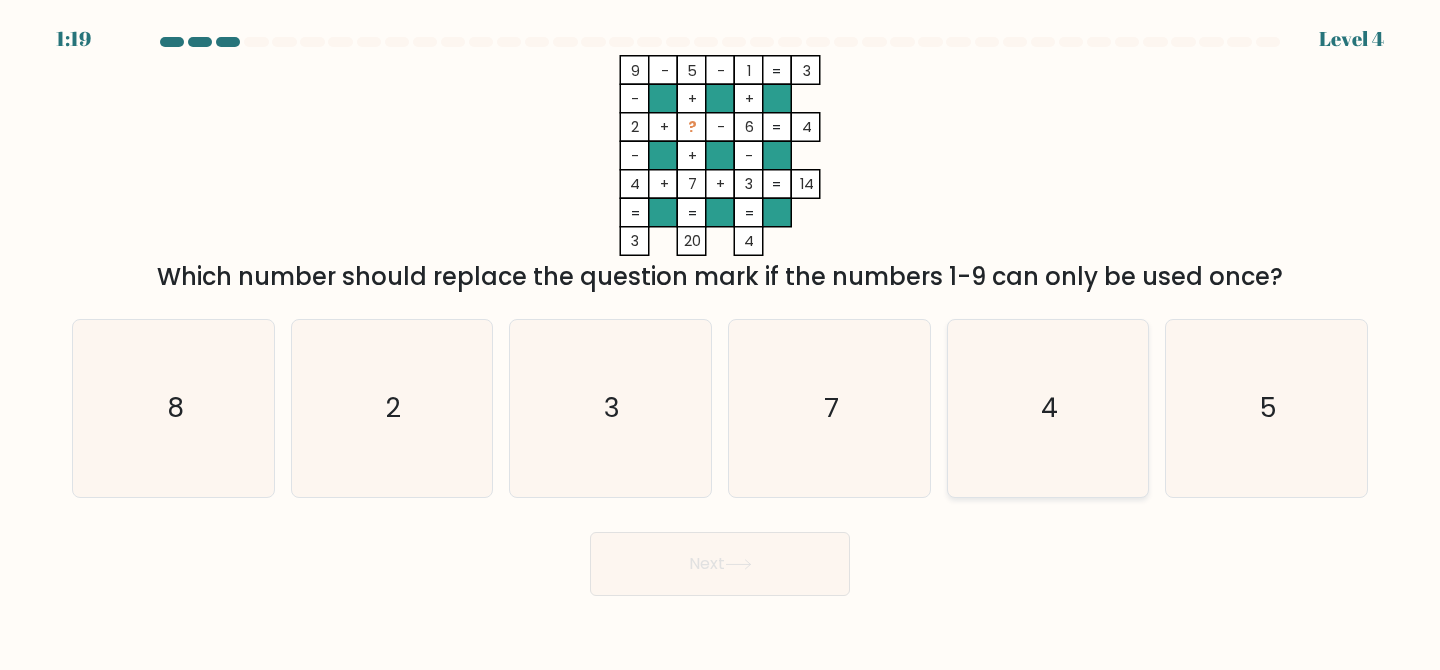 click on "4" at bounding box center [1048, 408] 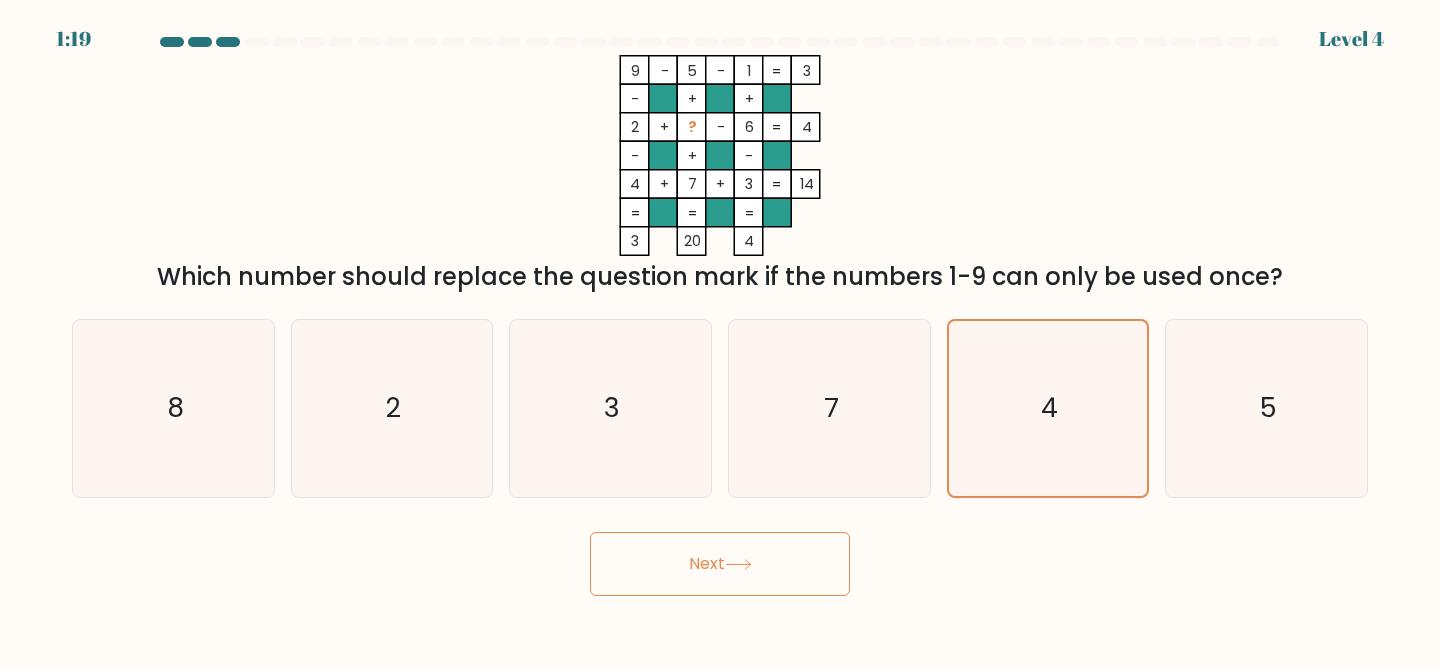 click on "Next" at bounding box center [720, 564] 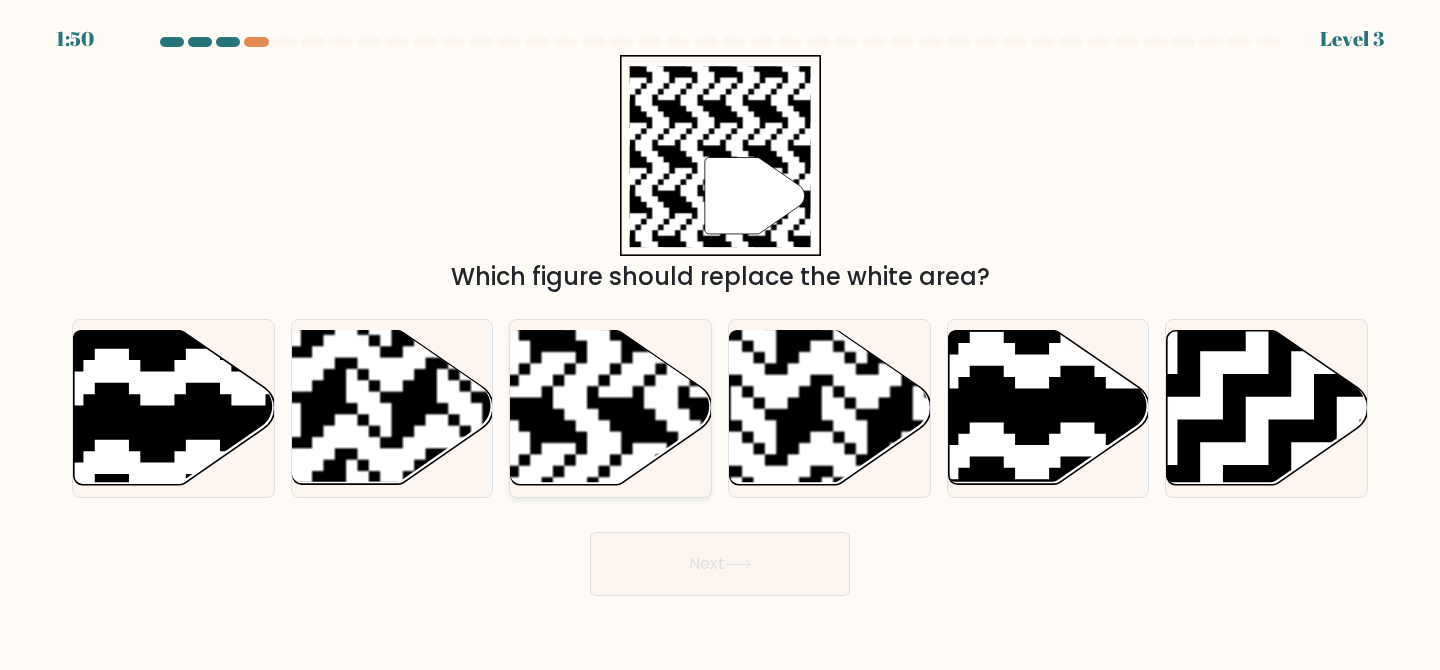 click at bounding box center [542, 329] 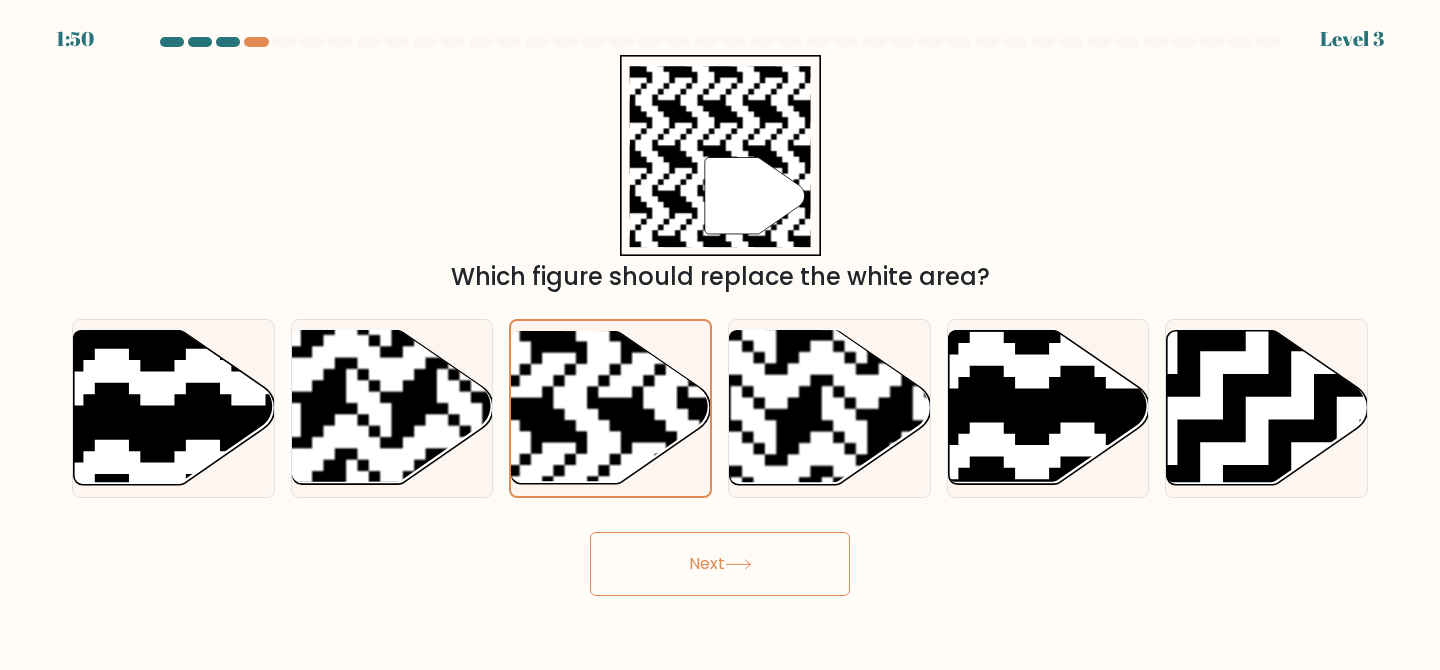 click on "Next" at bounding box center (720, 564) 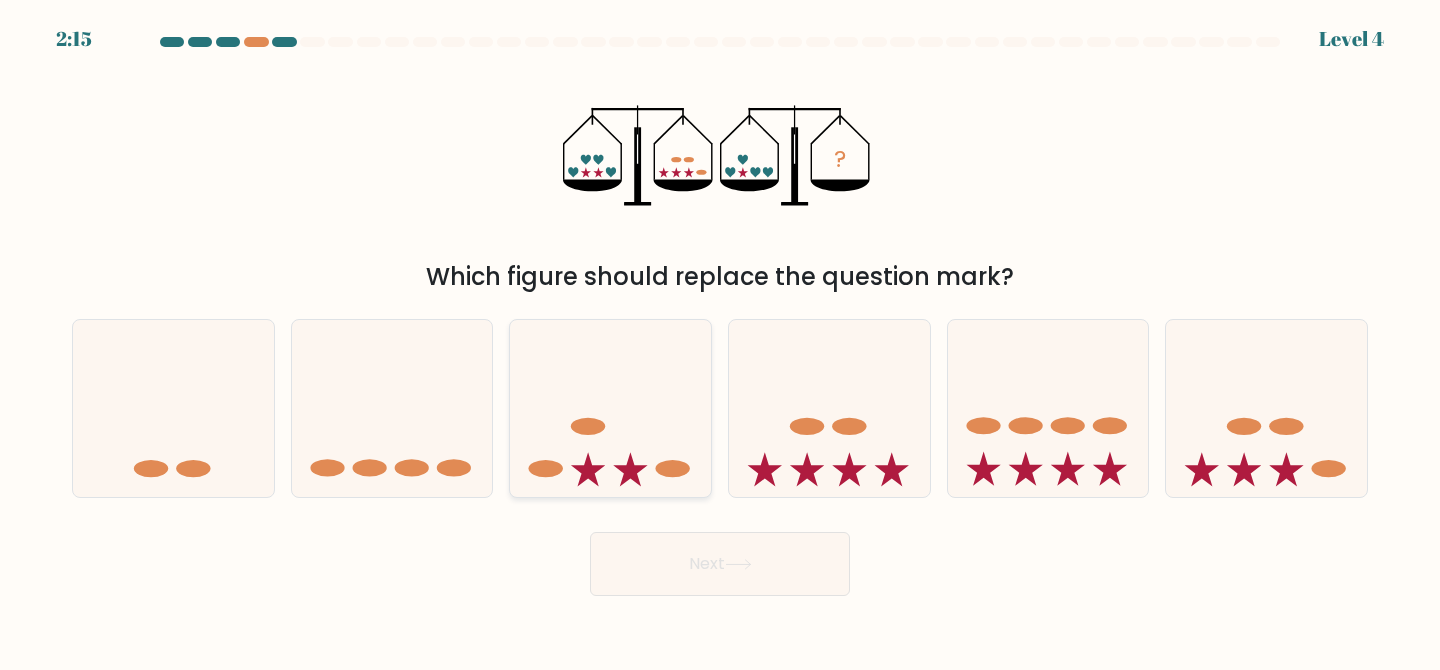 click at bounding box center [588, 469] 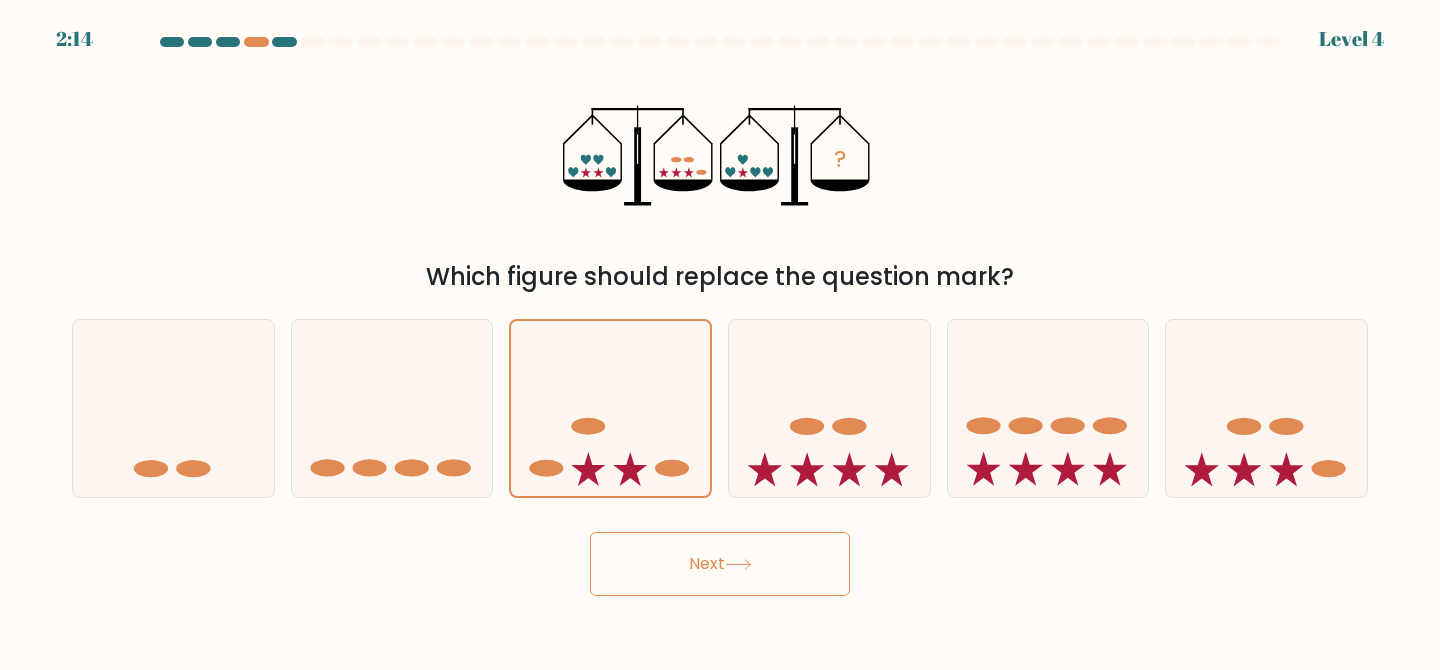 click on "Next" at bounding box center (720, 564) 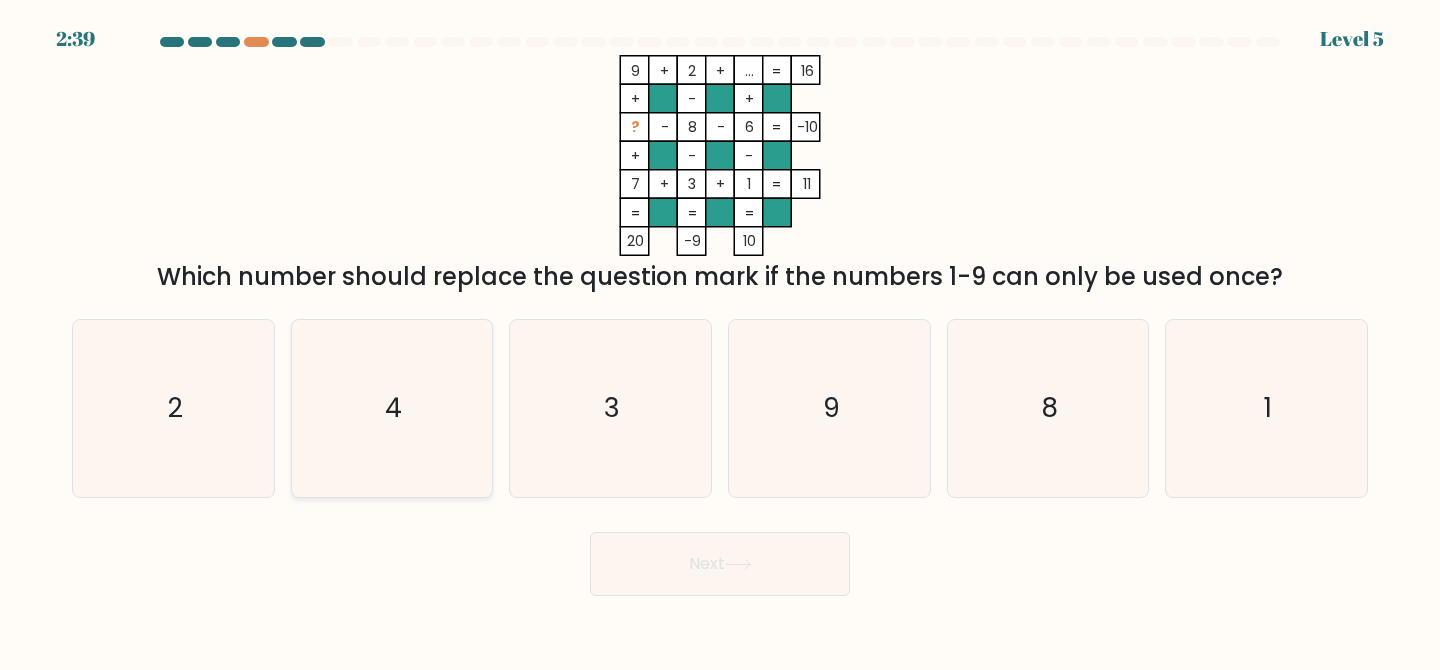 click on "4" at bounding box center [392, 408] 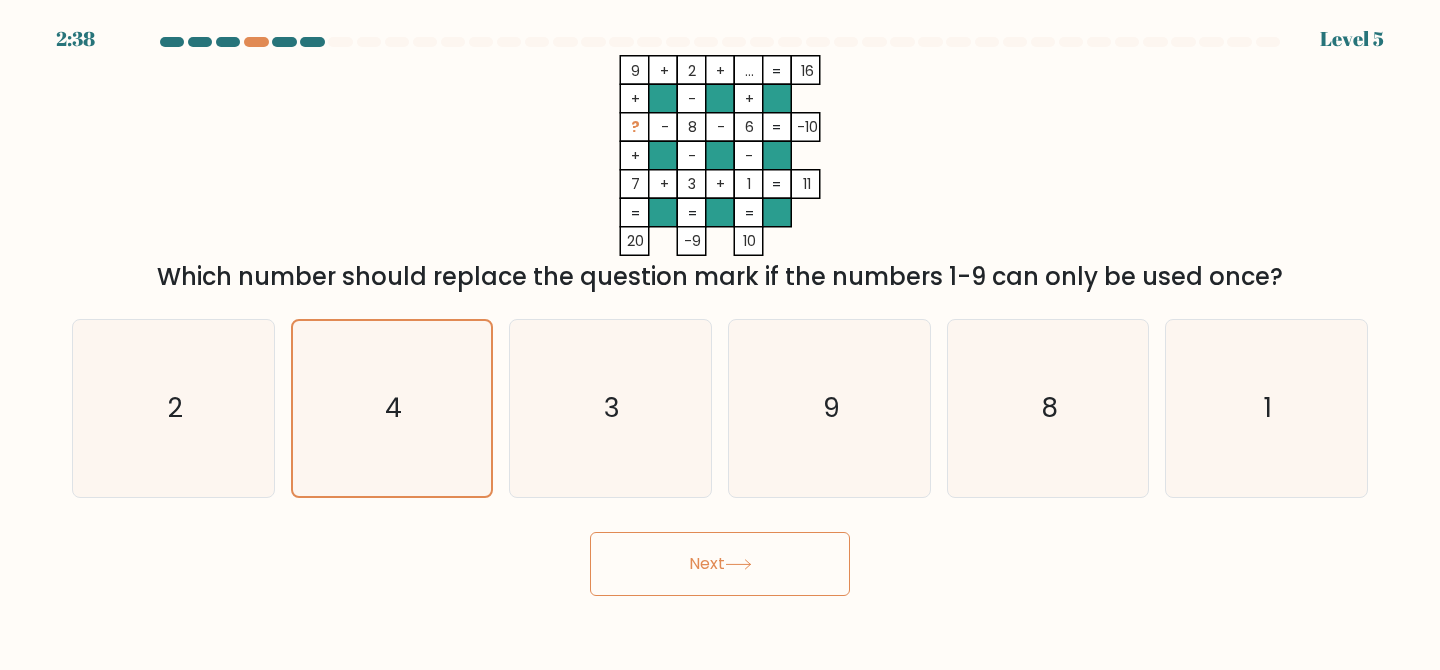 click on "Next" at bounding box center (720, 564) 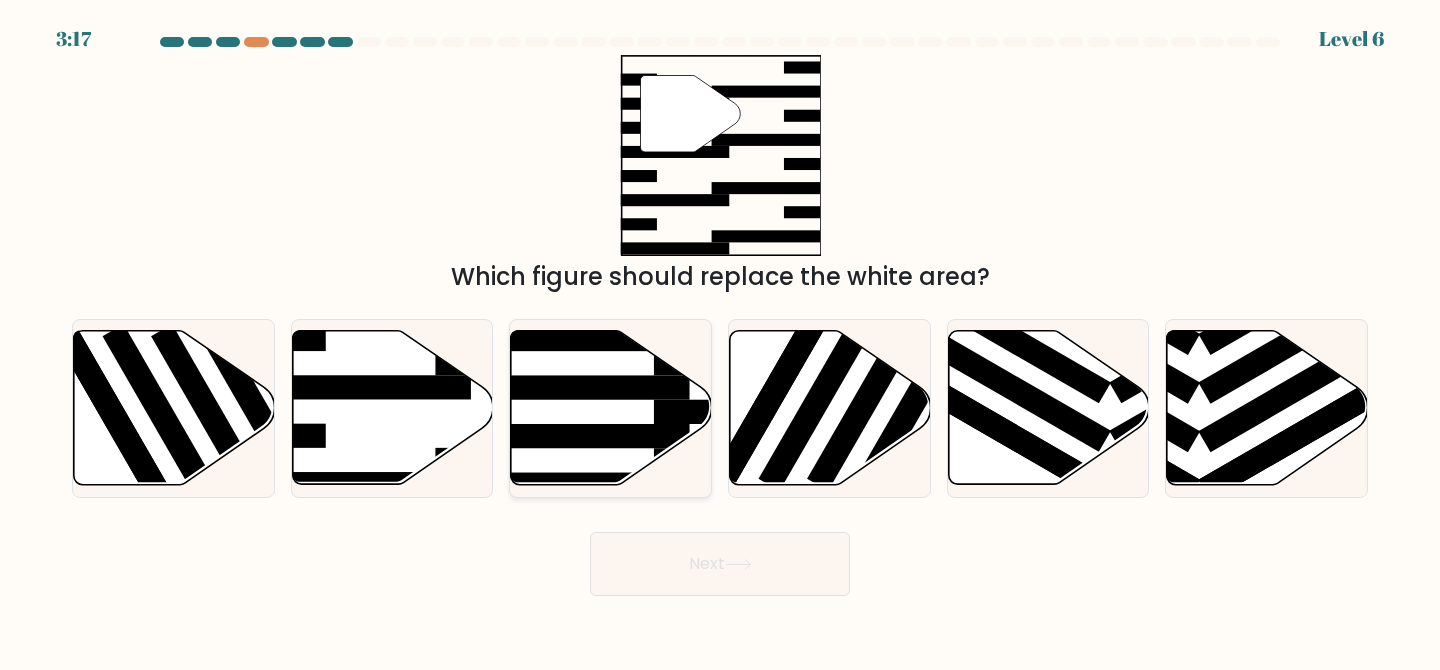click at bounding box center (580, 387) 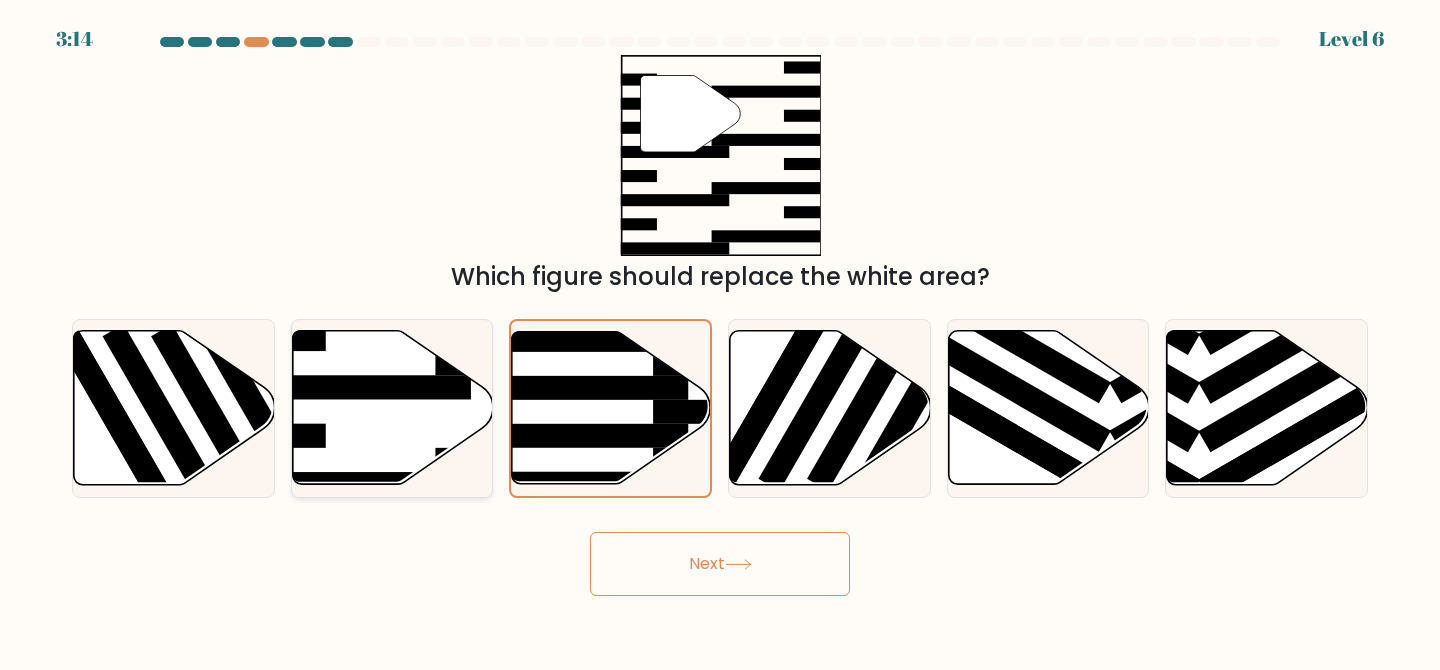 click at bounding box center [362, 387] 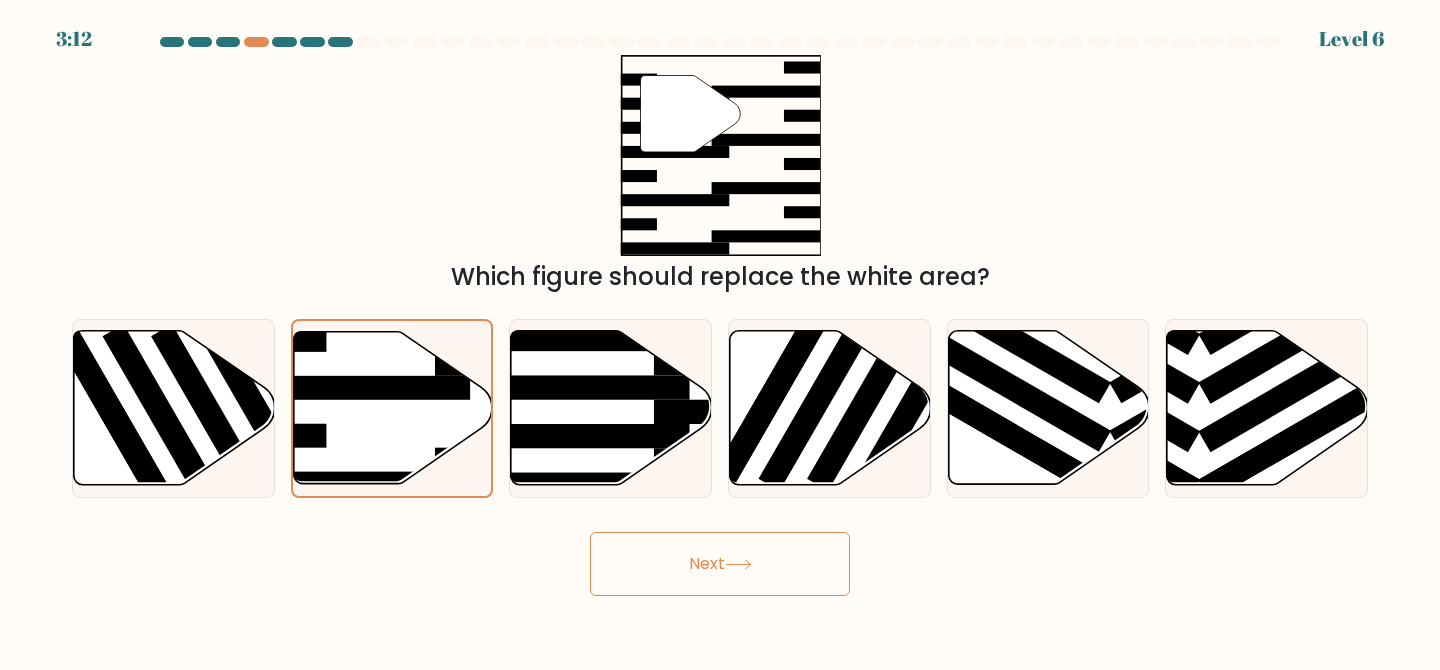 click on "Next" at bounding box center [720, 564] 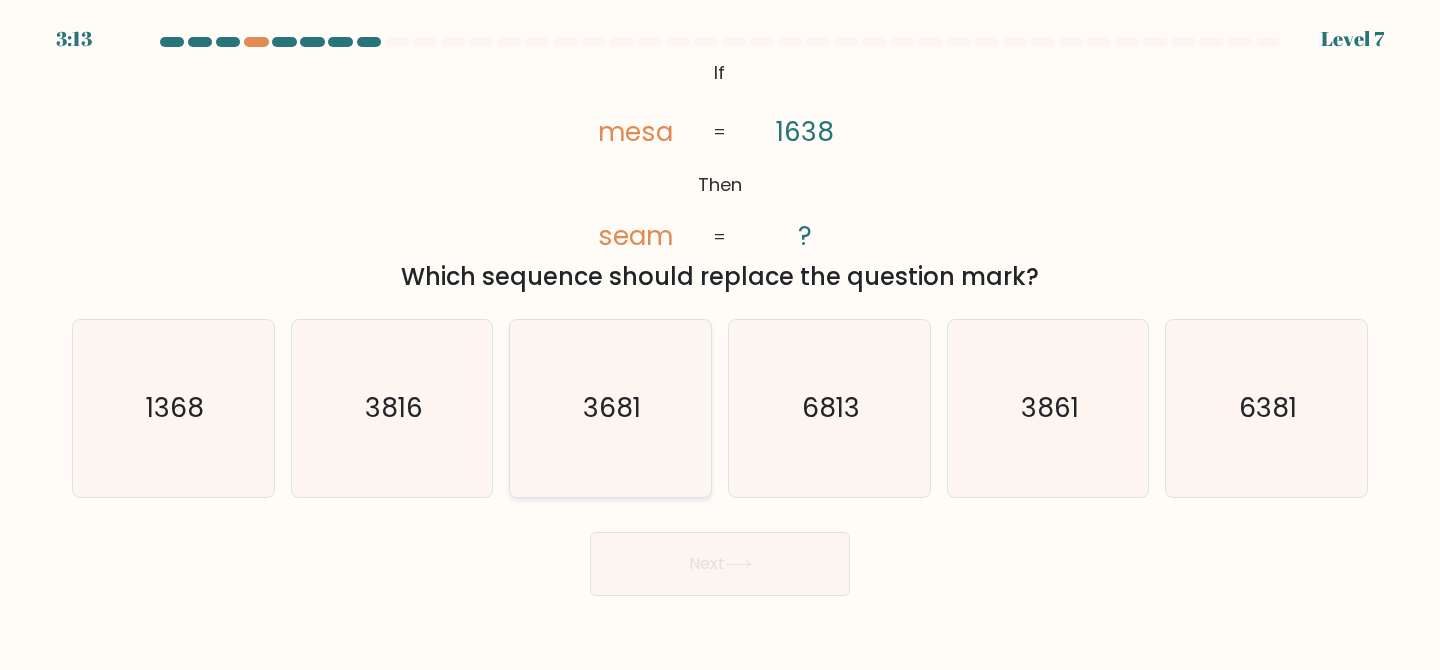 click on "3681" at bounding box center [612, 407] 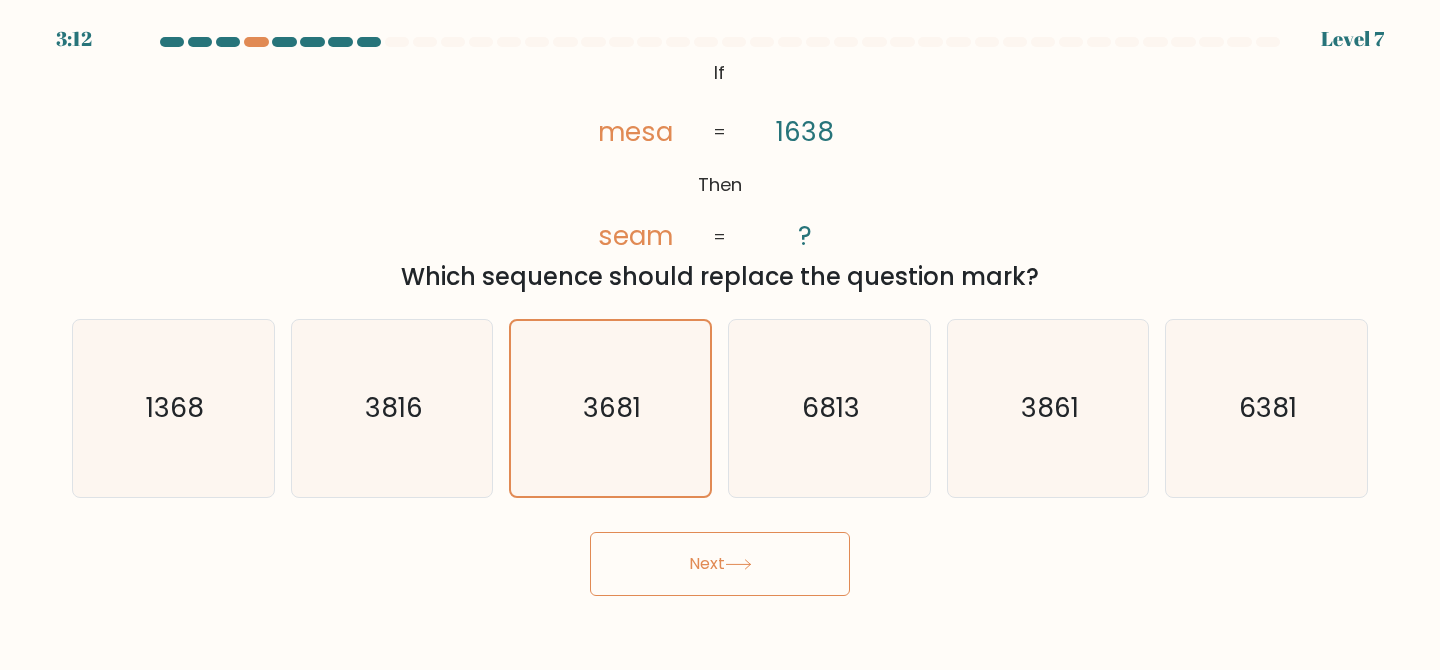 click on "Next" at bounding box center (720, 564) 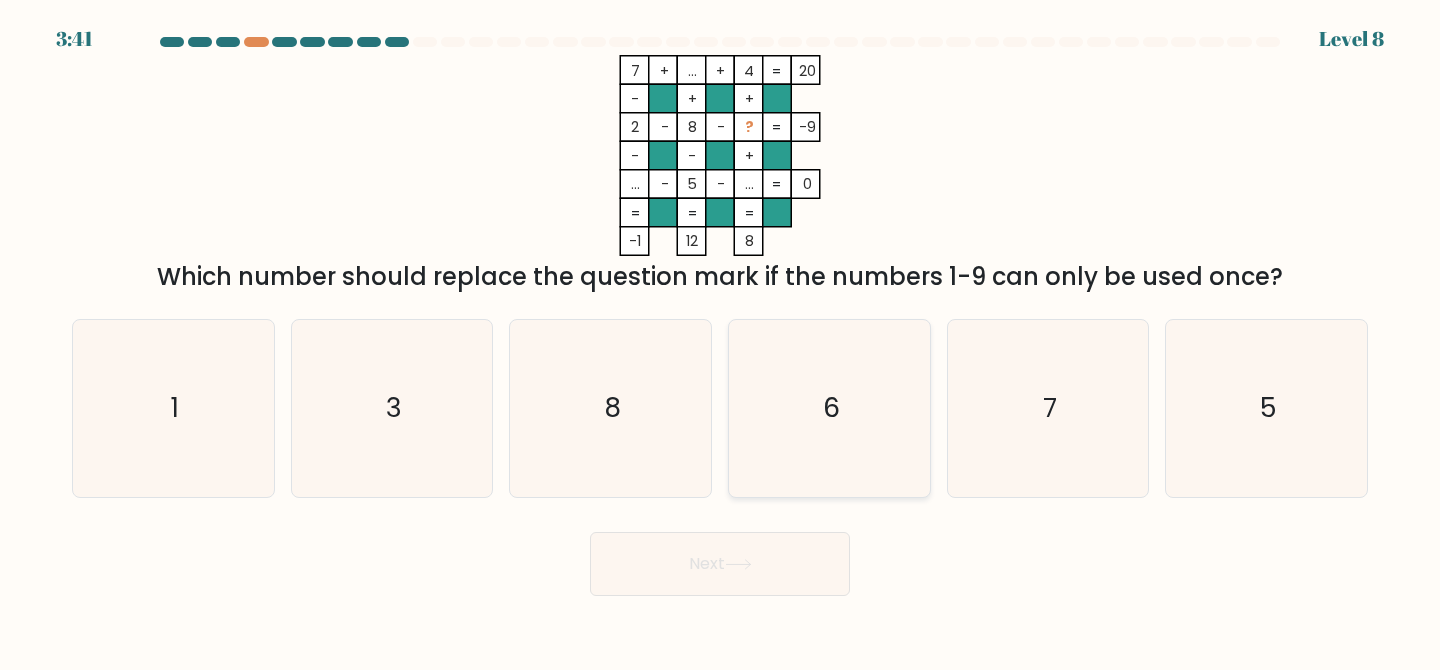 click on "6" at bounding box center (829, 408) 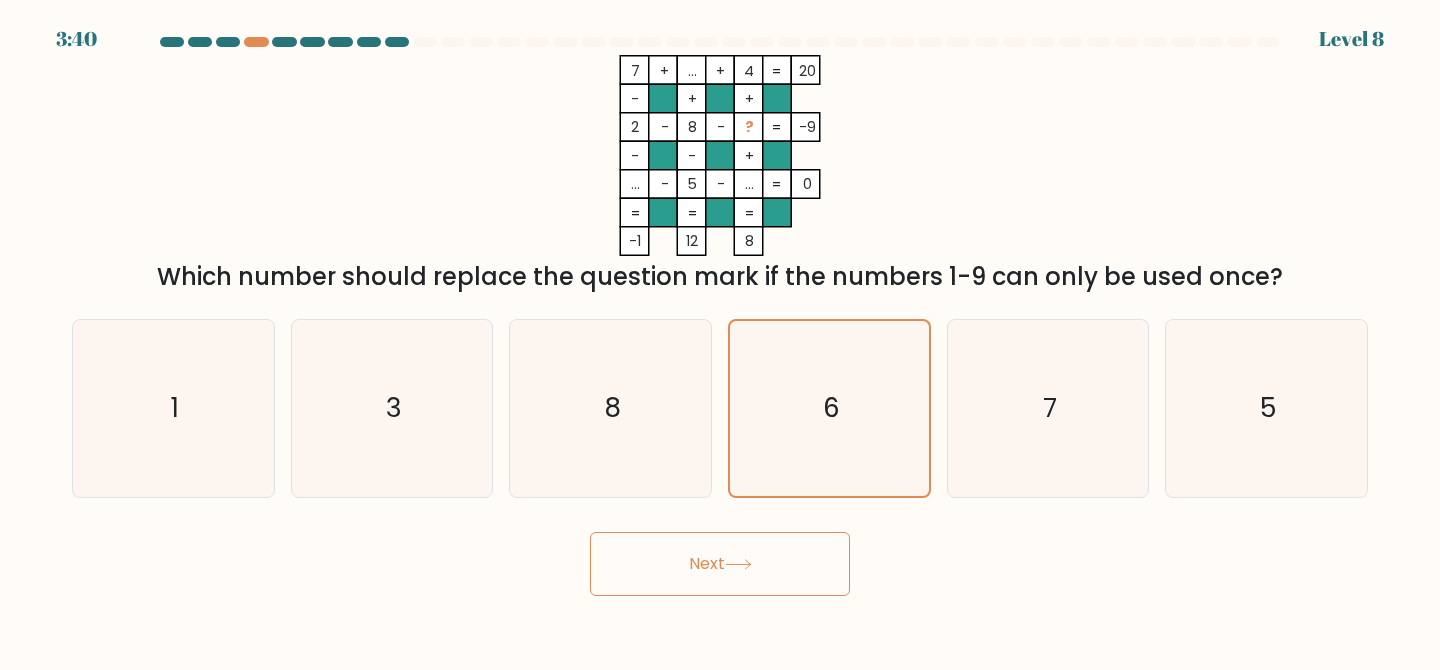 click on "Next" at bounding box center [720, 564] 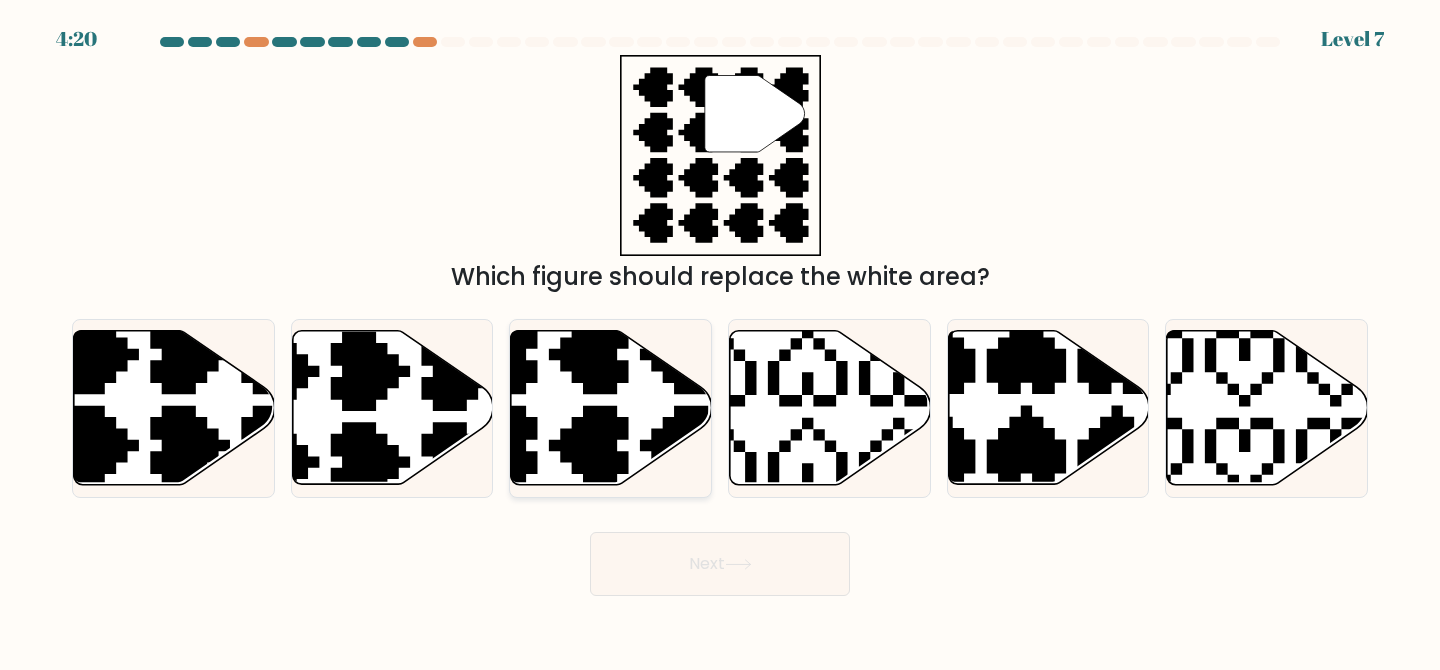 click at bounding box center [543, 491] 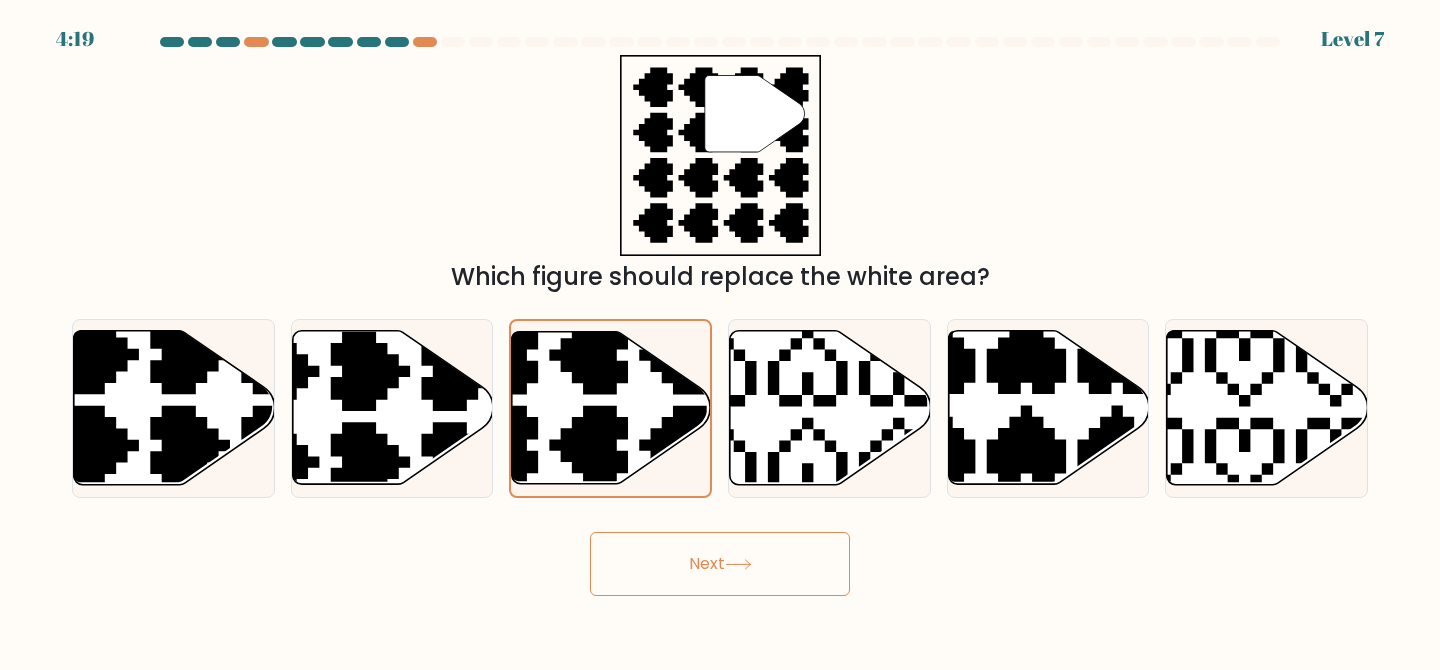 click on "Next" at bounding box center (720, 564) 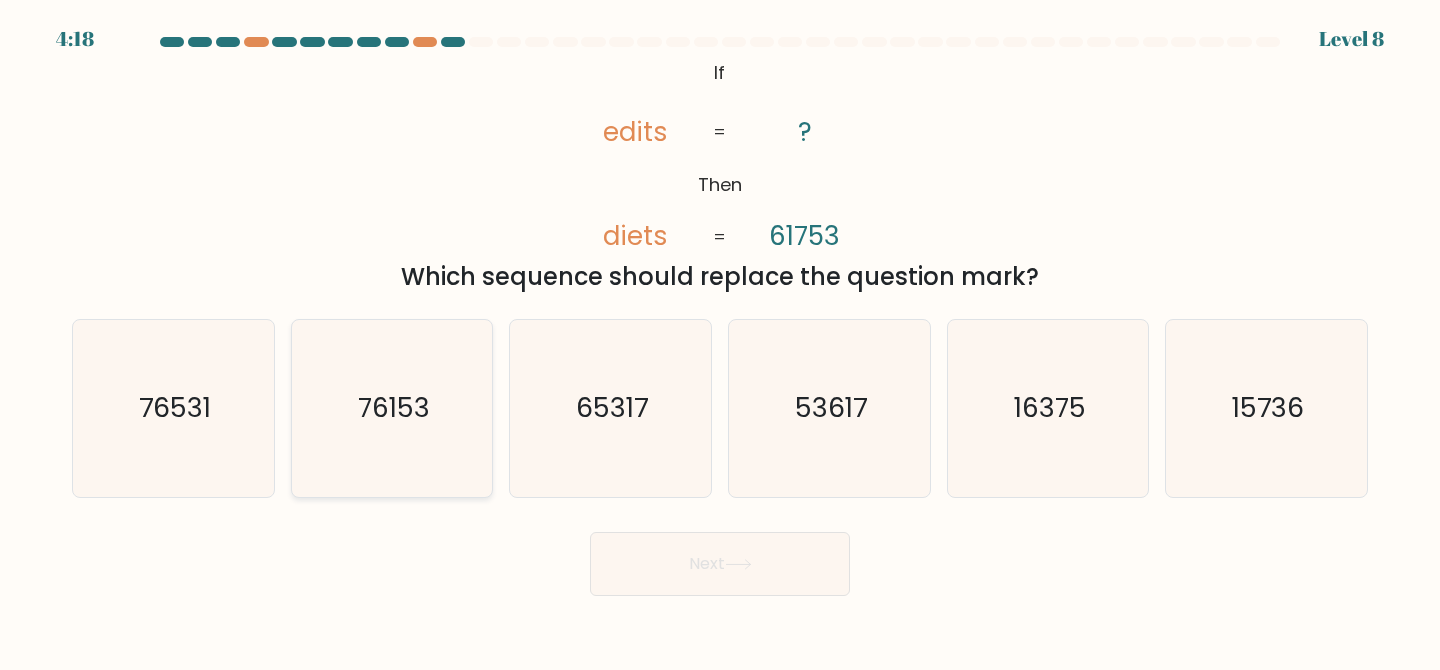 click on "76153" at bounding box center (392, 408) 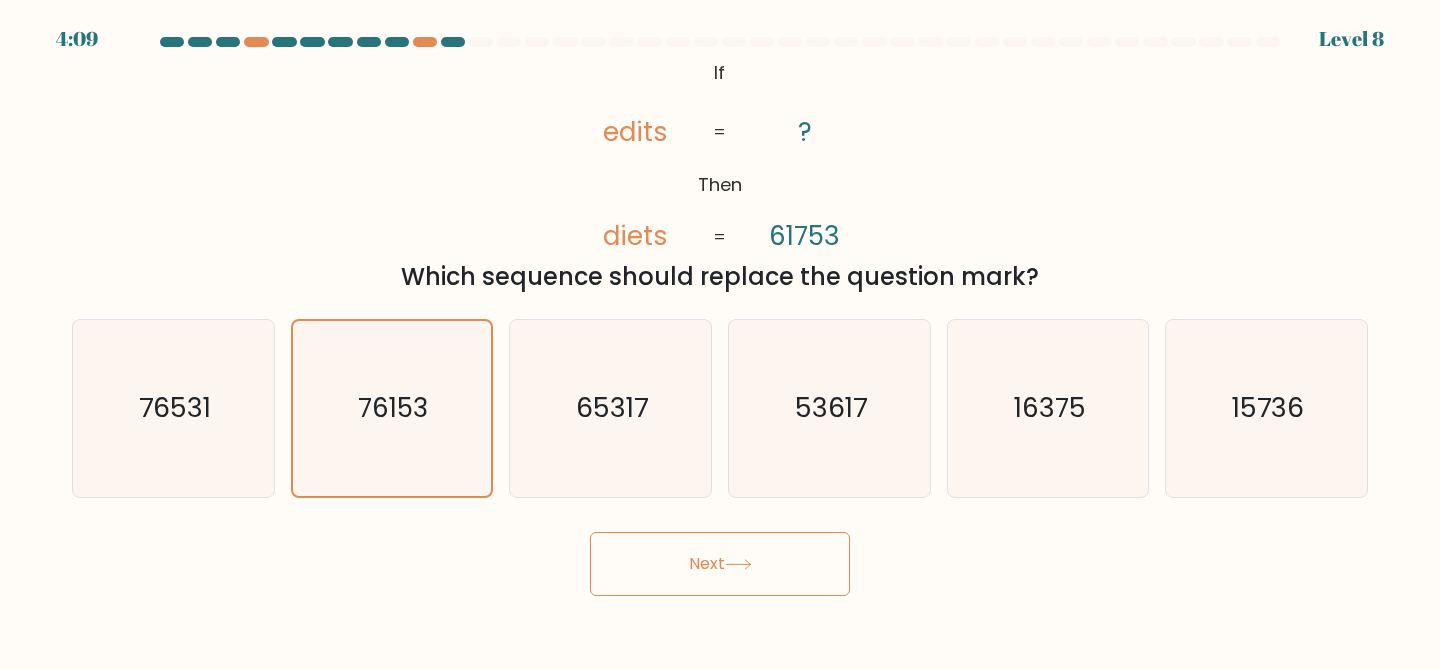 click on "Next" at bounding box center [720, 564] 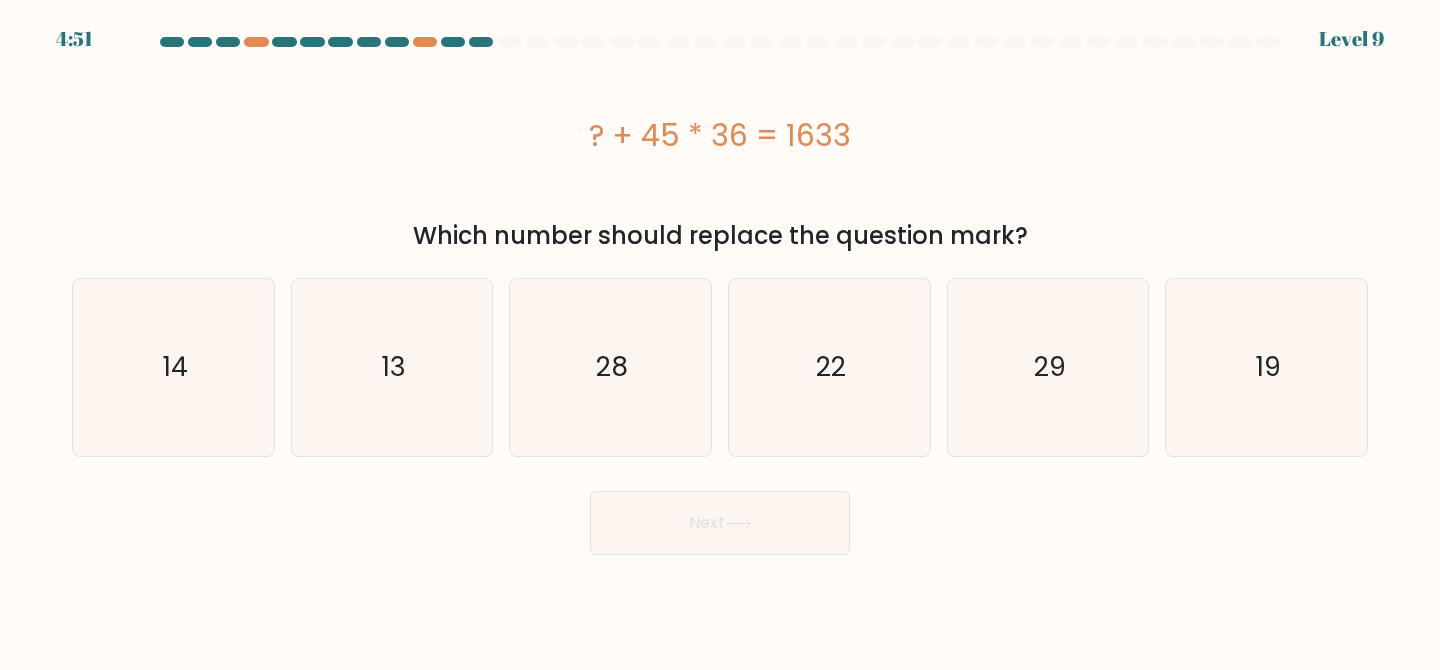 drag, startPoint x: 571, startPoint y: 142, endPoint x: 982, endPoint y: 125, distance: 411.35144 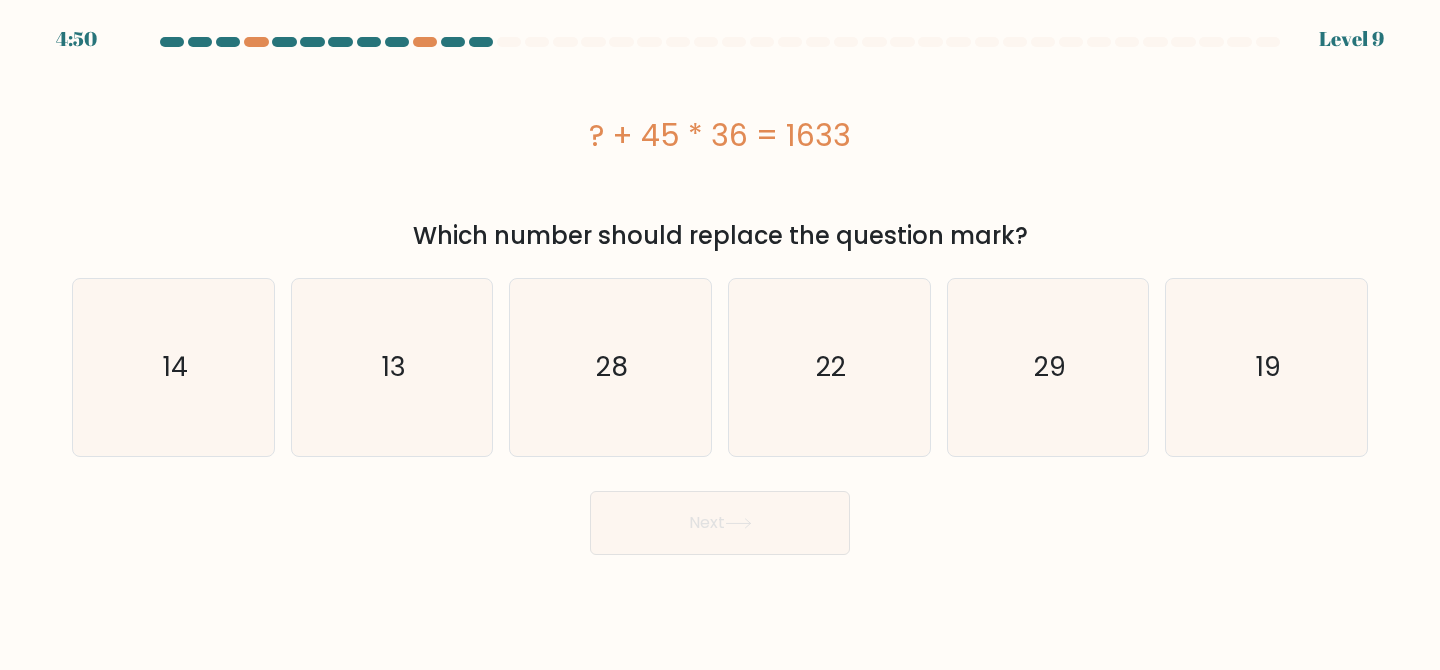 copy on "? + 45 * 36 = 1633" 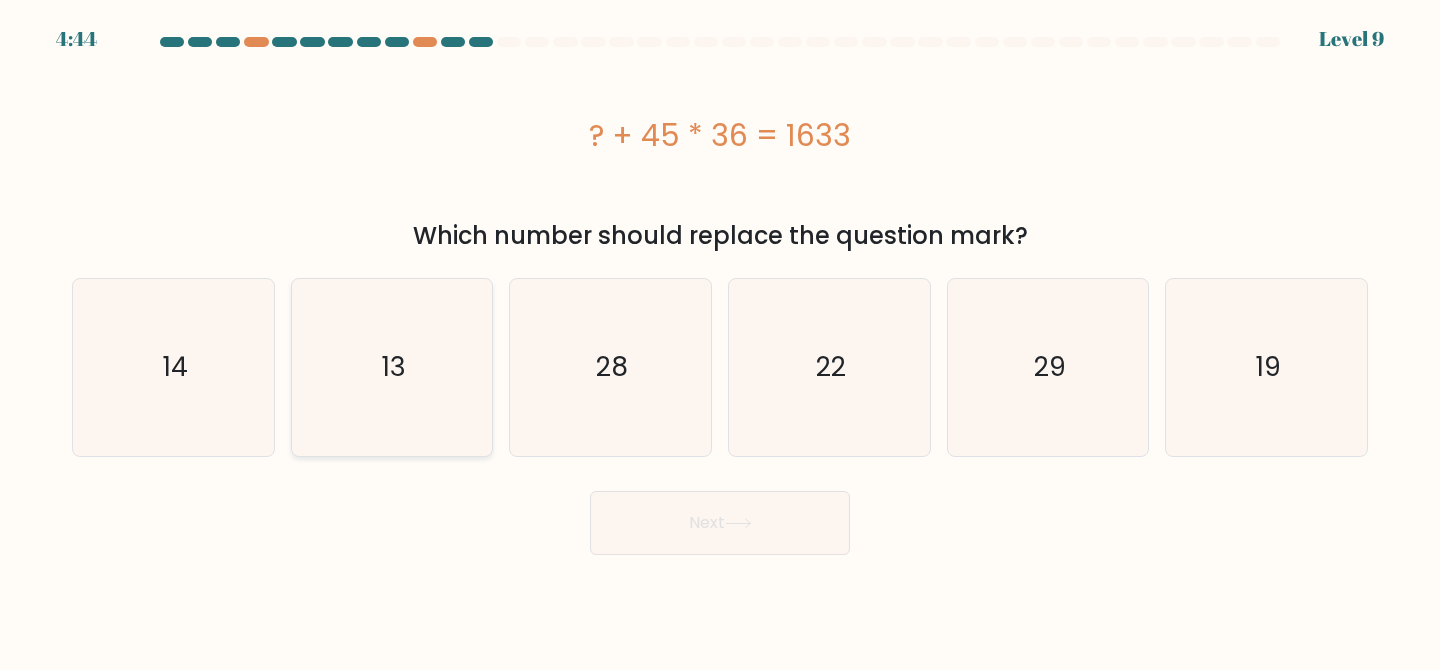 click on "13" at bounding box center [392, 367] 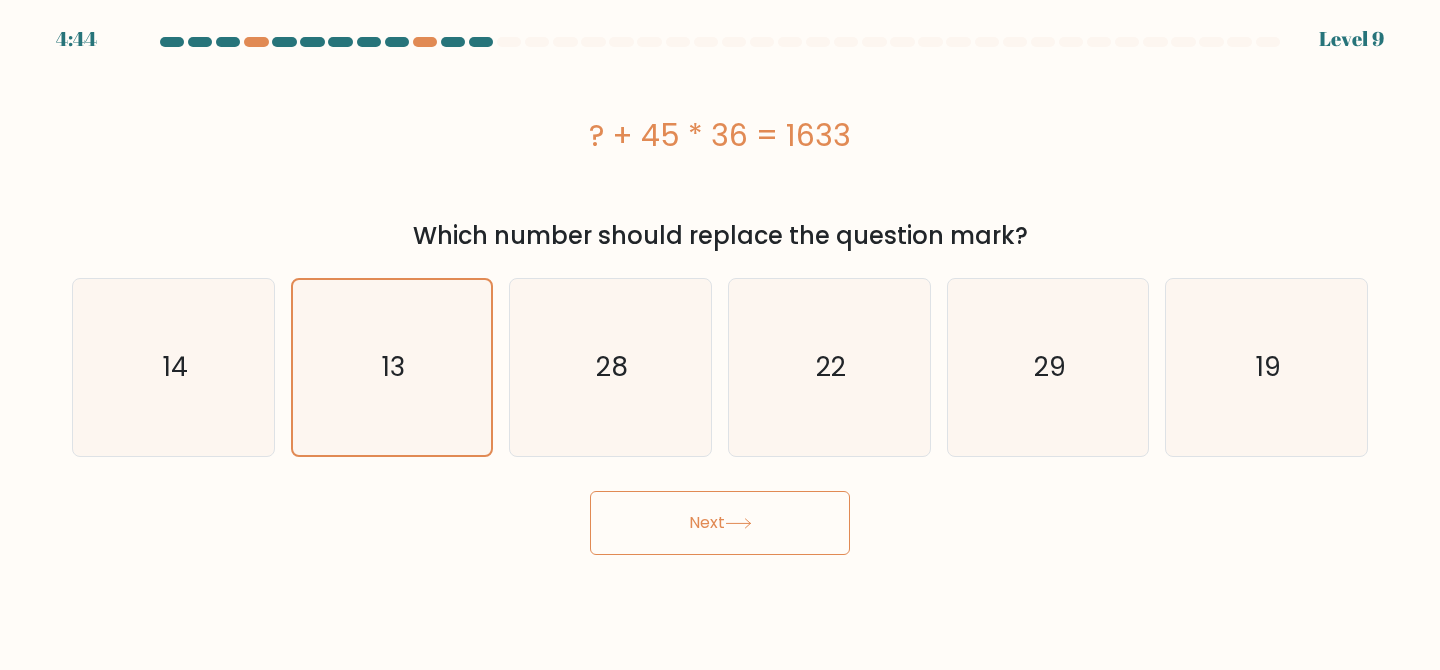 click on "Next" at bounding box center (720, 523) 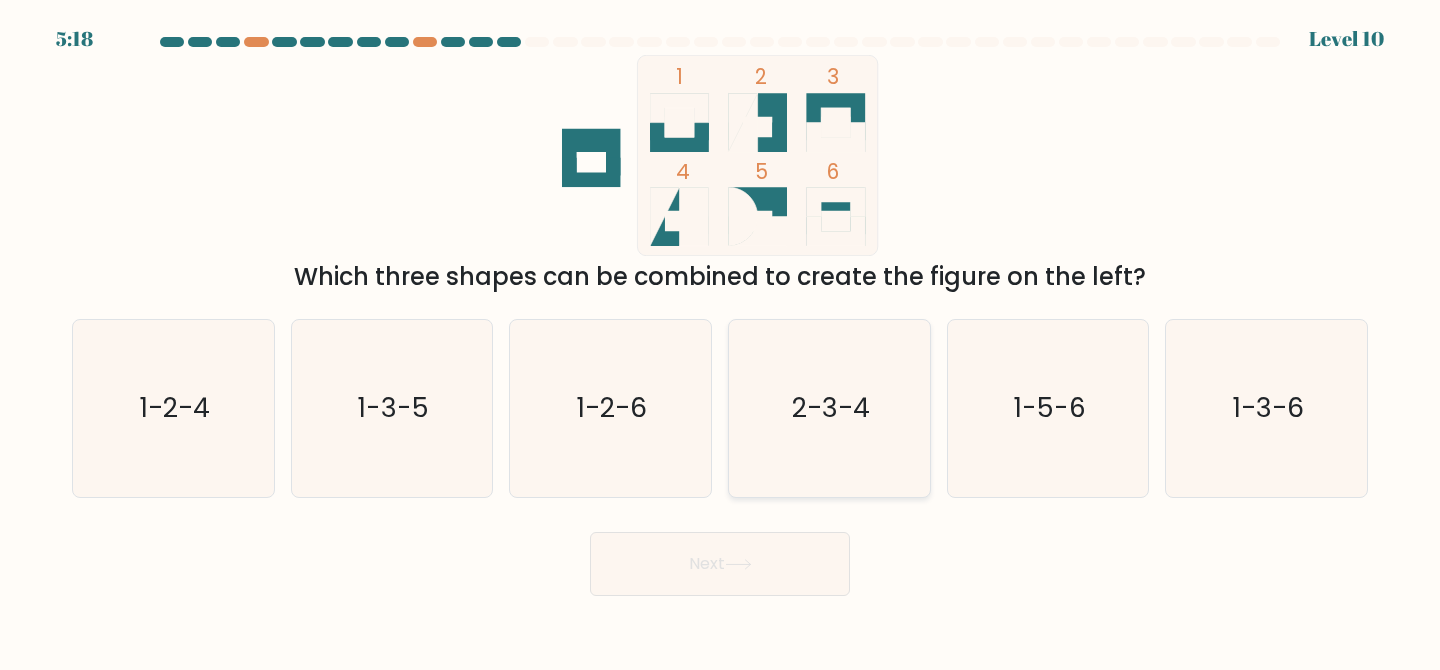click on "2-3-4" at bounding box center (829, 408) 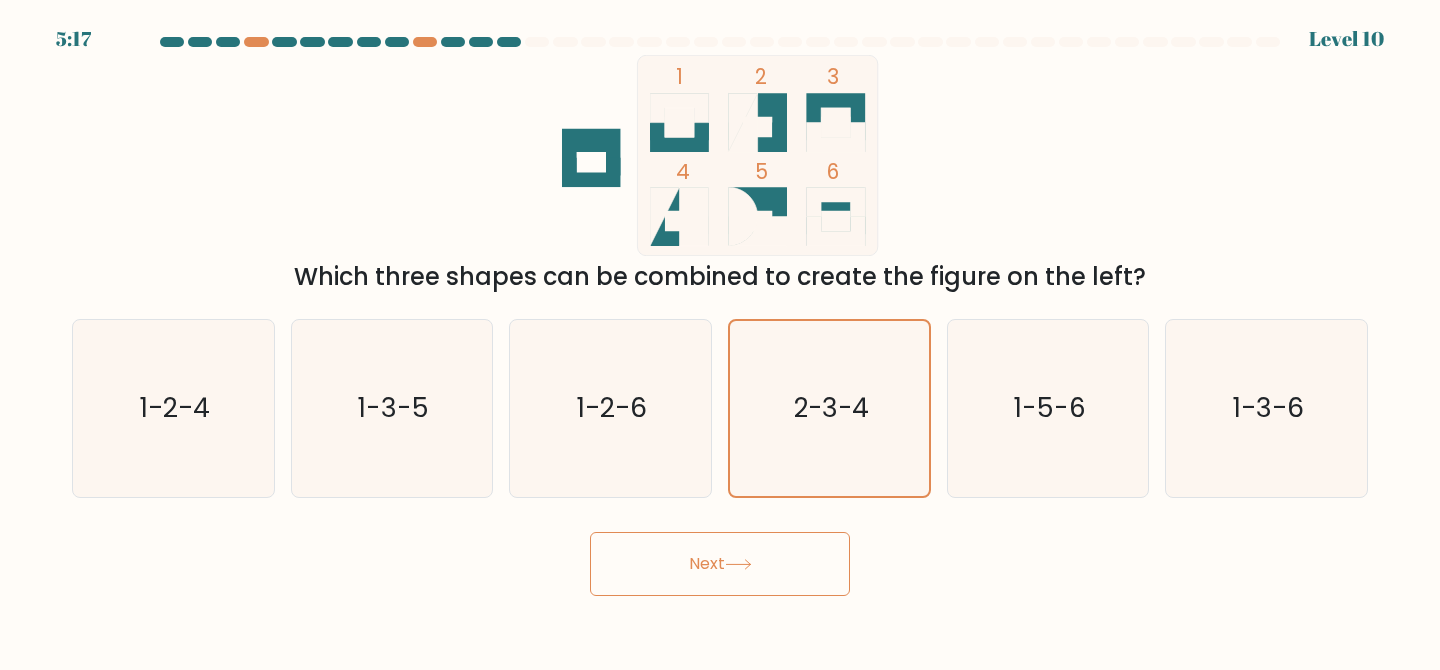 click on "Next" at bounding box center (720, 564) 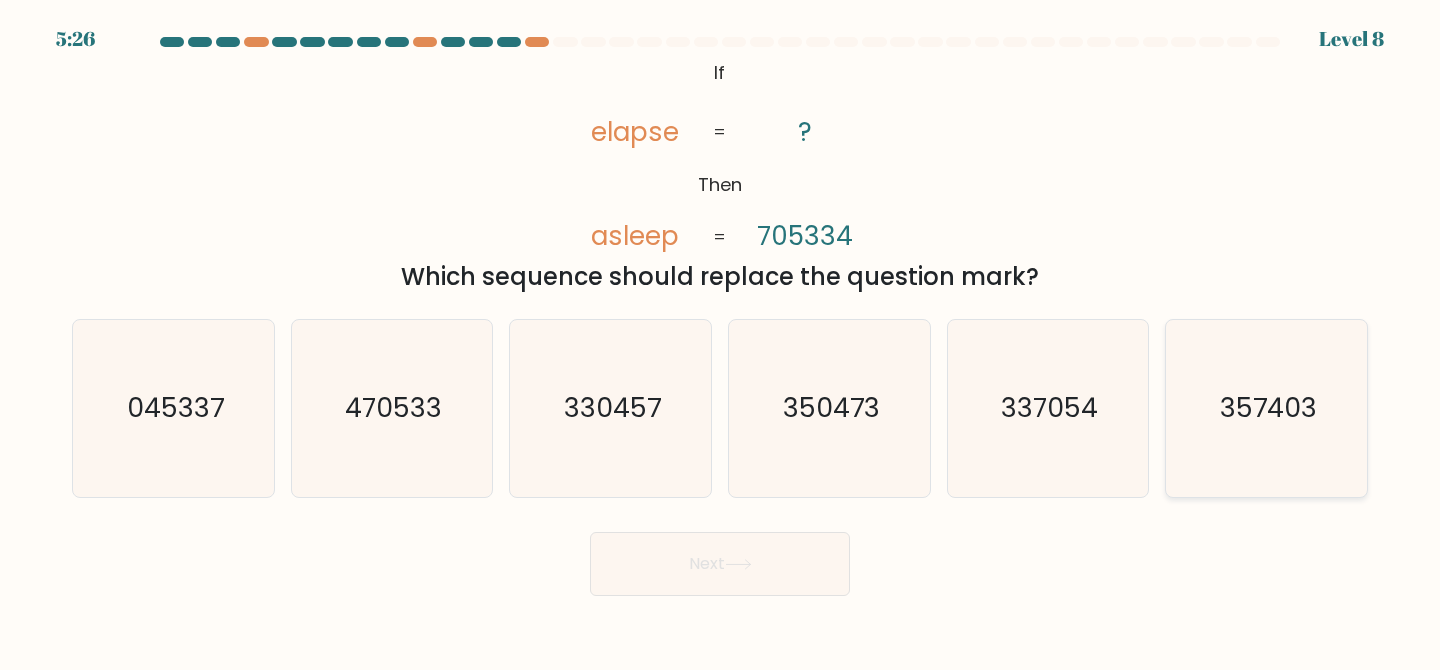 click on "357403" at bounding box center (1266, 408) 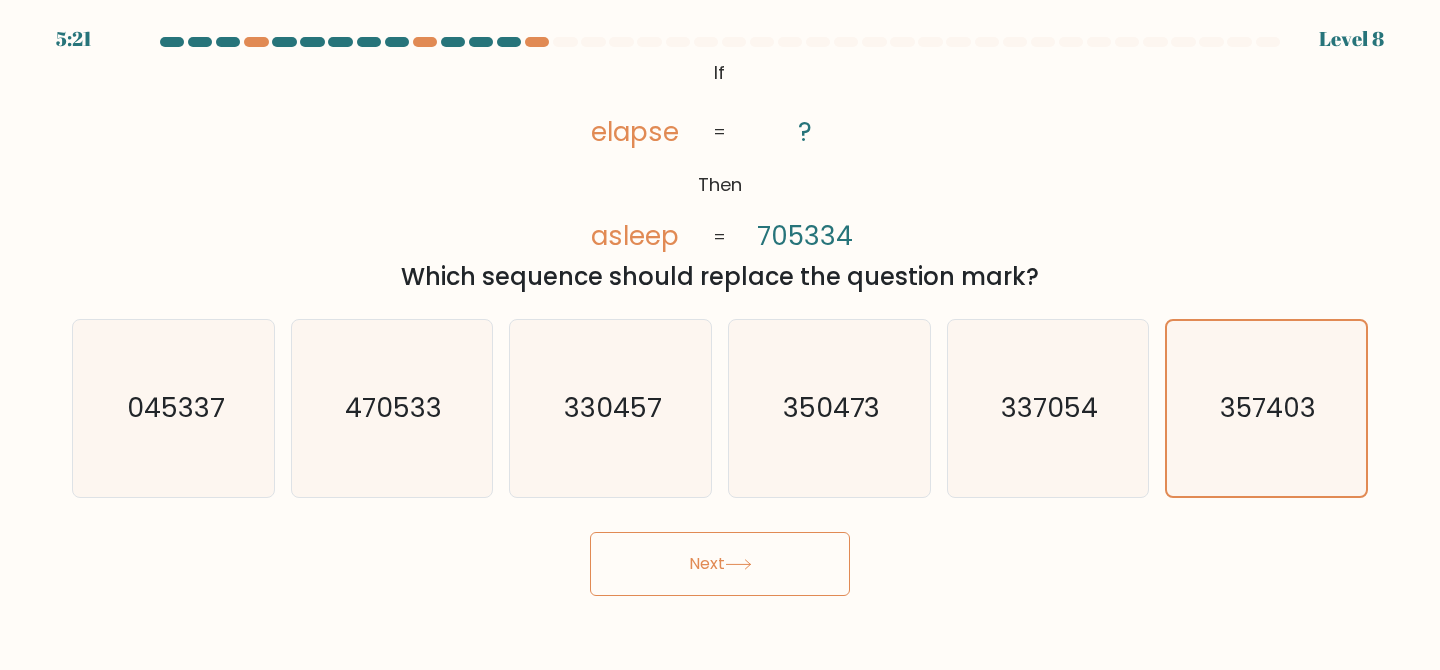 click on "Next" at bounding box center (720, 564) 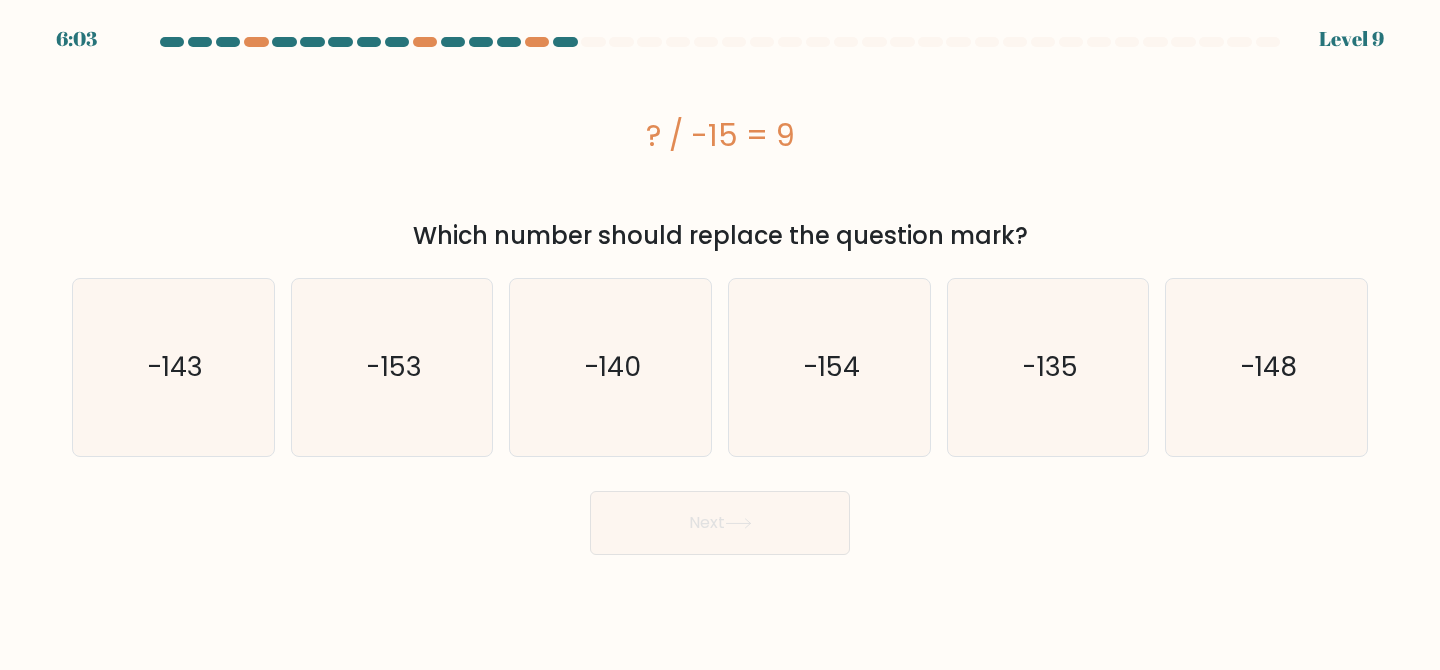 drag, startPoint x: 632, startPoint y: 131, endPoint x: 842, endPoint y: 132, distance: 210.00238 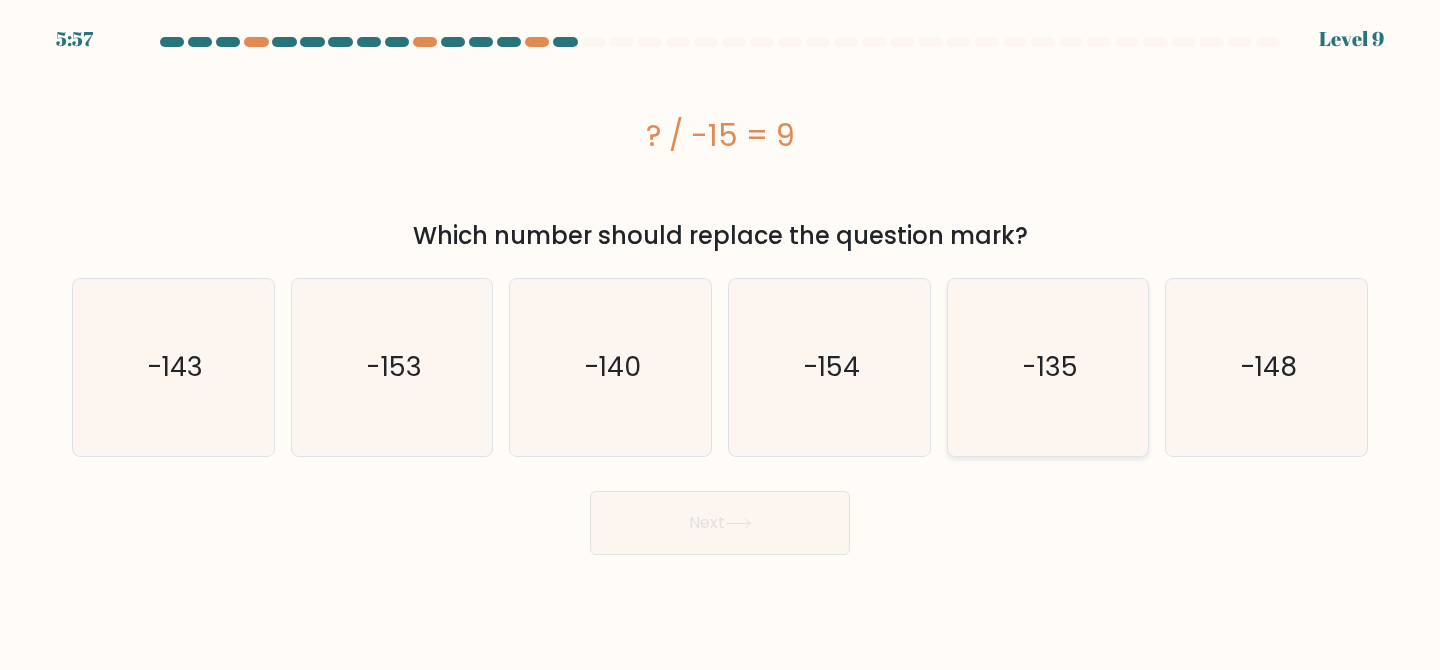 click on "-135" at bounding box center [1050, 366] 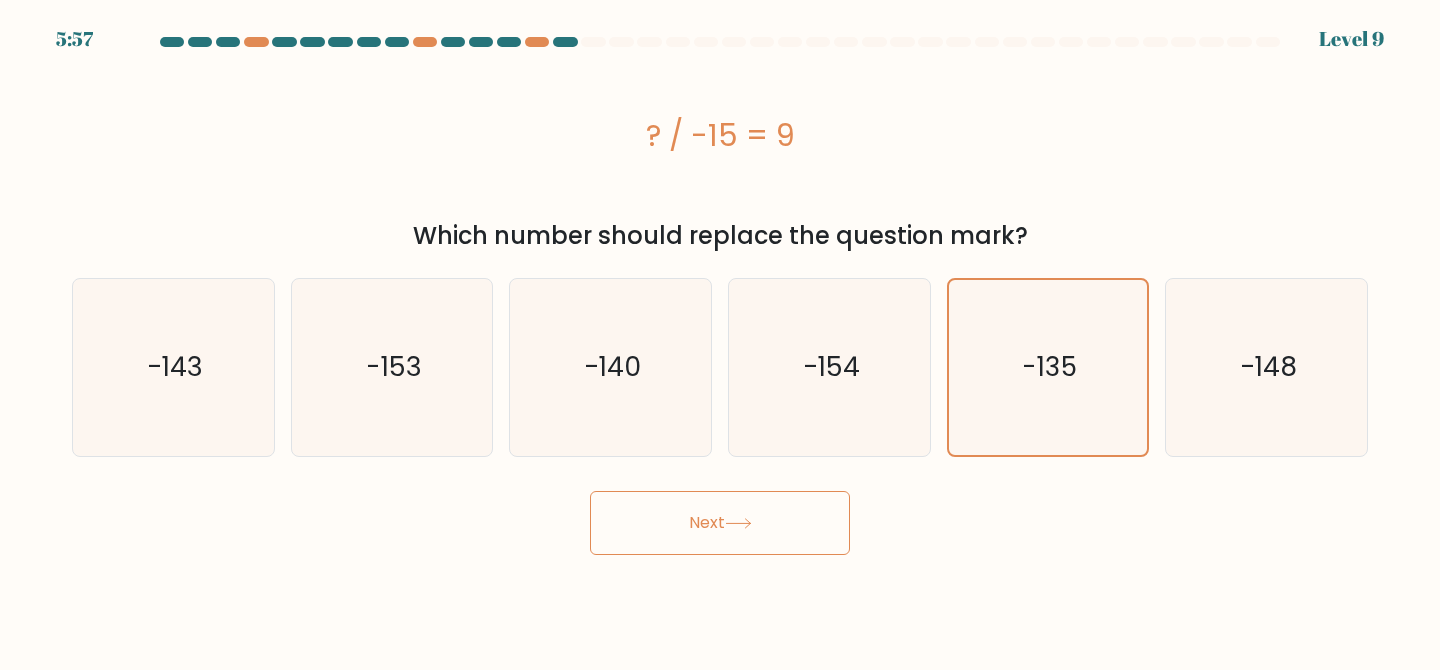 click on "Next" at bounding box center (720, 523) 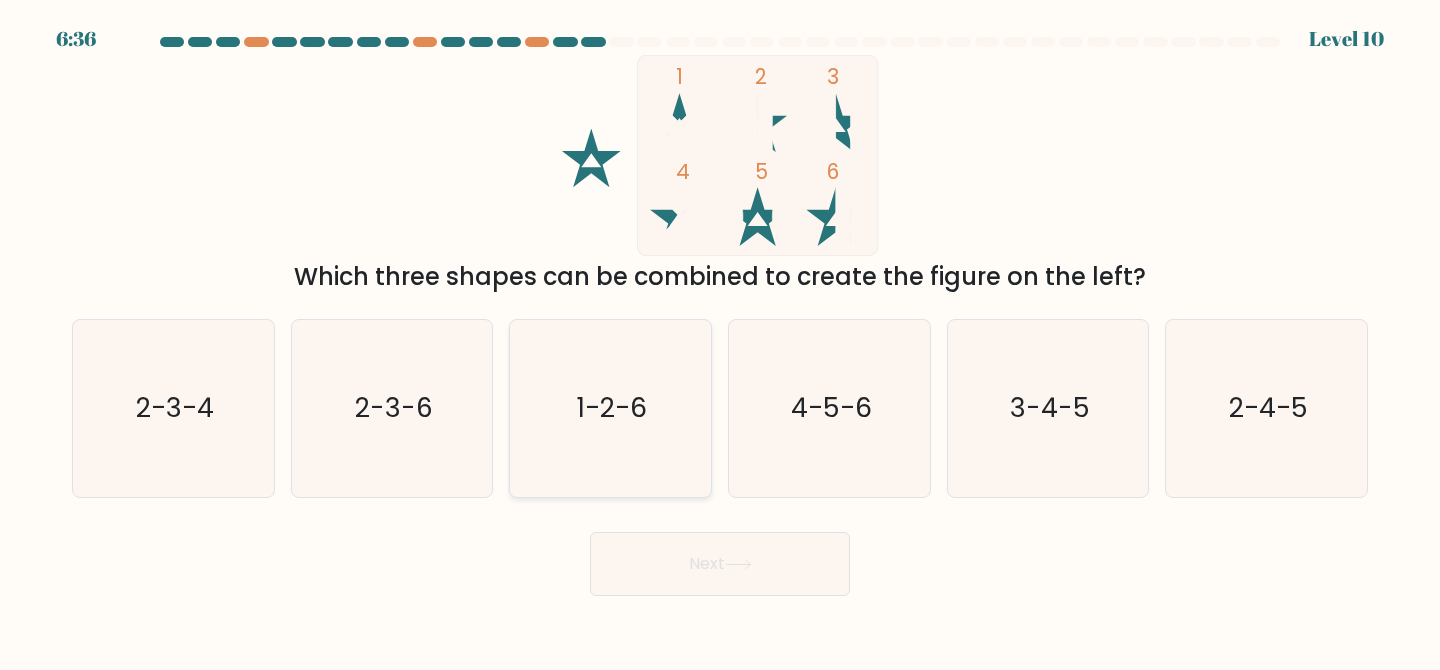 click on "1-2-6" at bounding box center [612, 407] 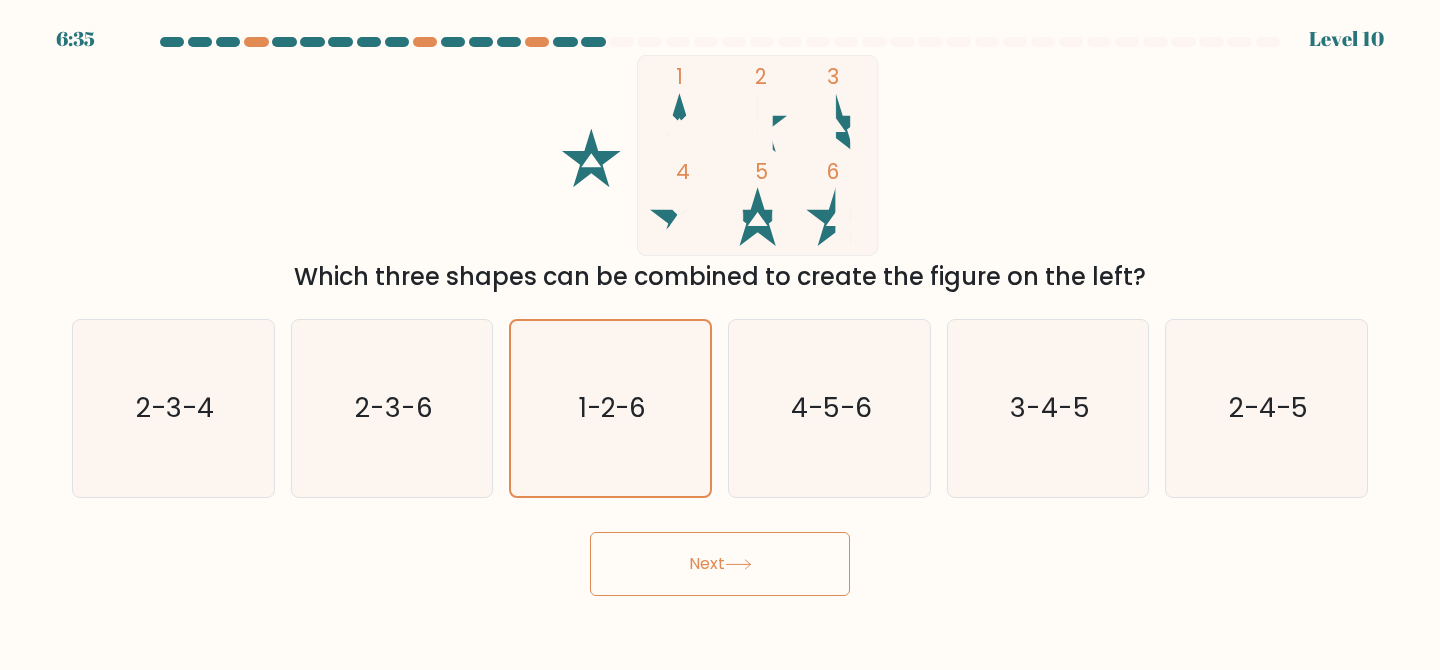 click on "Next" at bounding box center (720, 564) 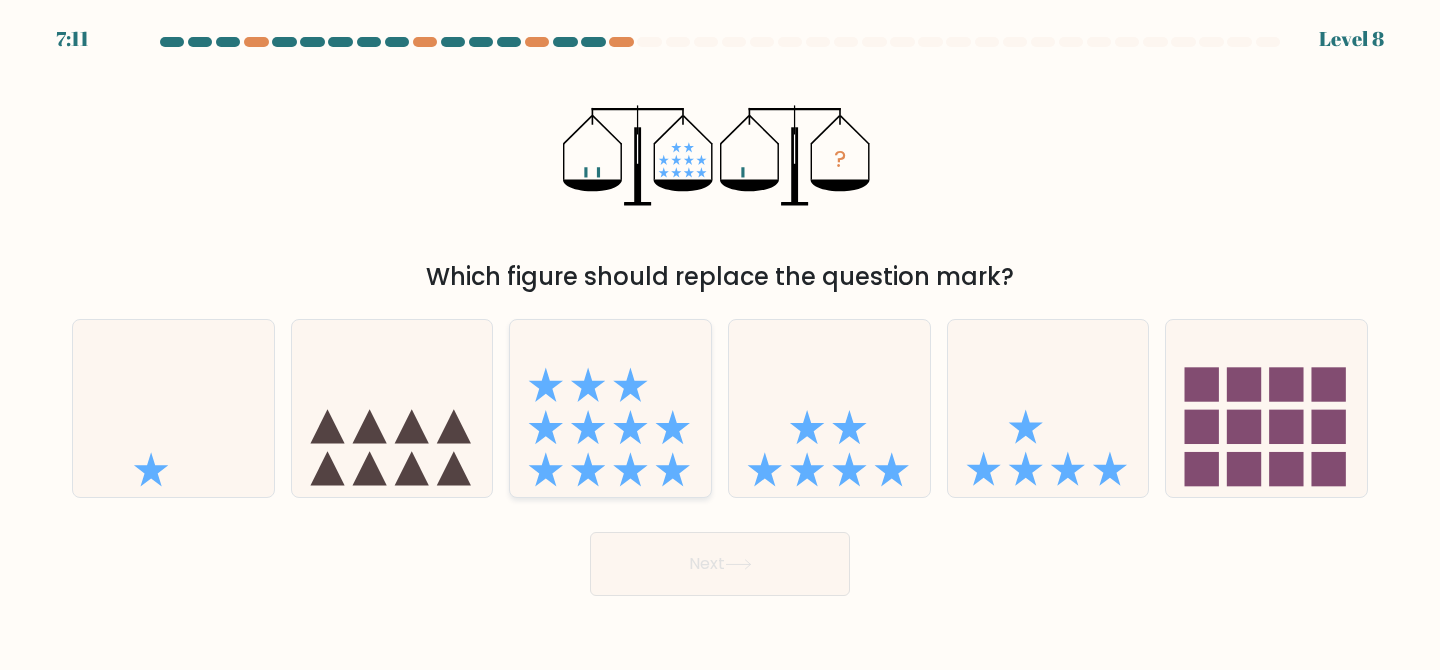 click at bounding box center [610, 408] 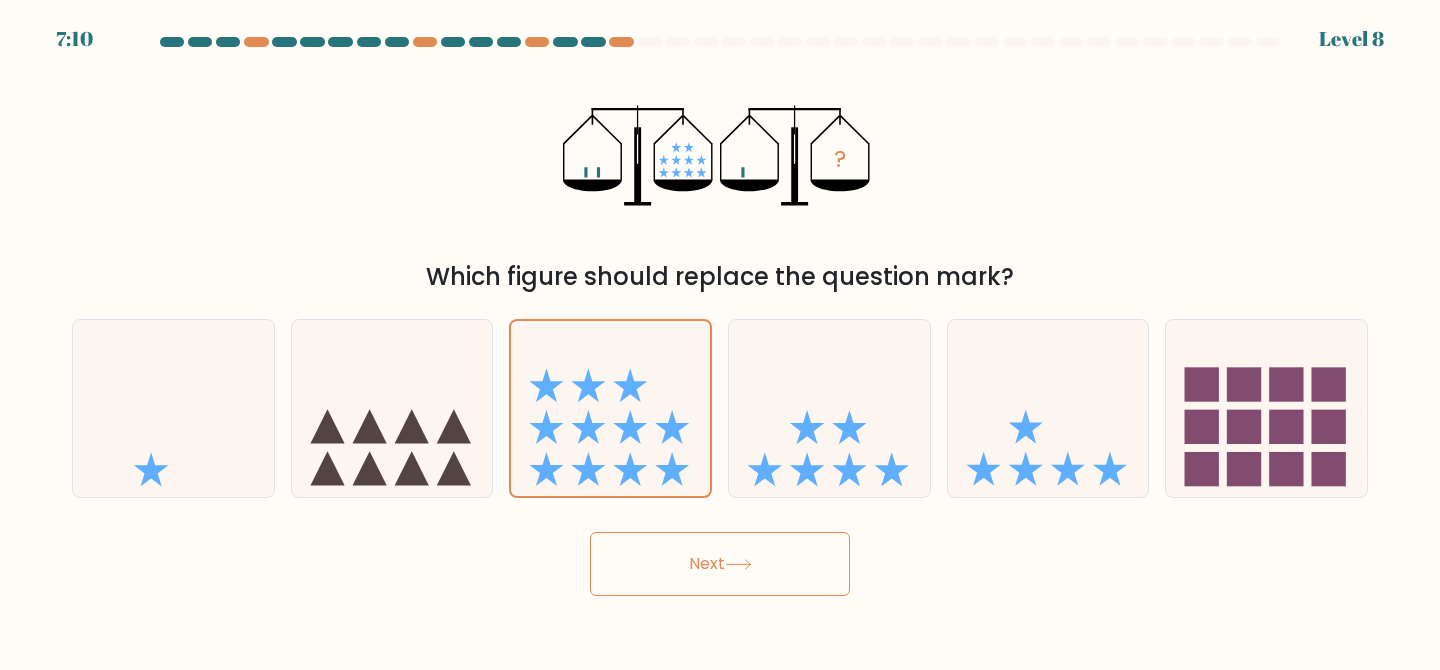 click on "Next" at bounding box center (720, 564) 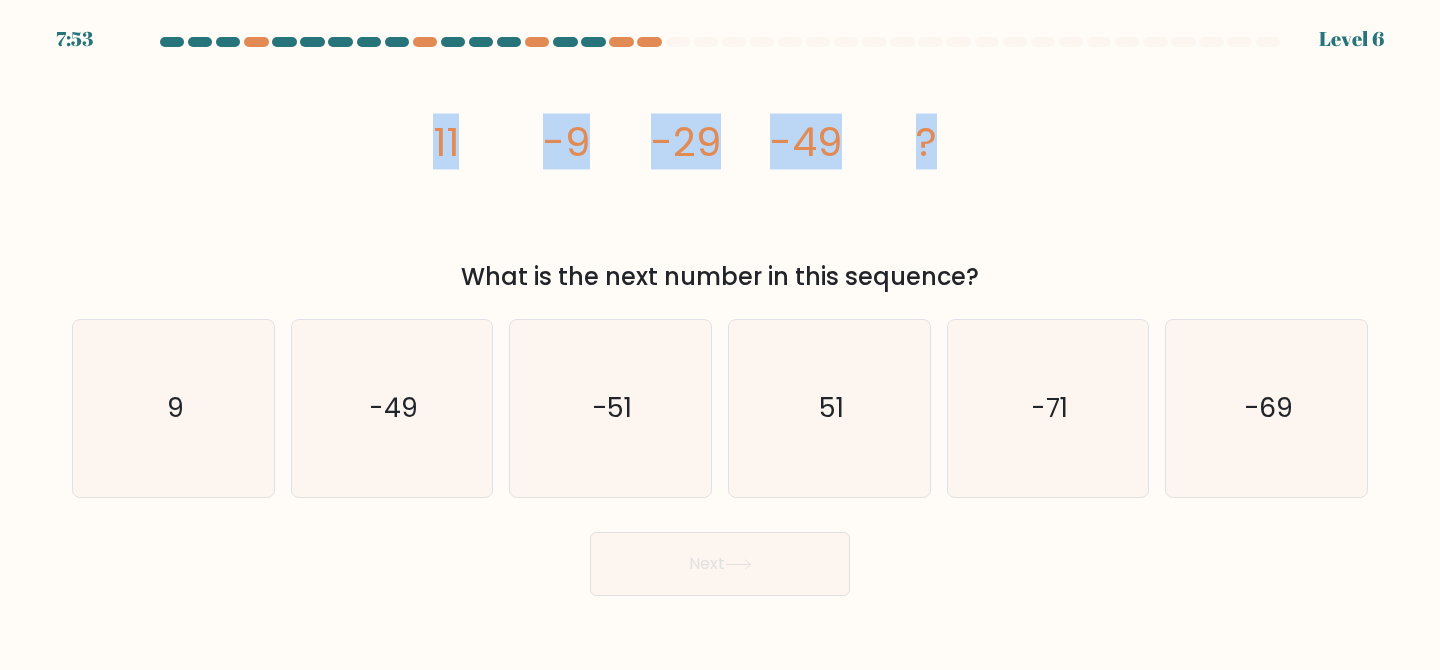 drag, startPoint x: 410, startPoint y: 129, endPoint x: 986, endPoint y: 140, distance: 576.10504 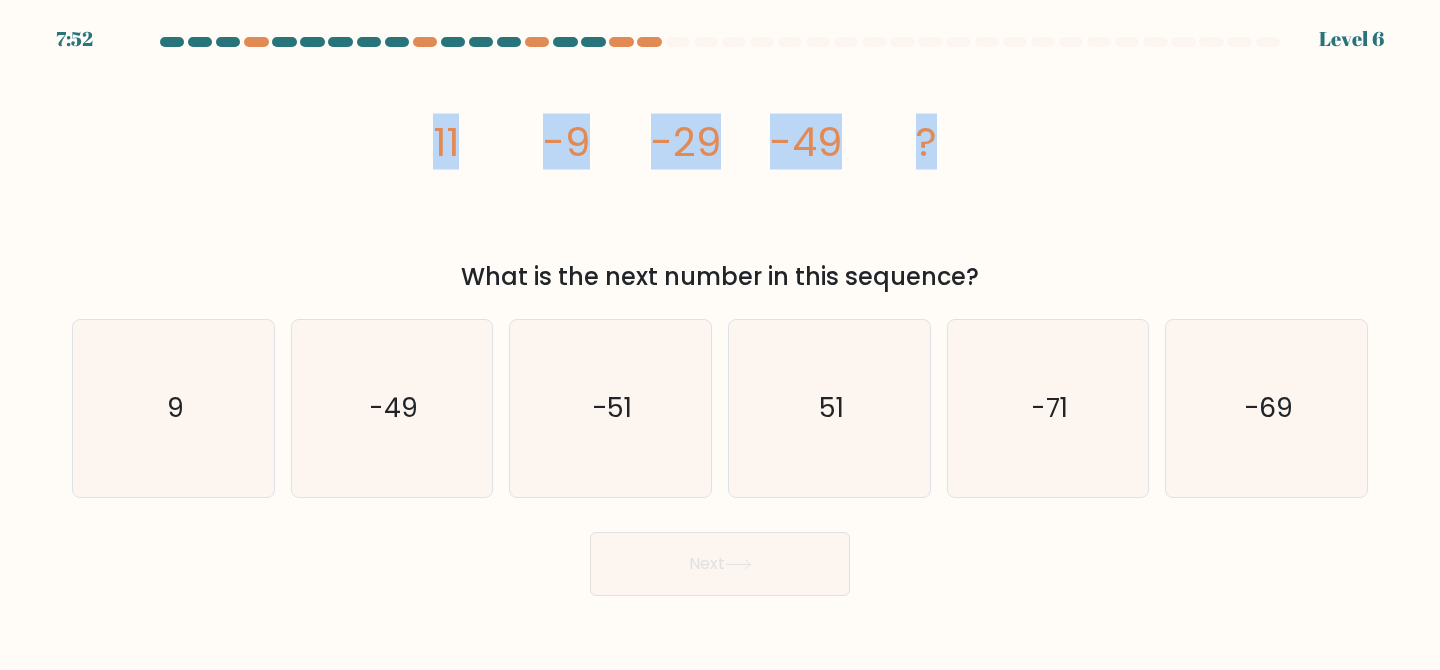 copy on "11
-9
-29
-49
?" 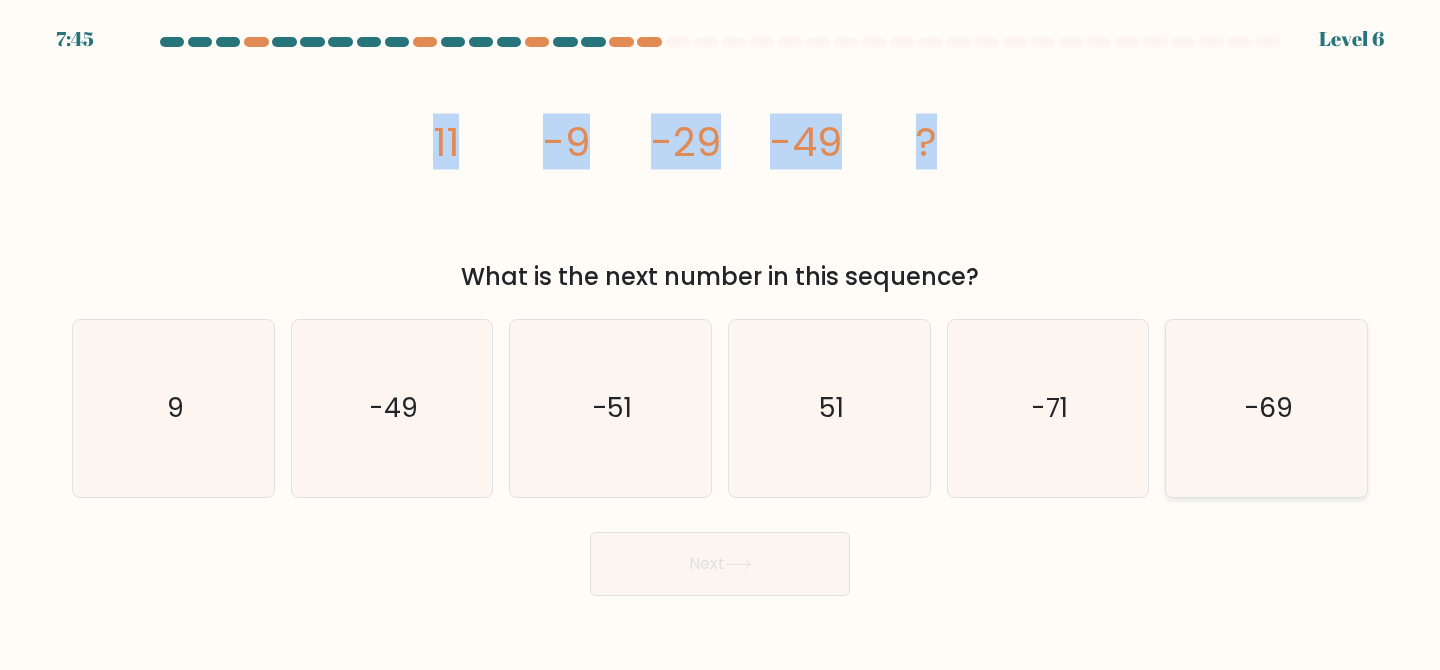 click on "-69" at bounding box center [1268, 407] 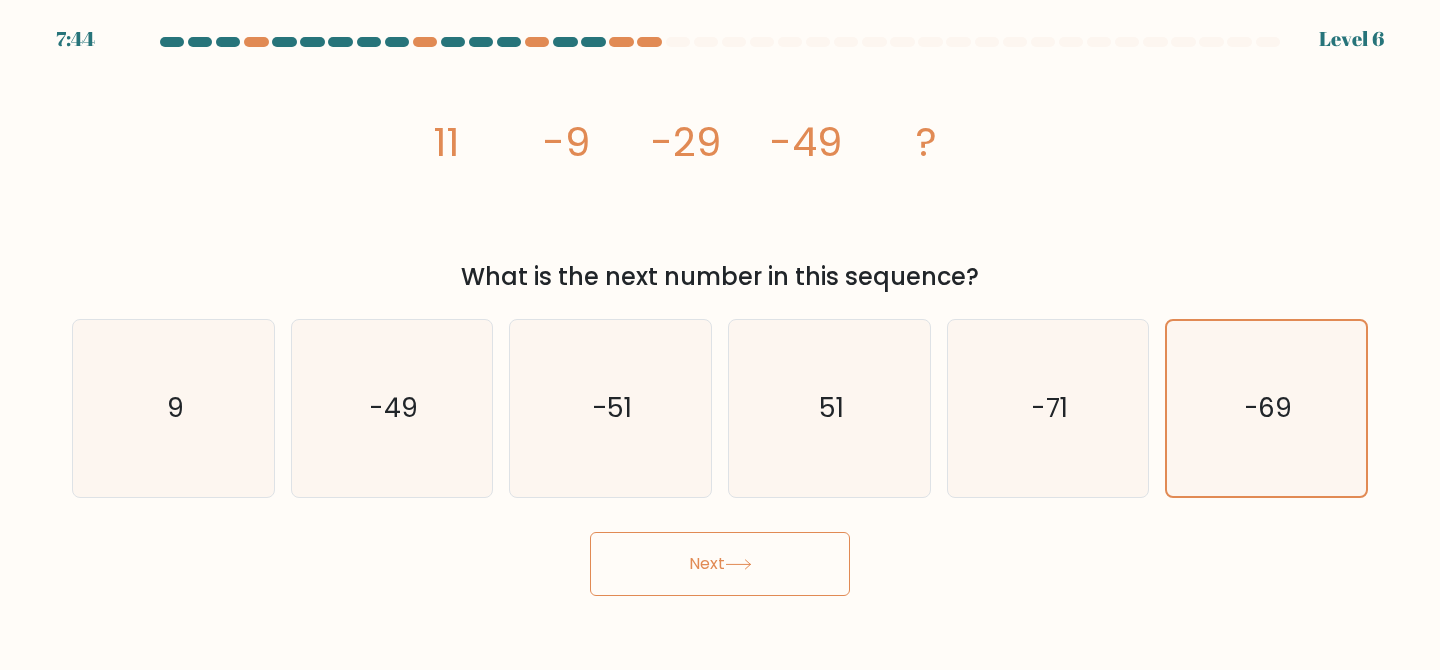 click on "Next" at bounding box center [720, 564] 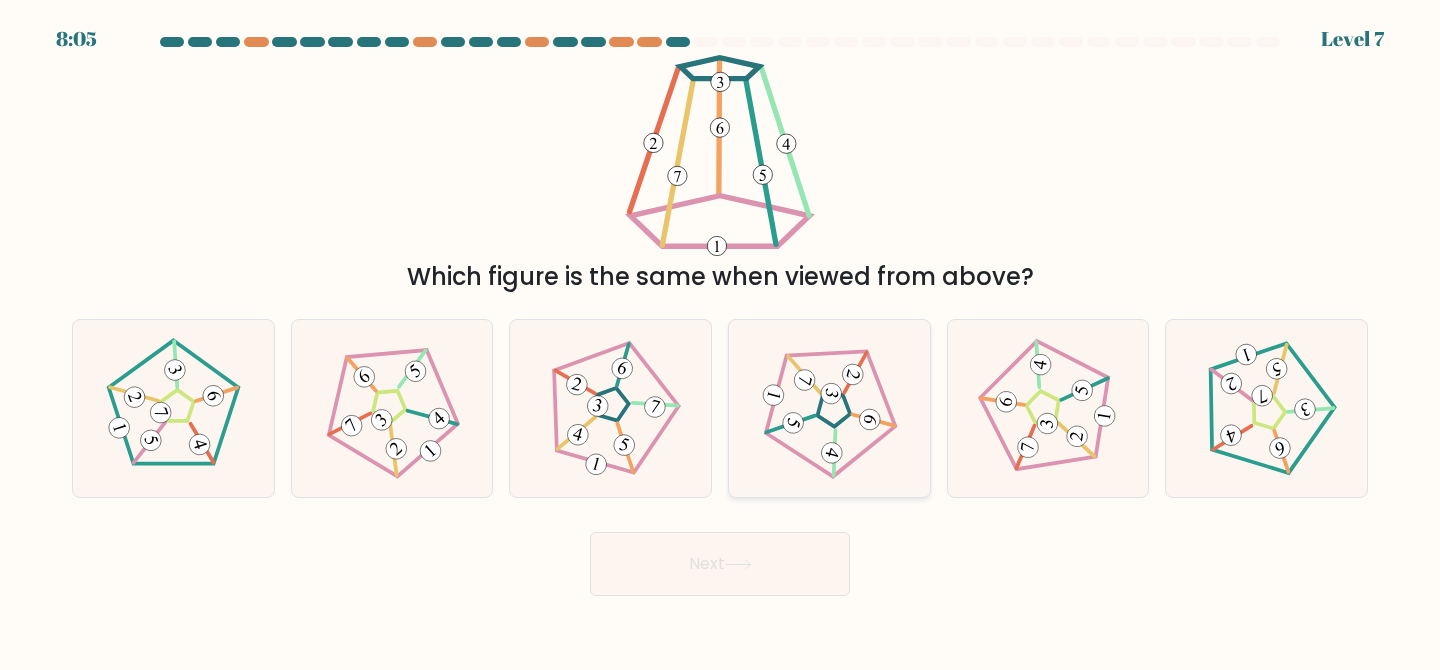 click at bounding box center [804, 379] 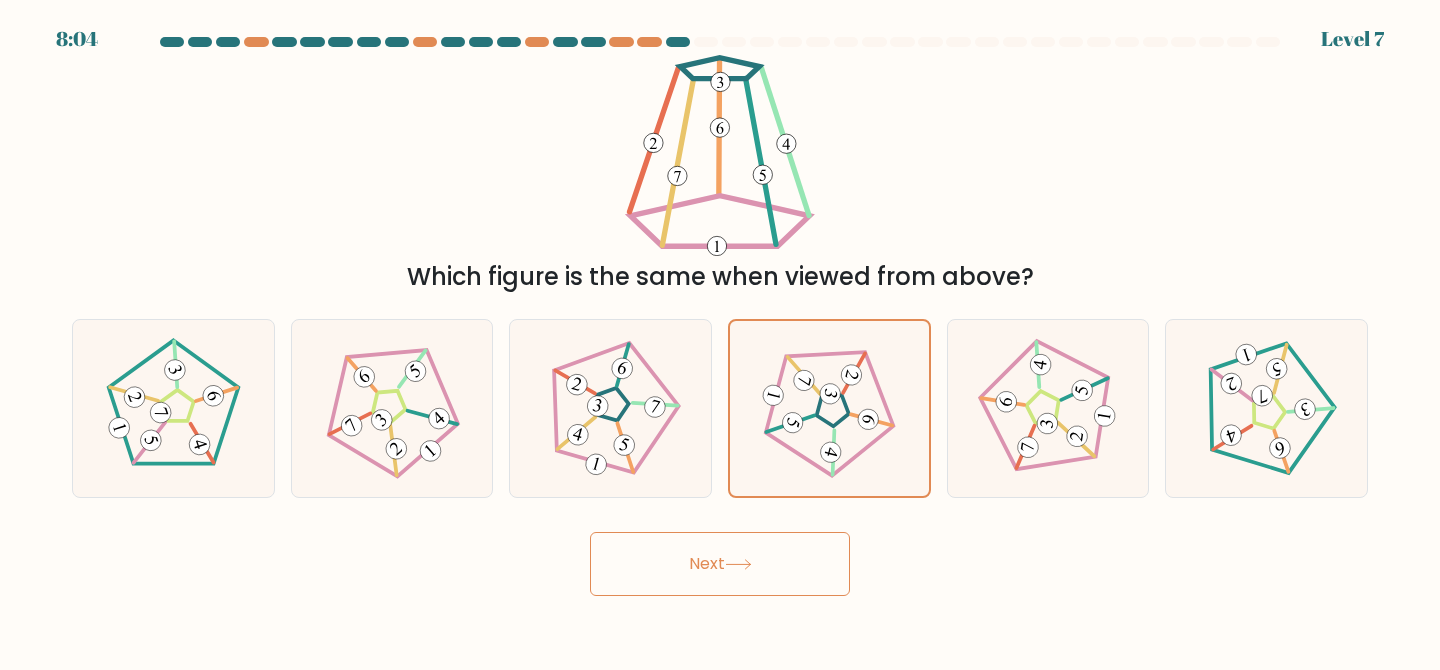 click on "Next" at bounding box center [720, 564] 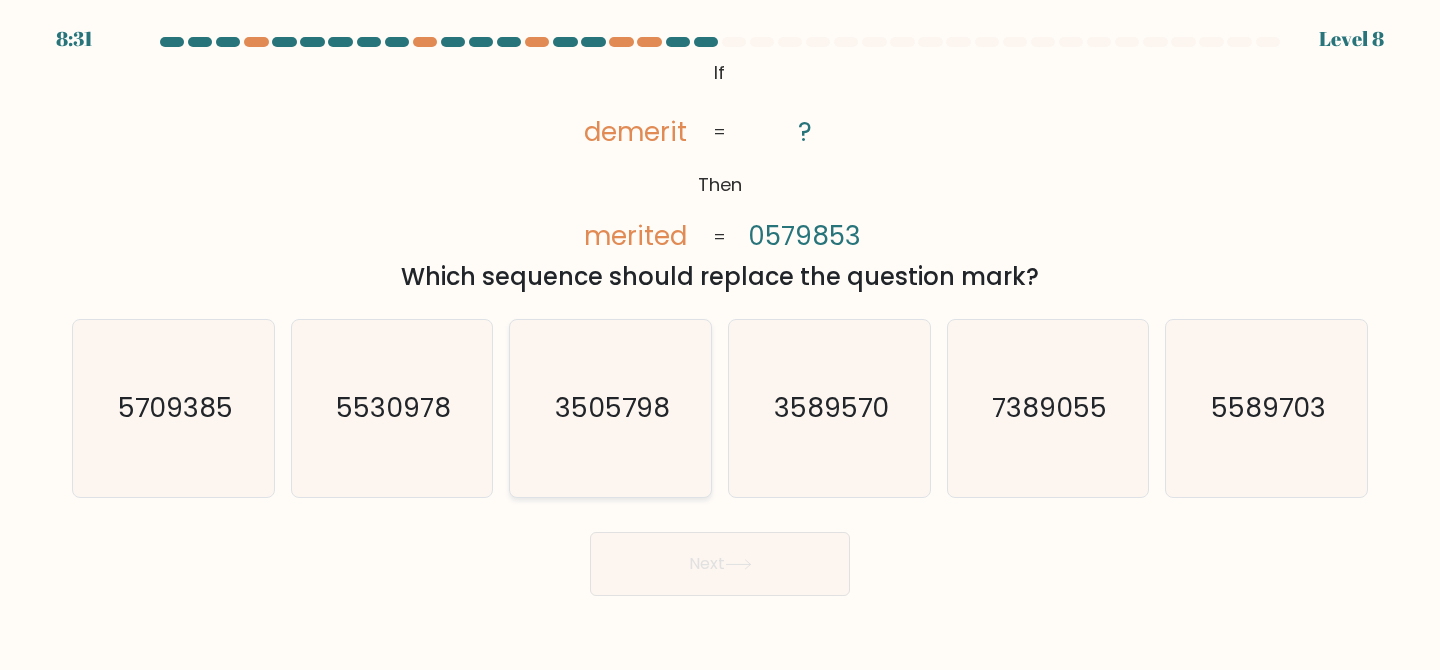 click on "3505798" at bounding box center (610, 408) 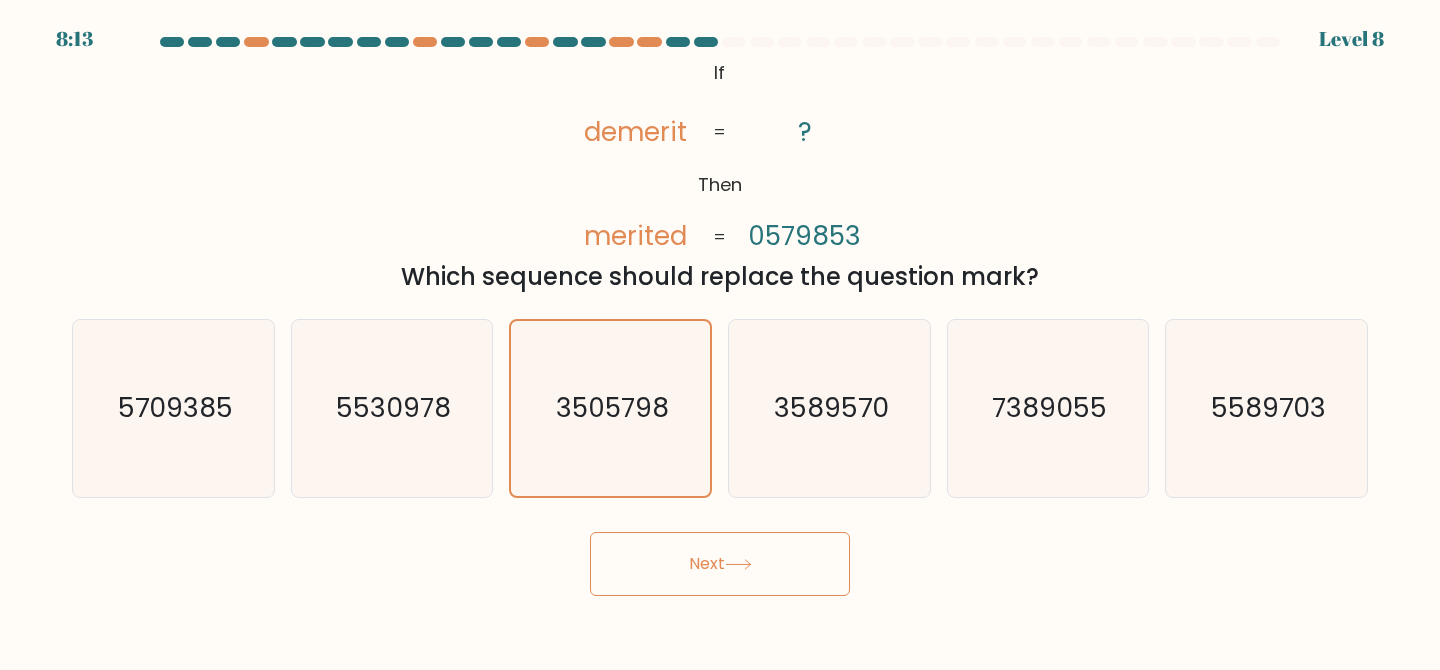click on "Next" at bounding box center (720, 564) 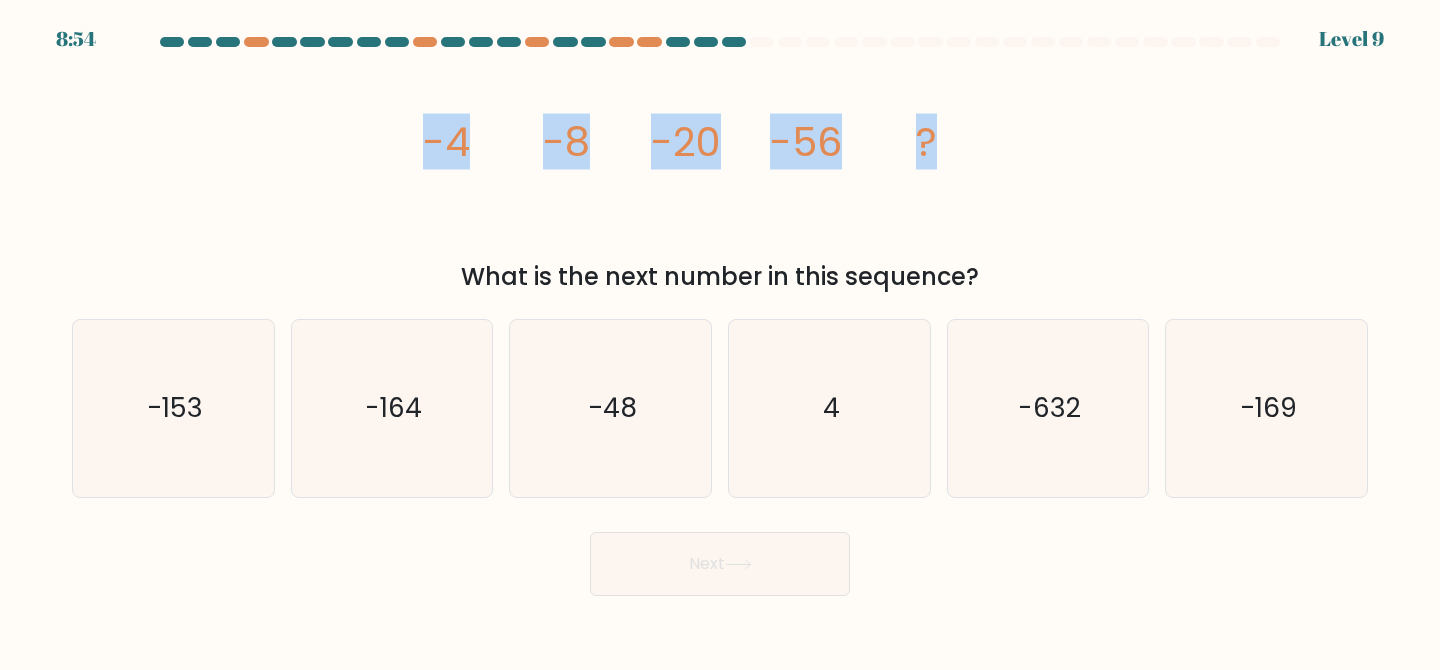 drag, startPoint x: 411, startPoint y: 130, endPoint x: 1027, endPoint y: 118, distance: 616.1169 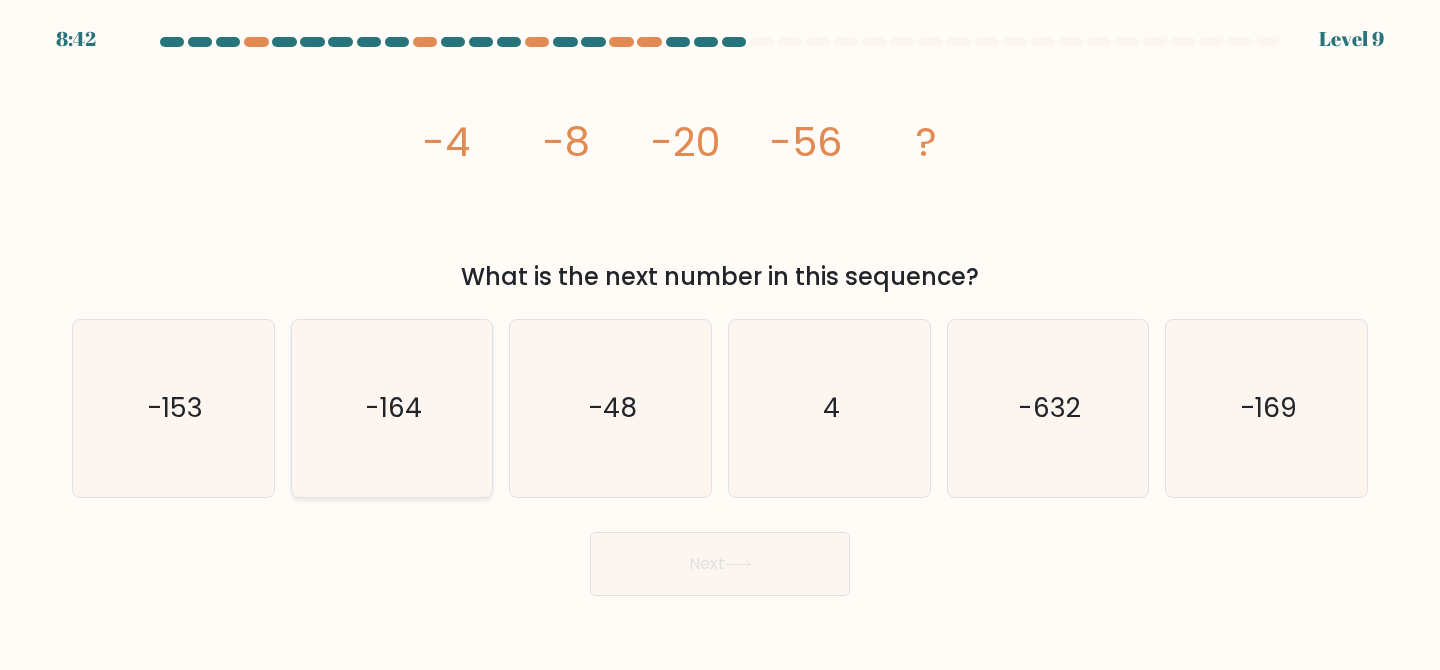 click on "-164" at bounding box center [392, 408] 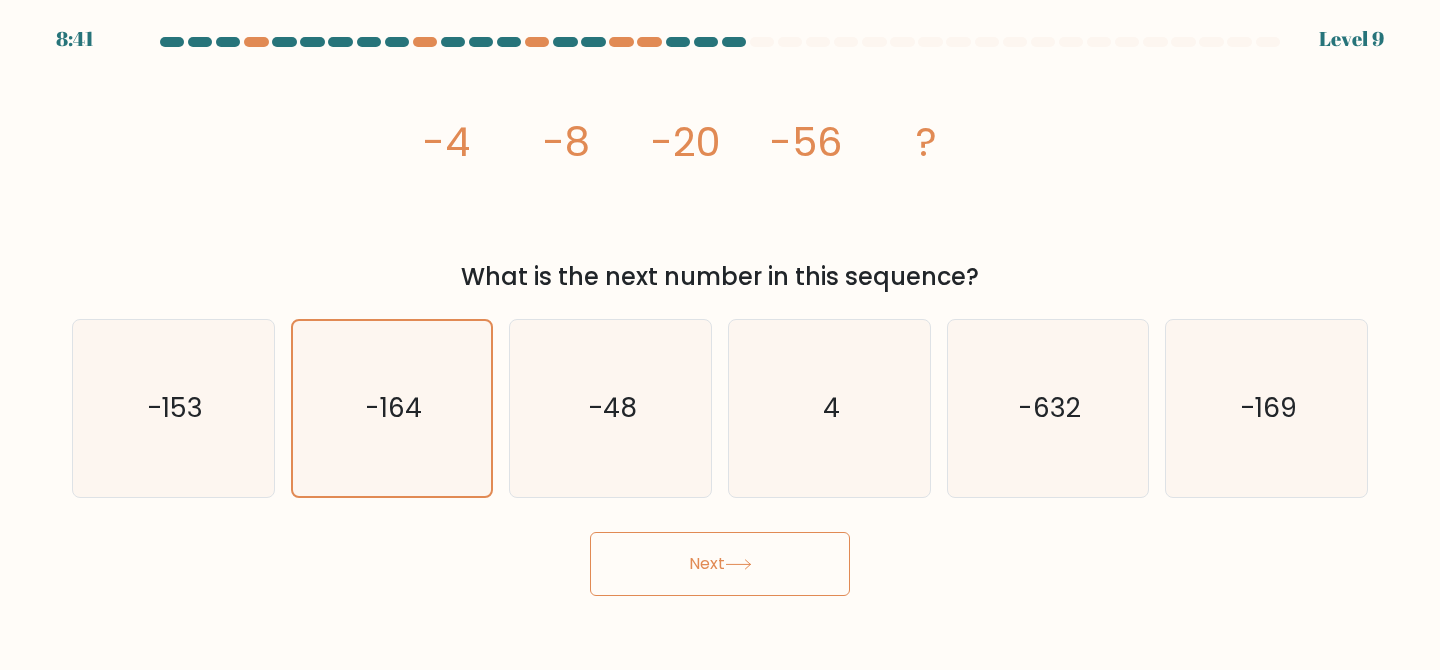 click on "Next" at bounding box center [720, 564] 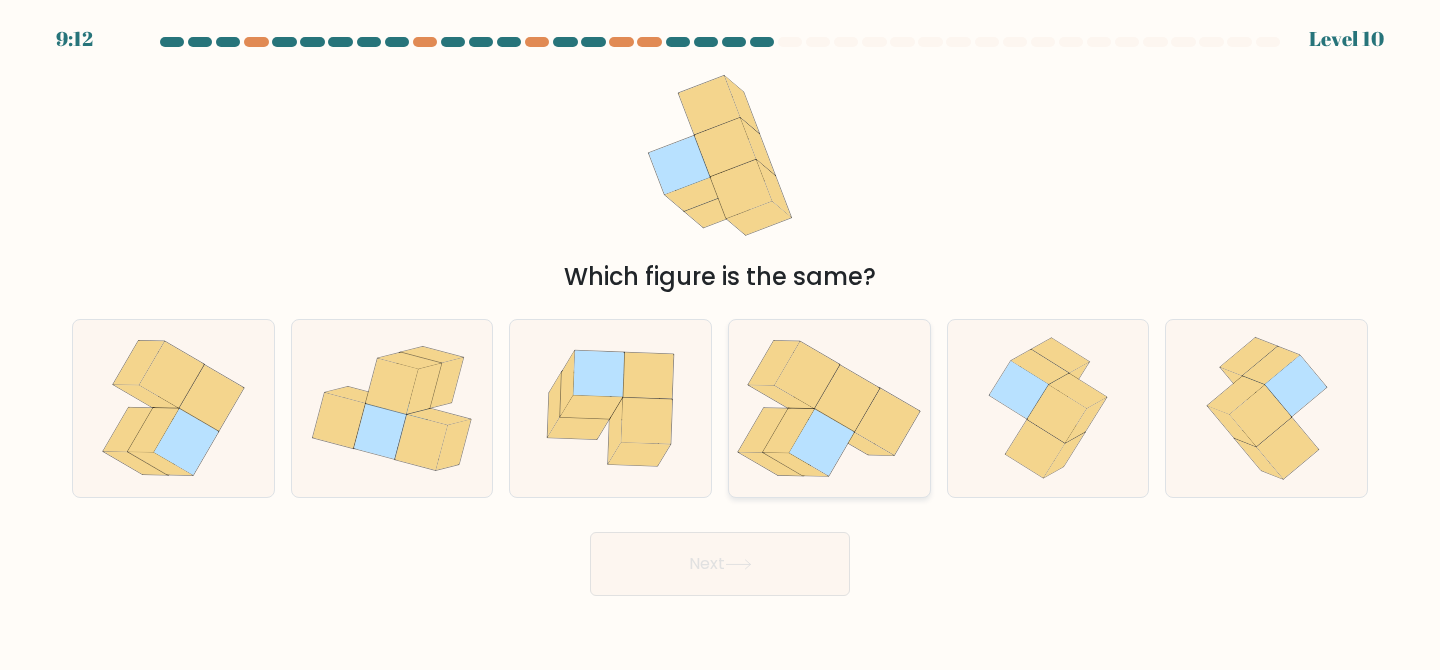 click at bounding box center [782, 396] 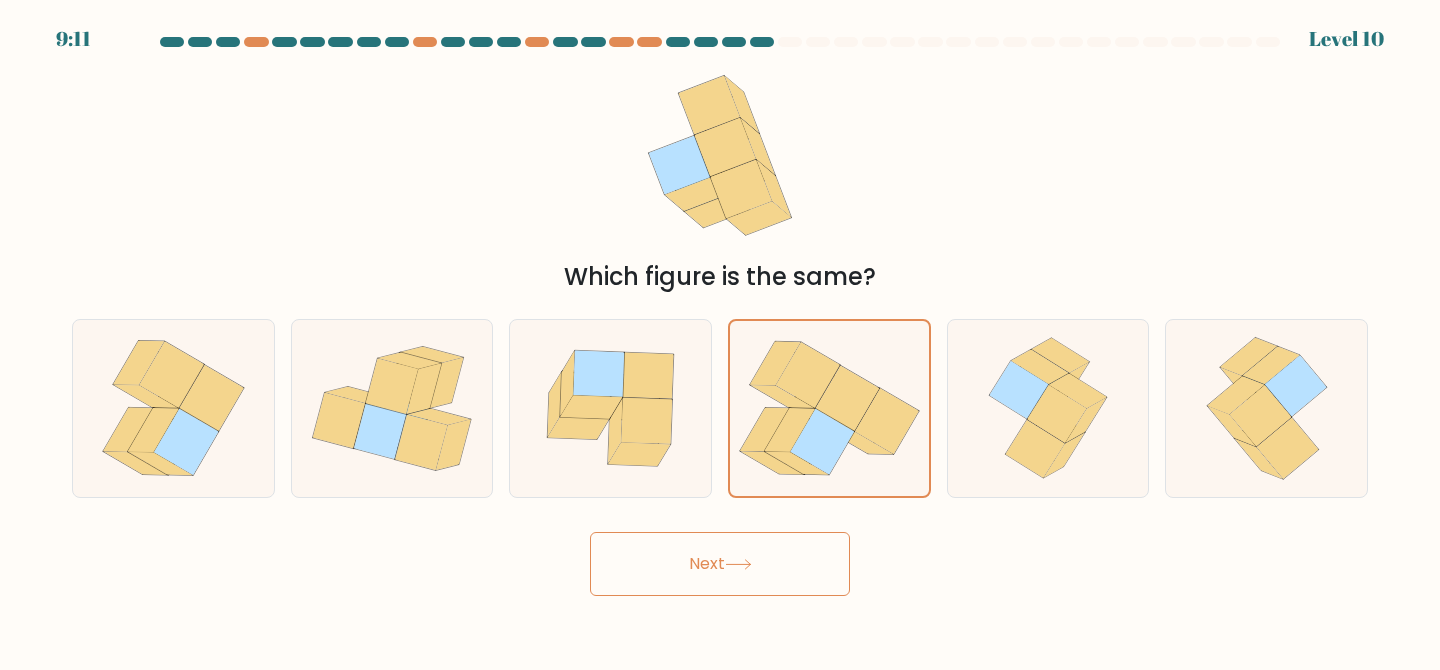 click on "Next" at bounding box center [720, 564] 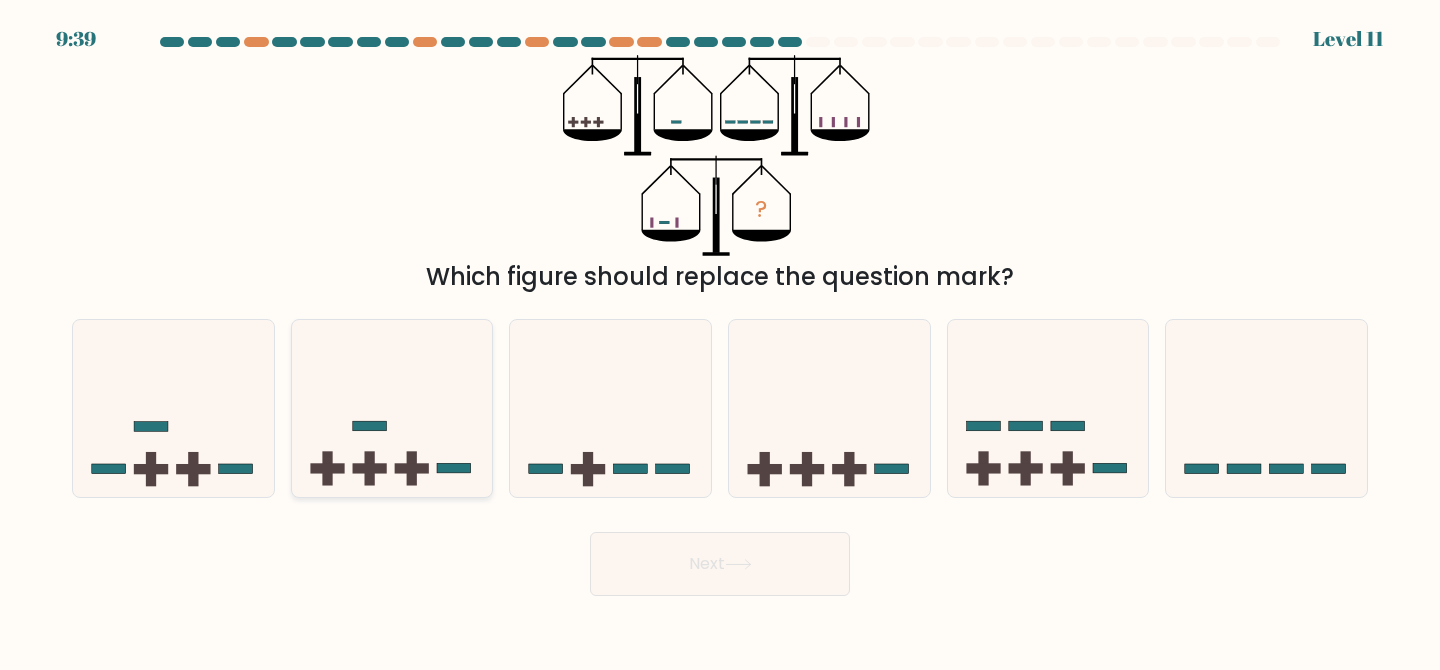 click at bounding box center [392, 408] 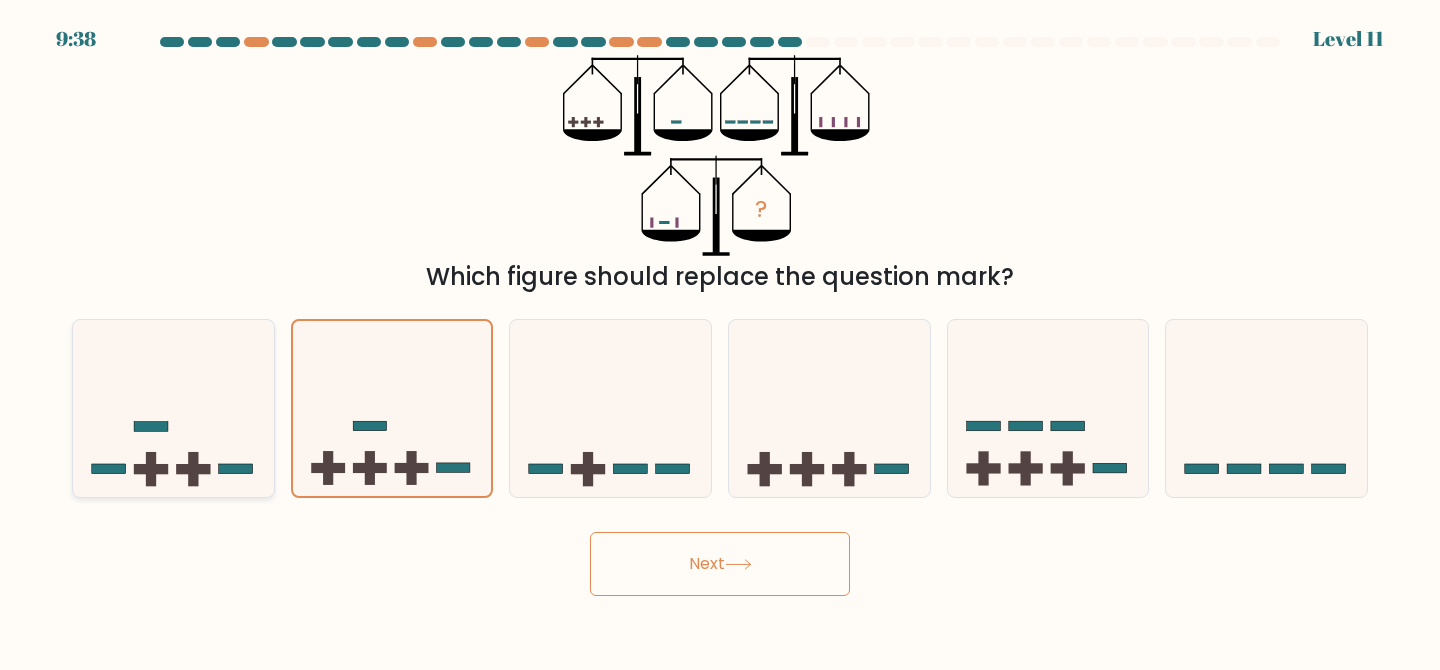 click at bounding box center [173, 408] 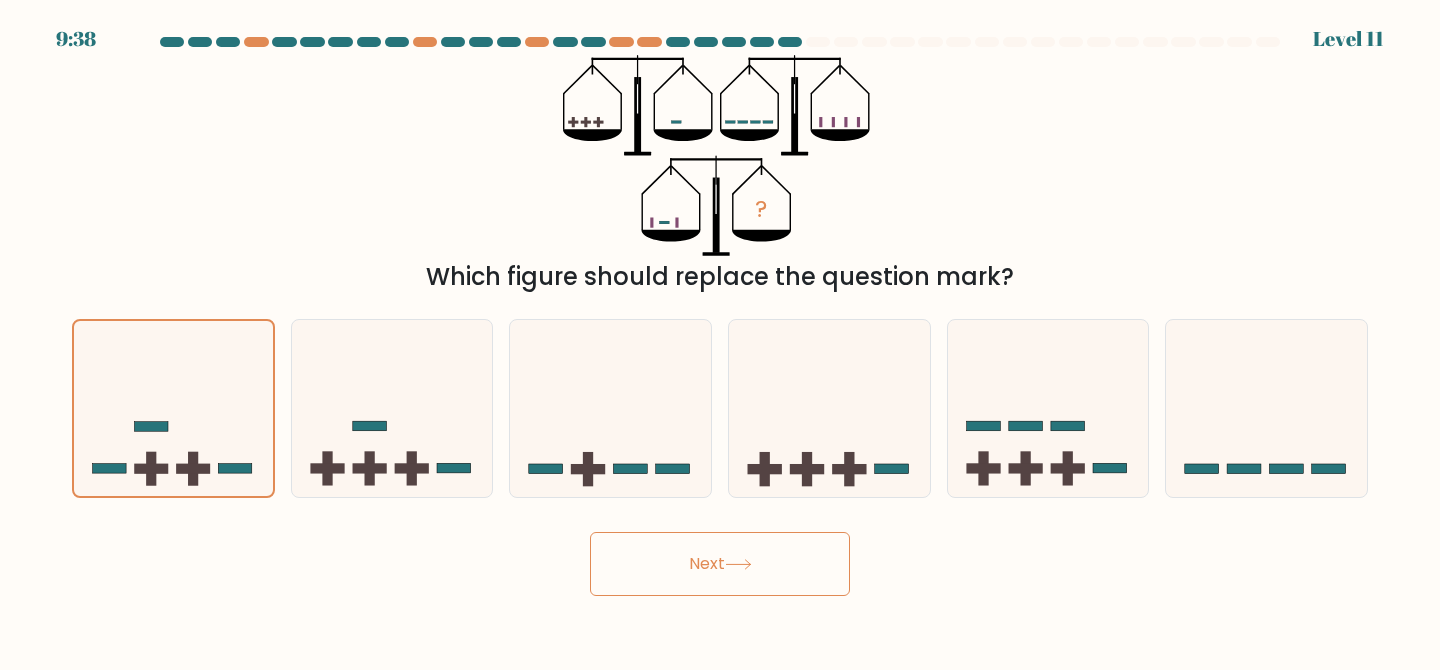 click on "Next" at bounding box center [720, 564] 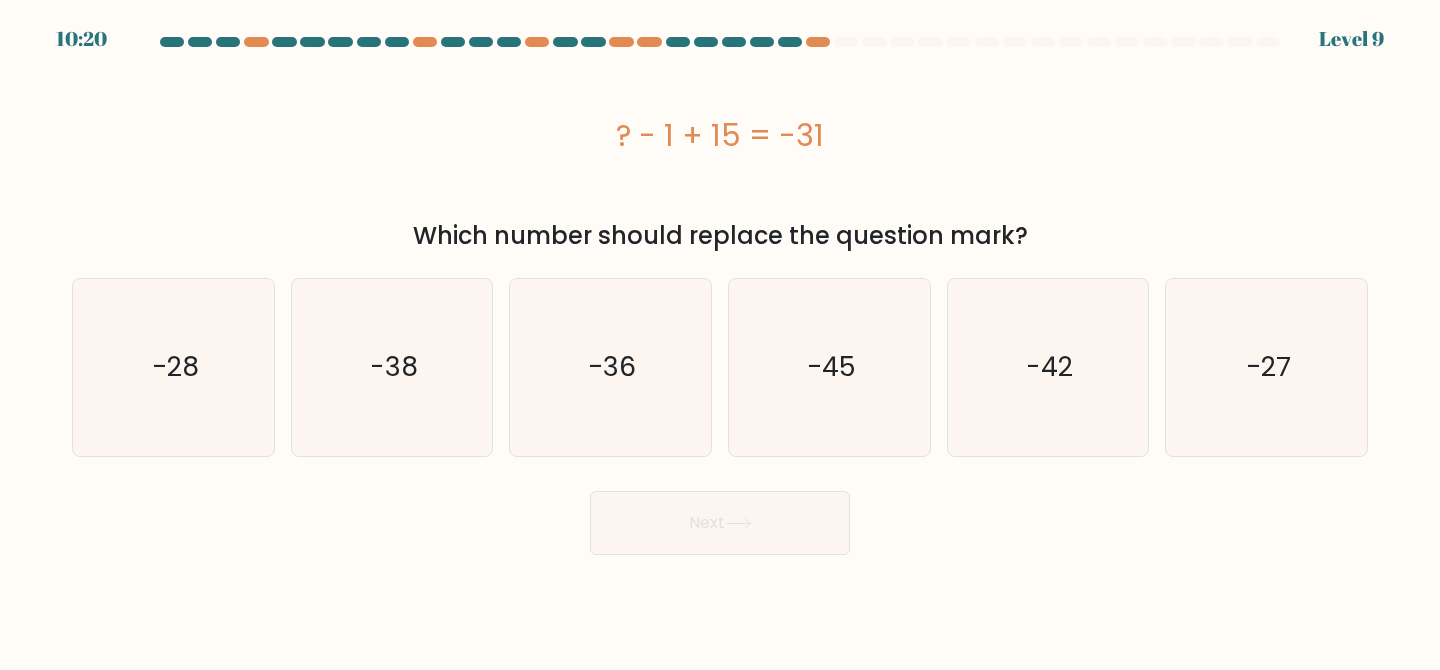 drag, startPoint x: 612, startPoint y: 123, endPoint x: 930, endPoint y: 123, distance: 318 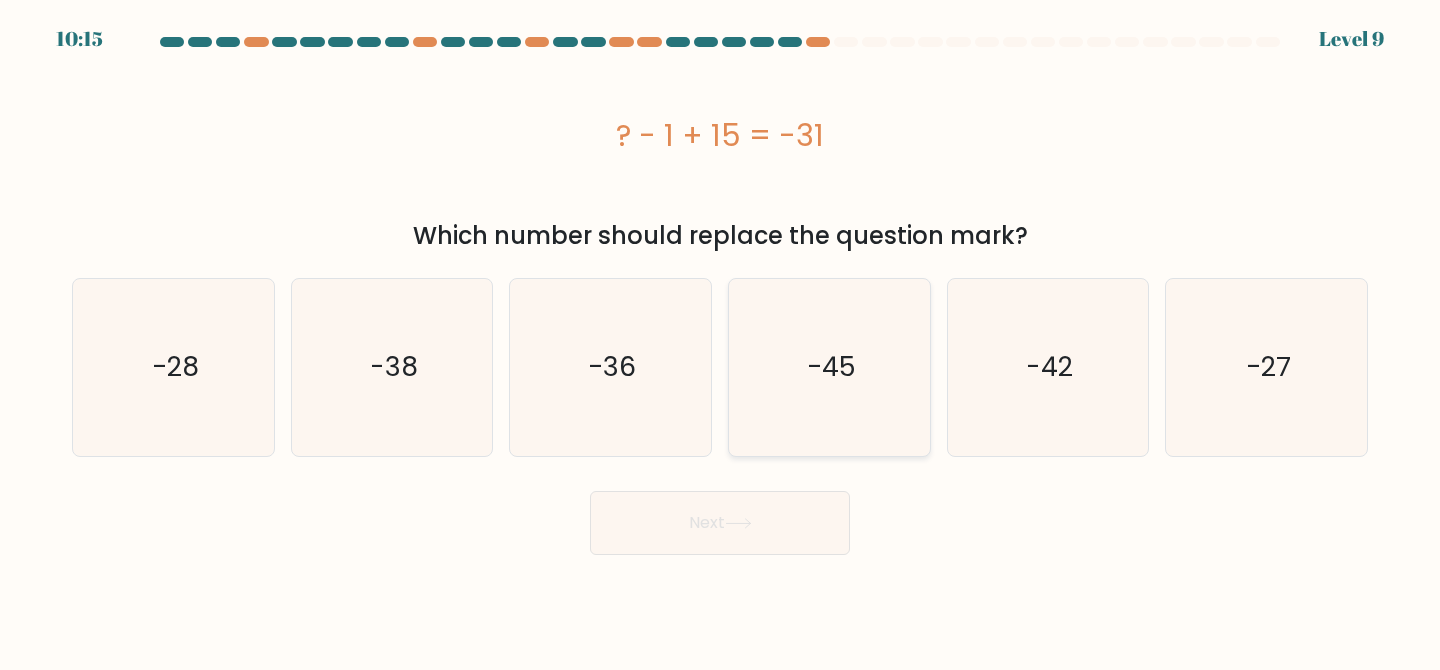 click on "-45" at bounding box center [829, 367] 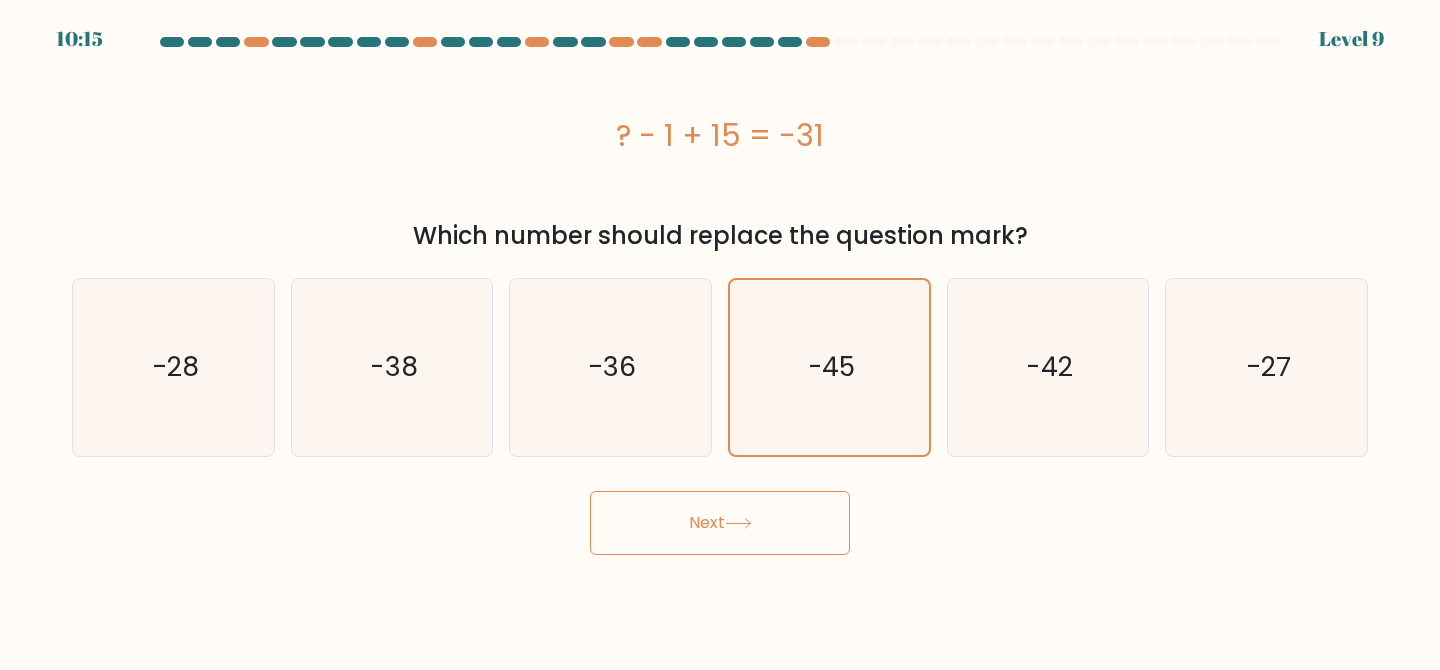 click on "Next" at bounding box center (720, 523) 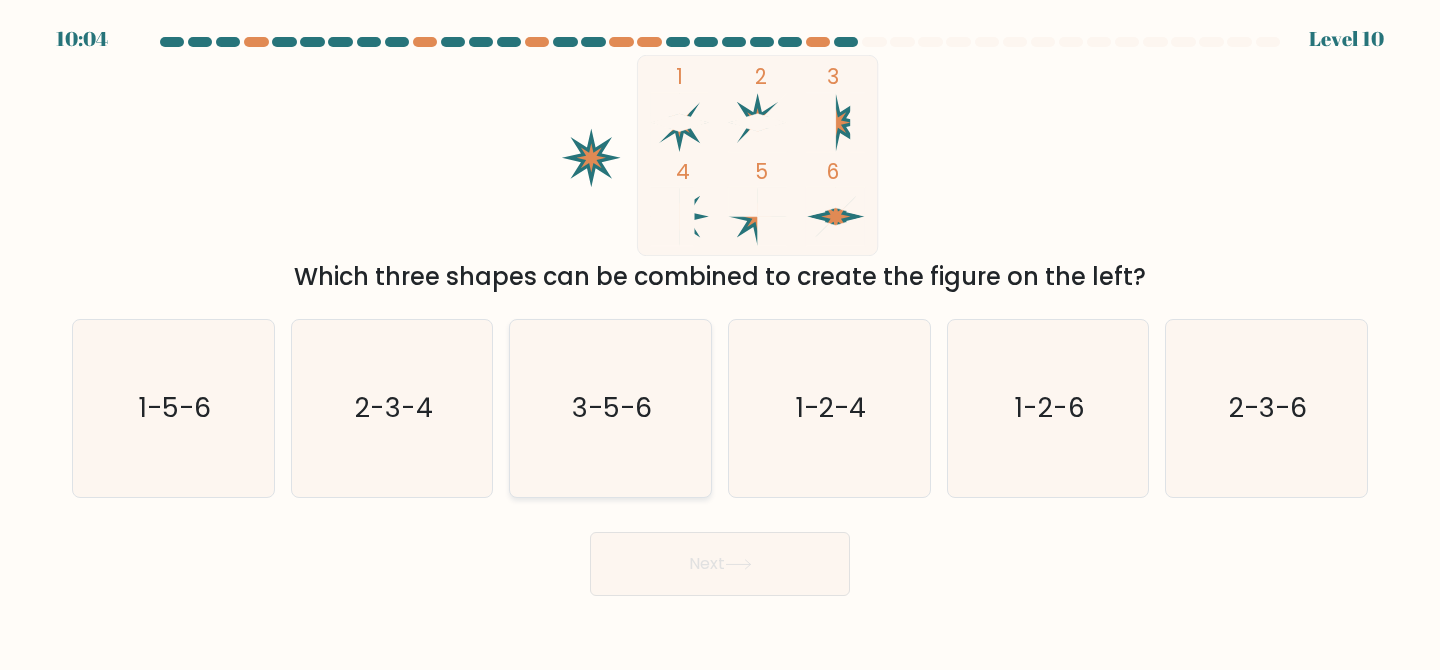 click on "3-5-6" at bounding box center (612, 407) 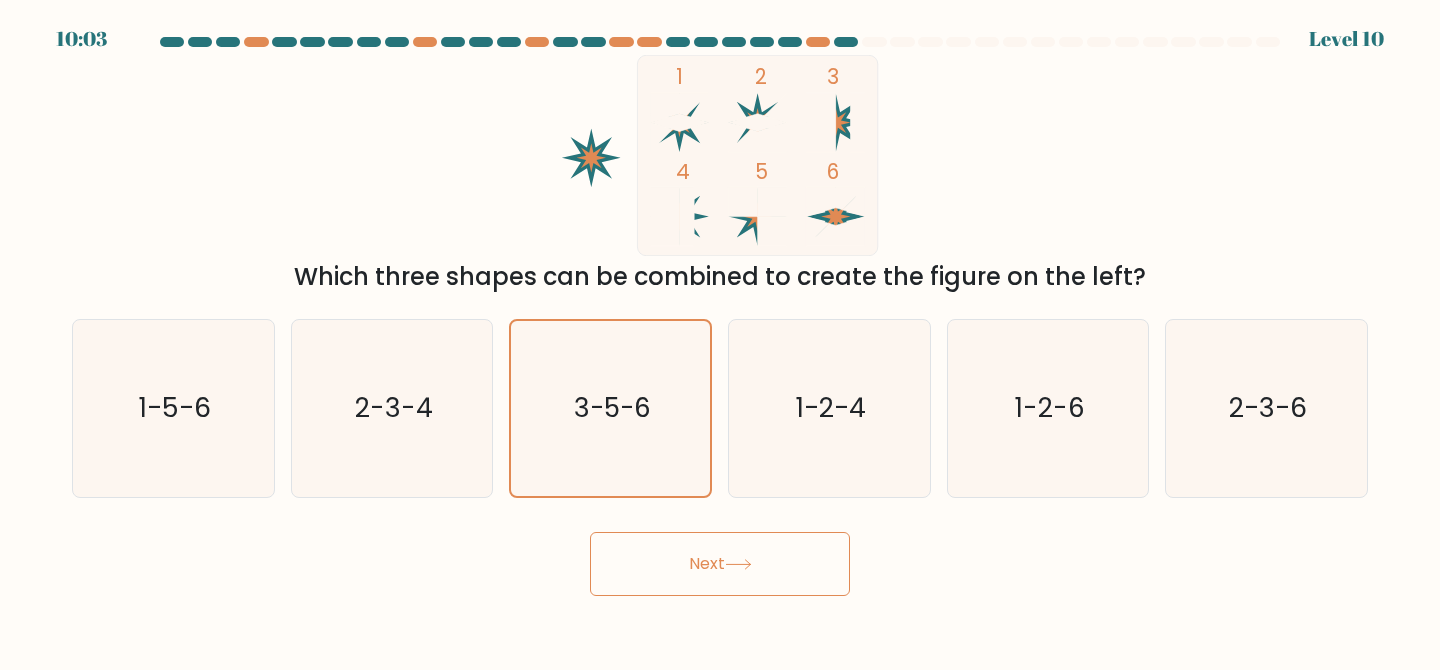 click on "Next" at bounding box center (720, 564) 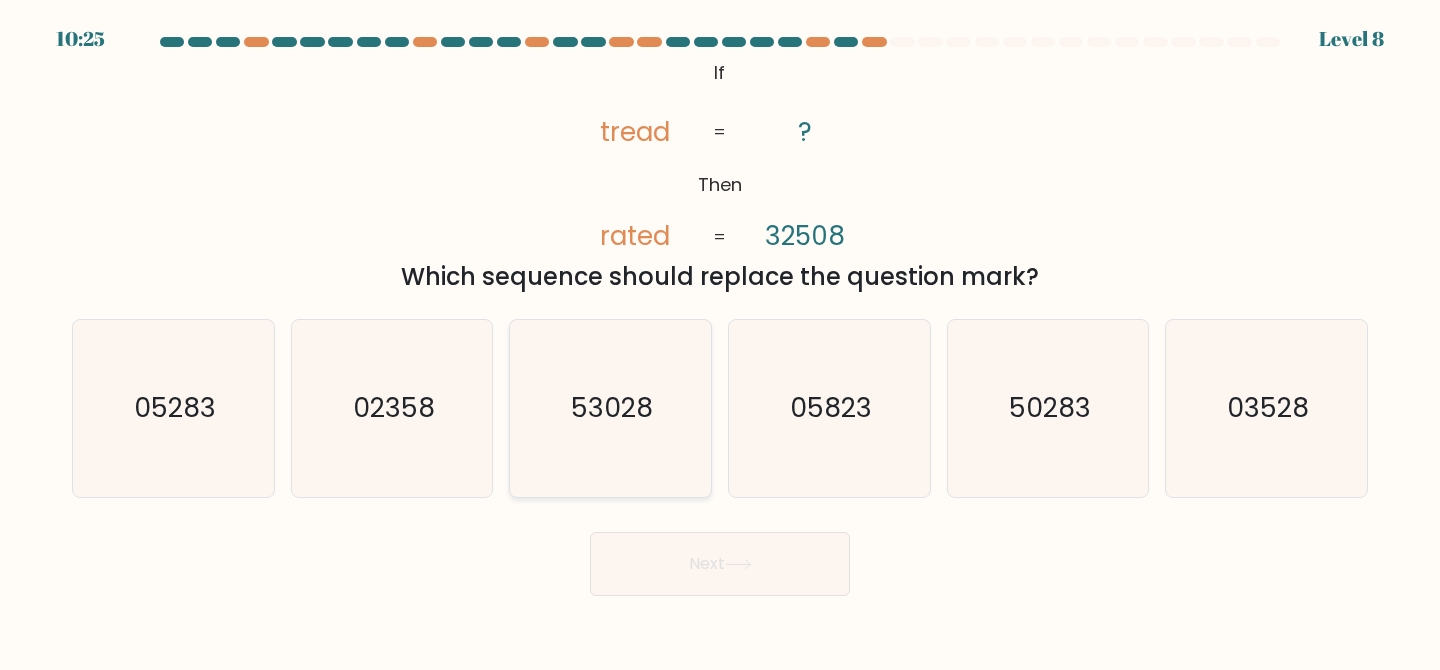 click on "53028" at bounding box center (610, 408) 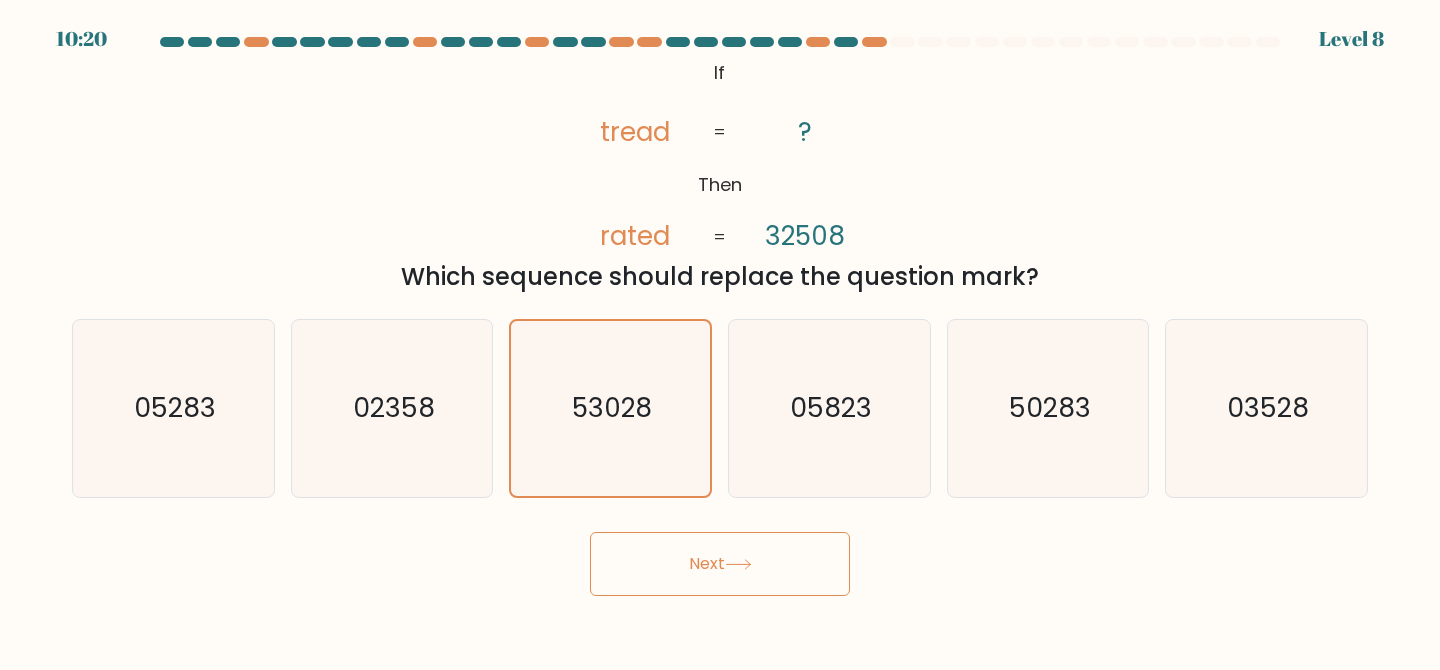click on "Next" at bounding box center (720, 564) 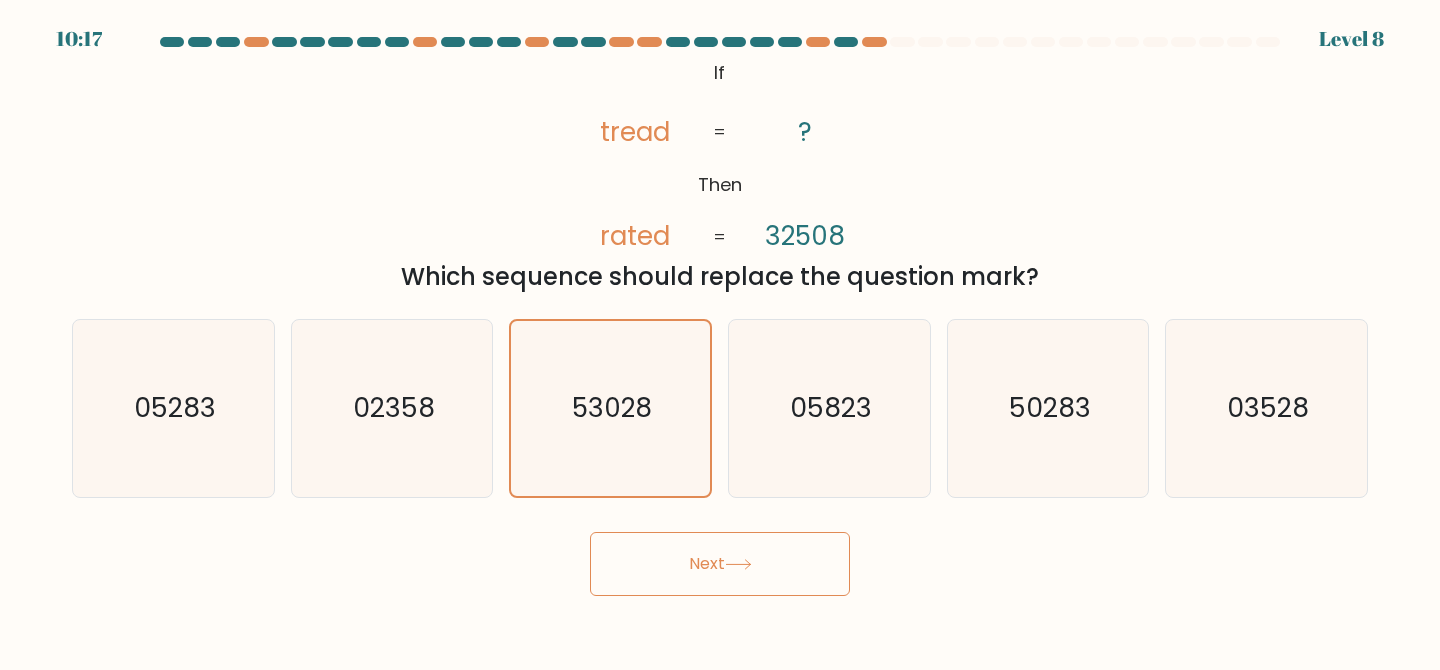 click on "Next" at bounding box center [720, 564] 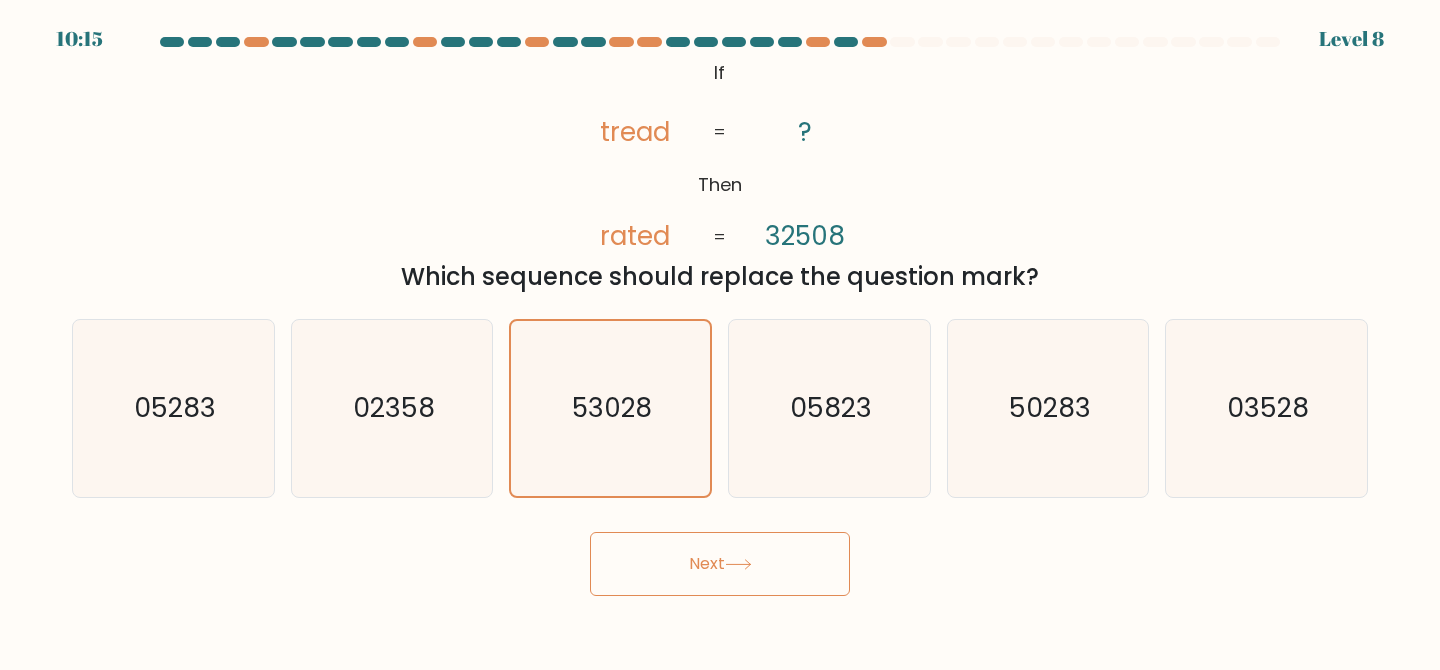 click on "Next" at bounding box center (720, 564) 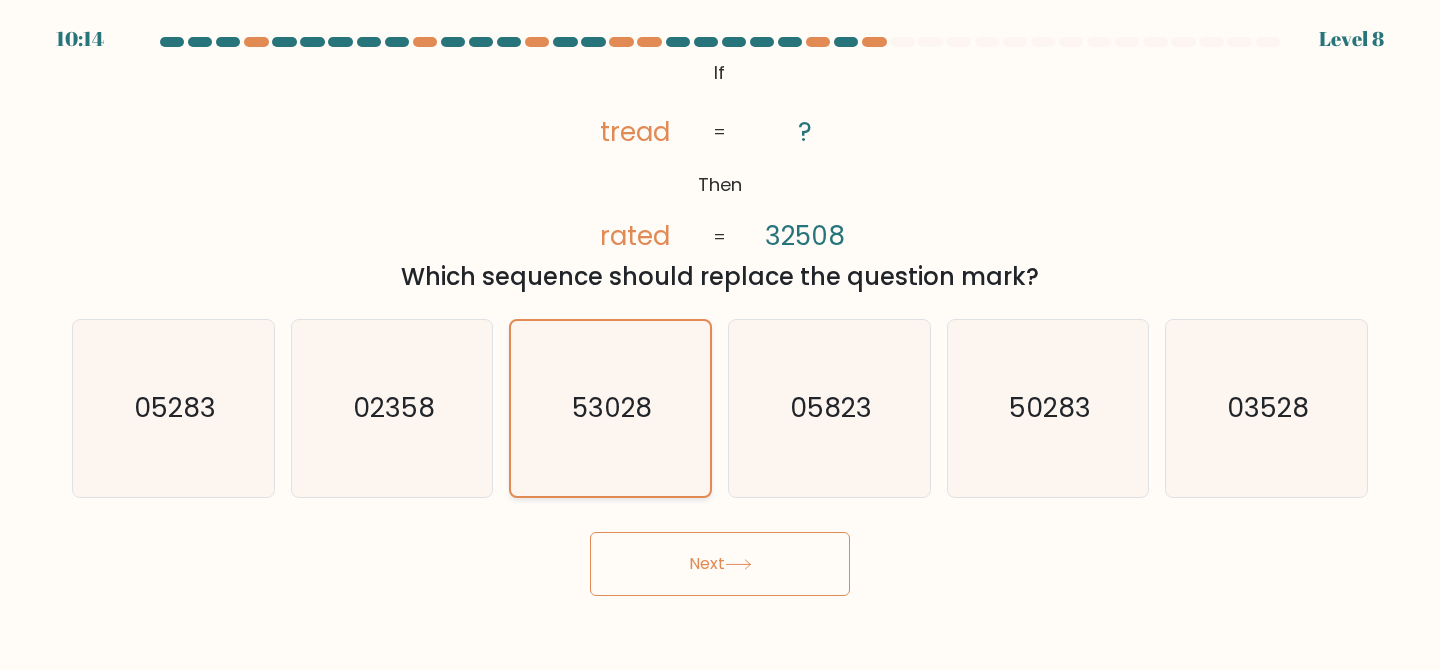 click on "53028" at bounding box center [610, 408] 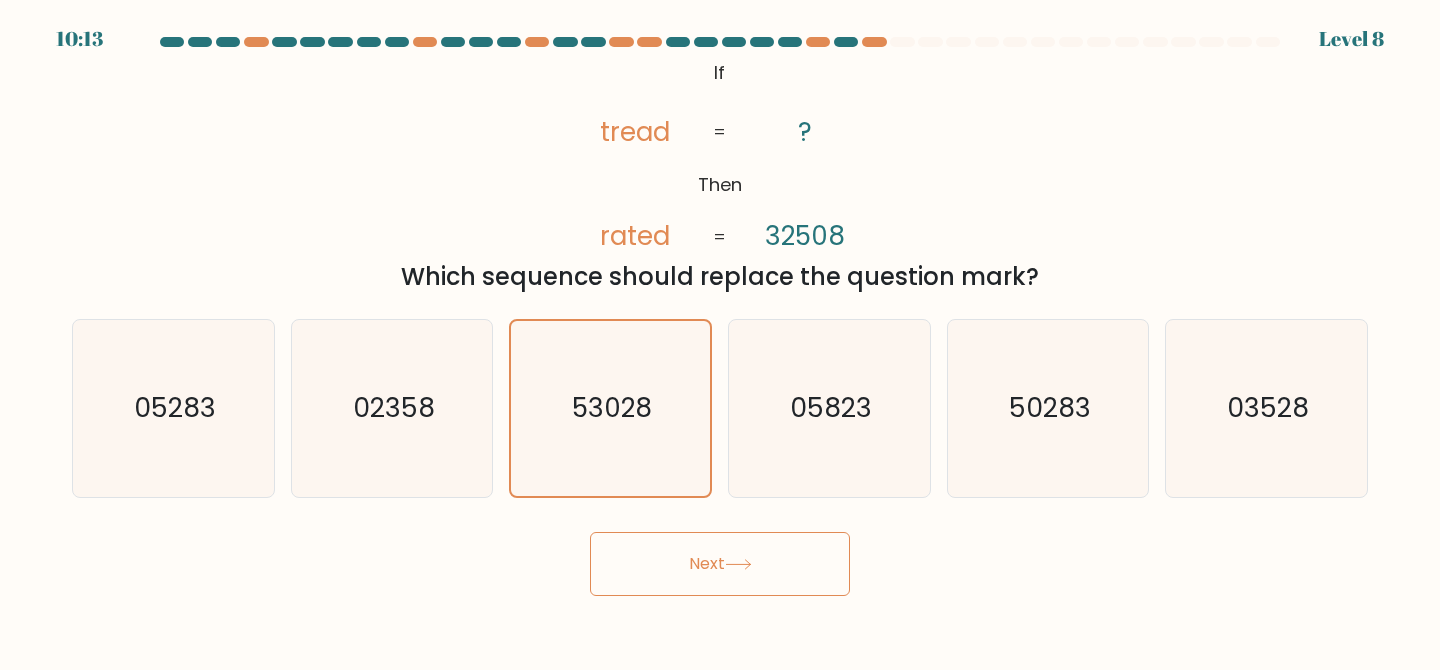 click on "Next" at bounding box center (720, 564) 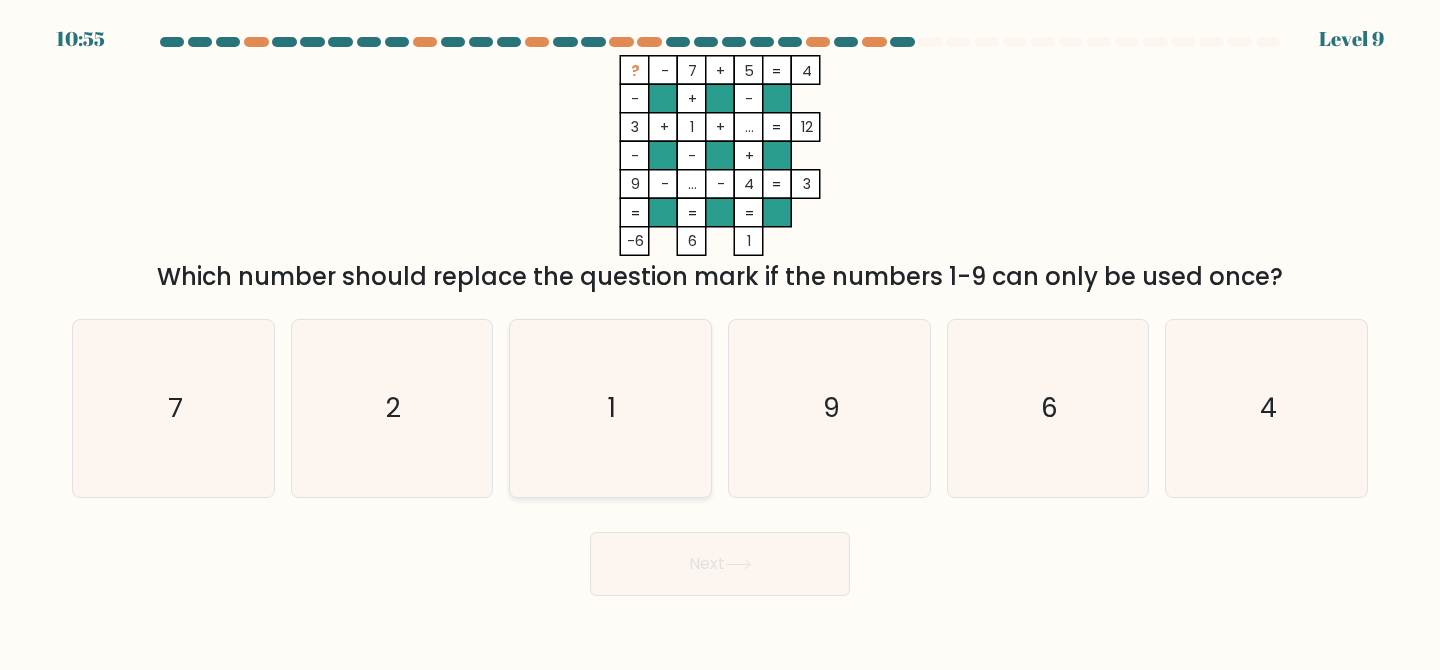 click on "1" at bounding box center [610, 408] 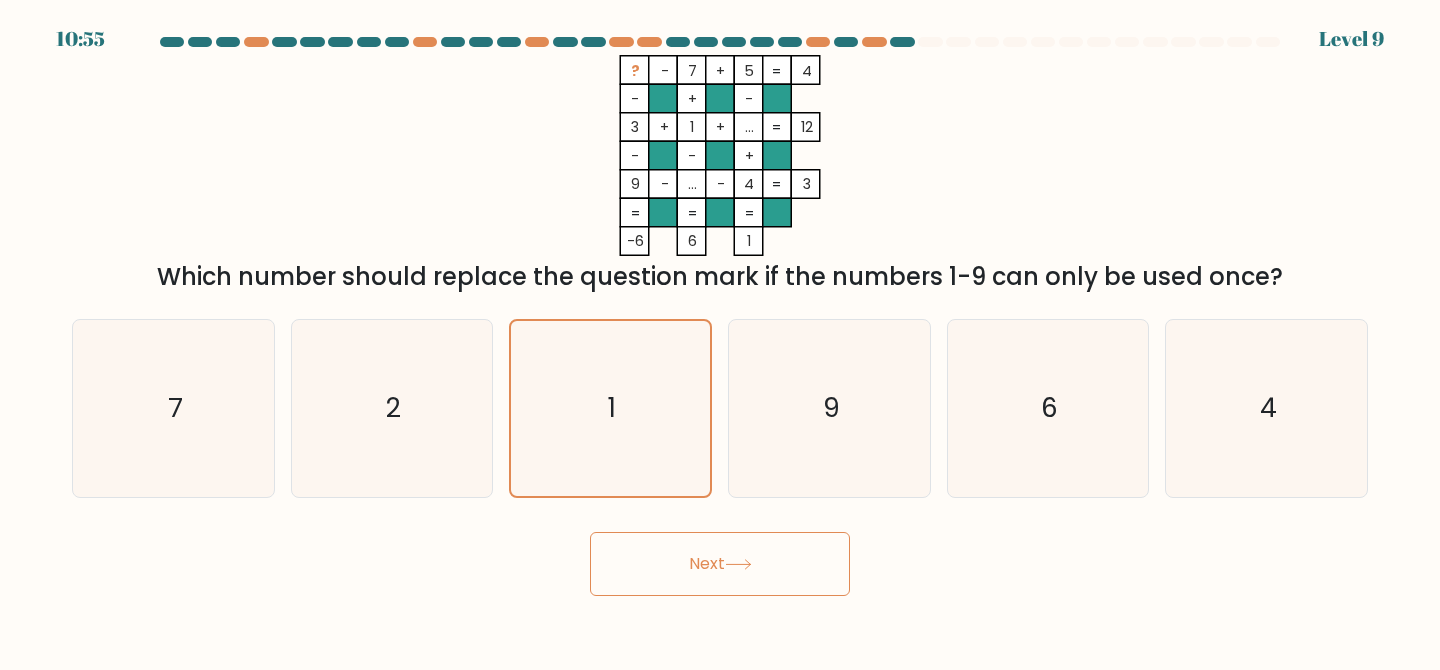 click on "Next" at bounding box center (720, 564) 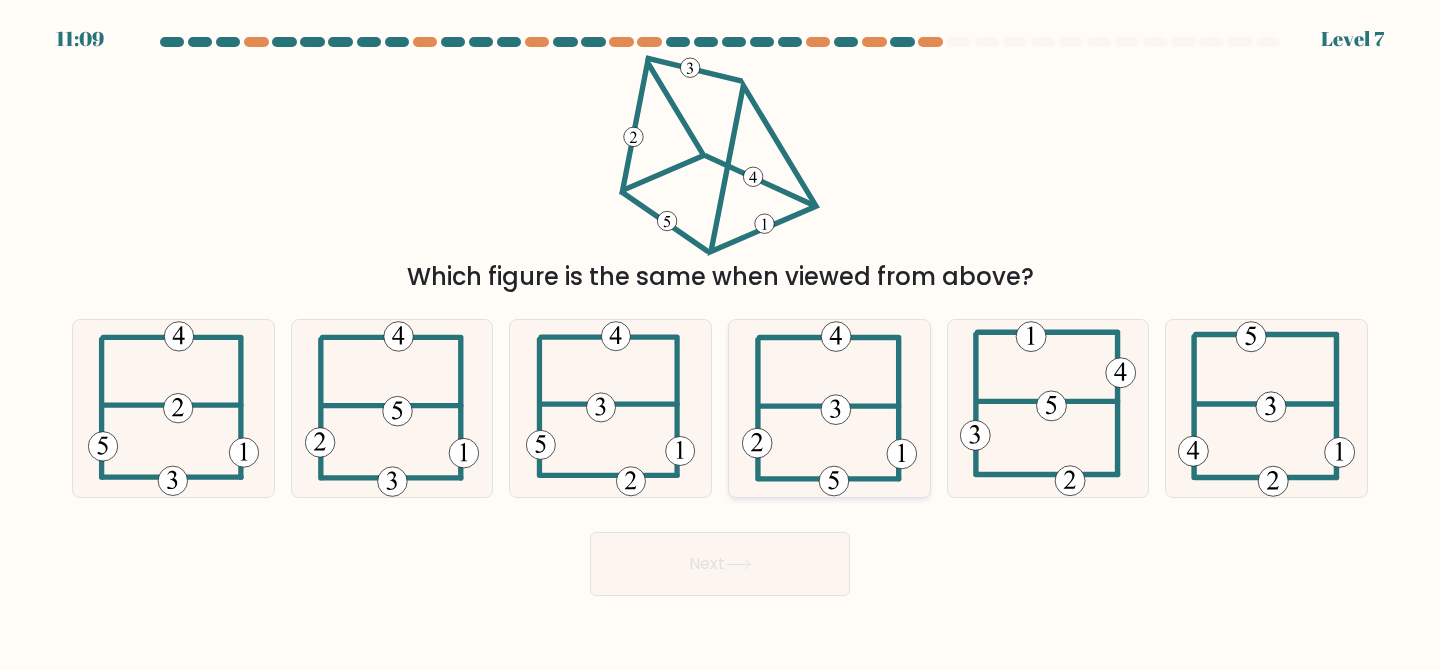 click at bounding box center (829, 408) 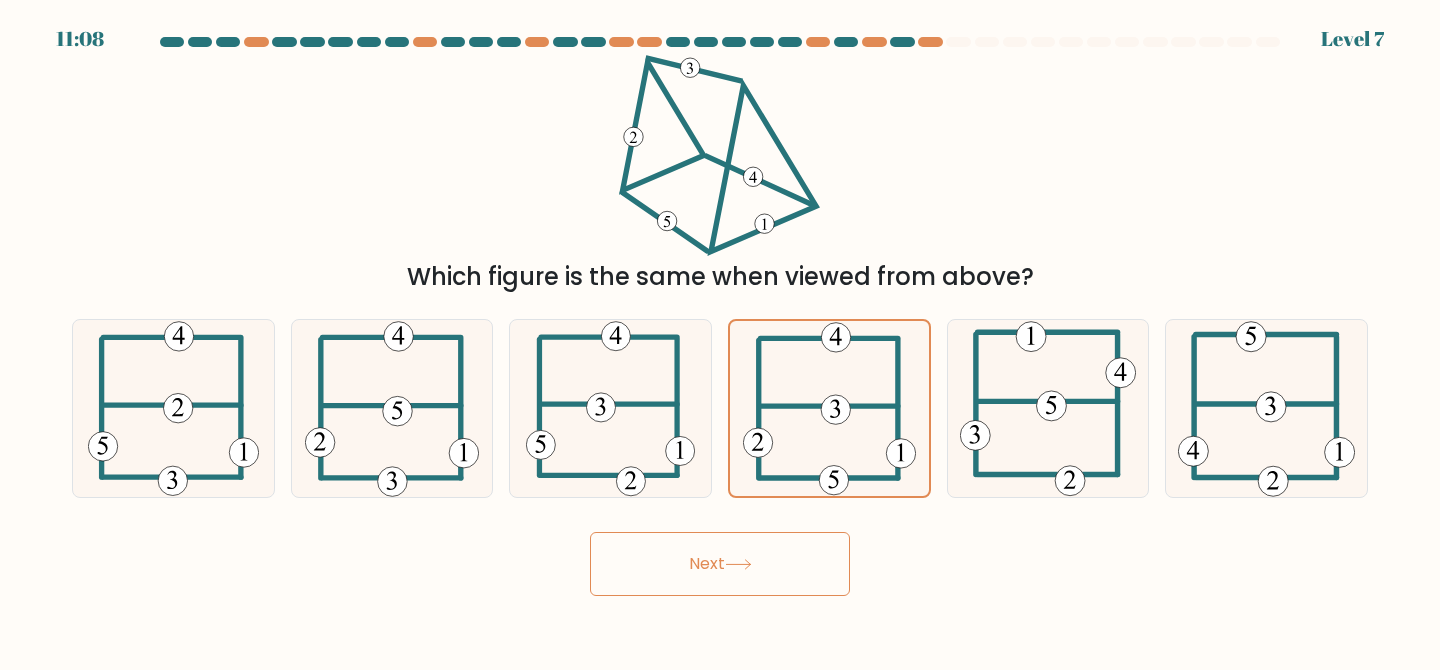 click on "Next" at bounding box center [720, 564] 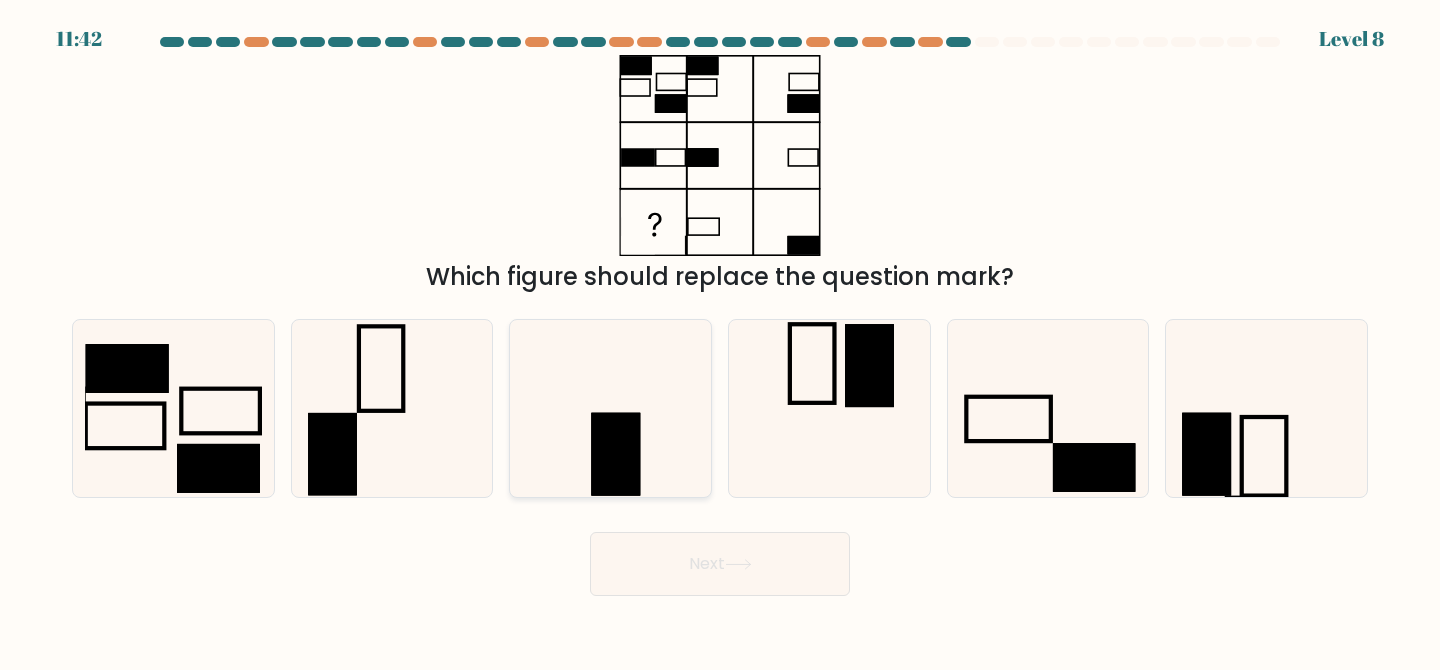 click at bounding box center [610, 408] 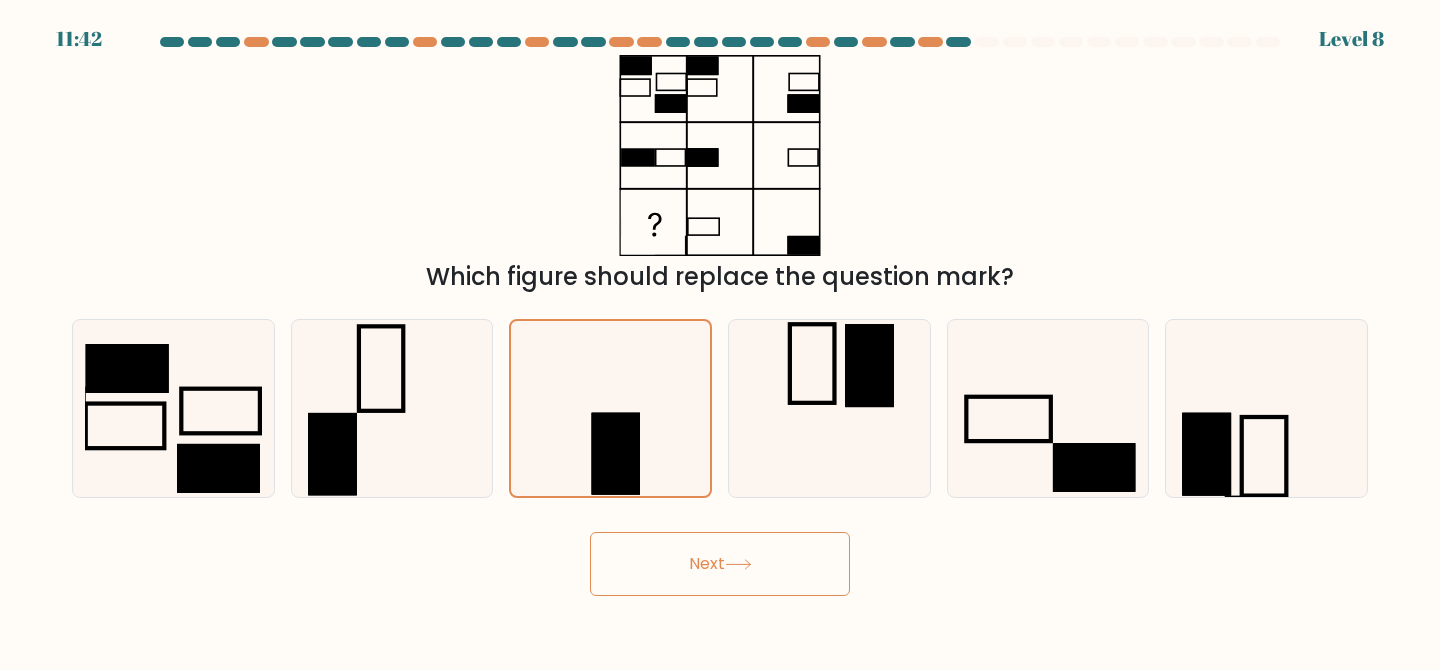 click on "Next" at bounding box center [720, 564] 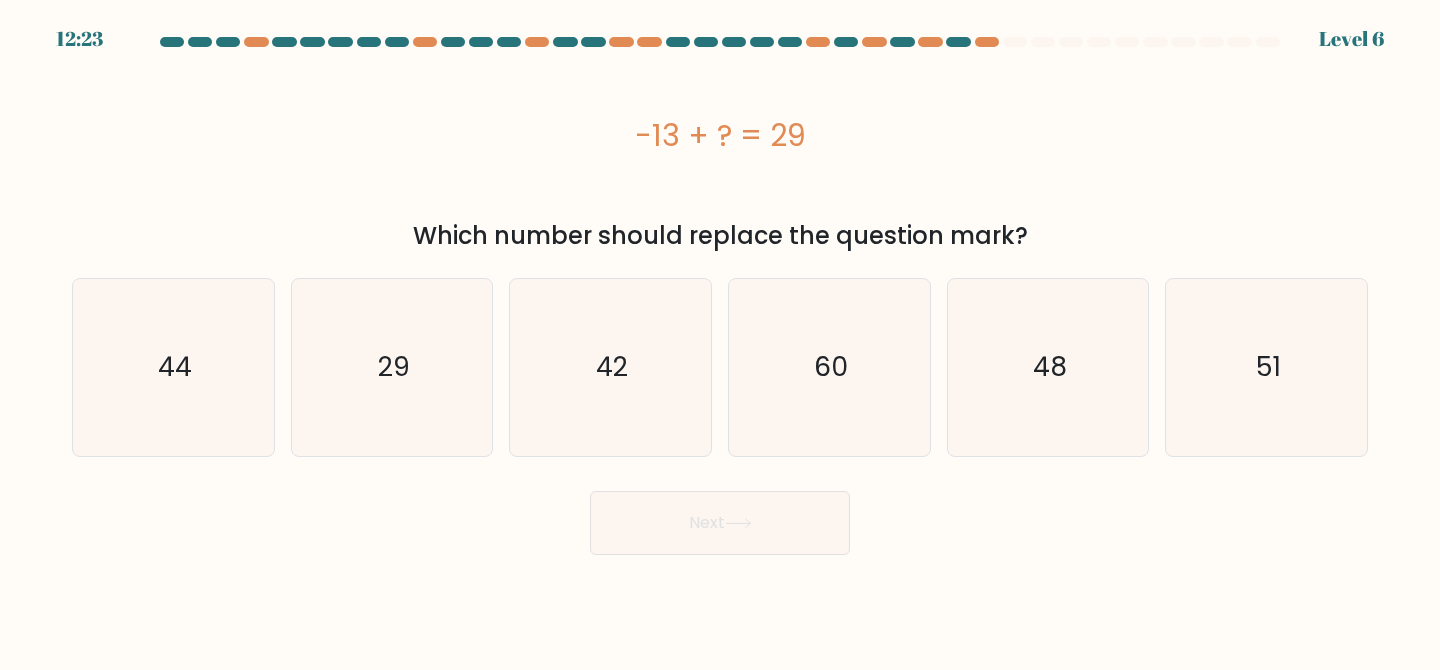 drag, startPoint x: 598, startPoint y: 148, endPoint x: 853, endPoint y: 134, distance: 255.38402 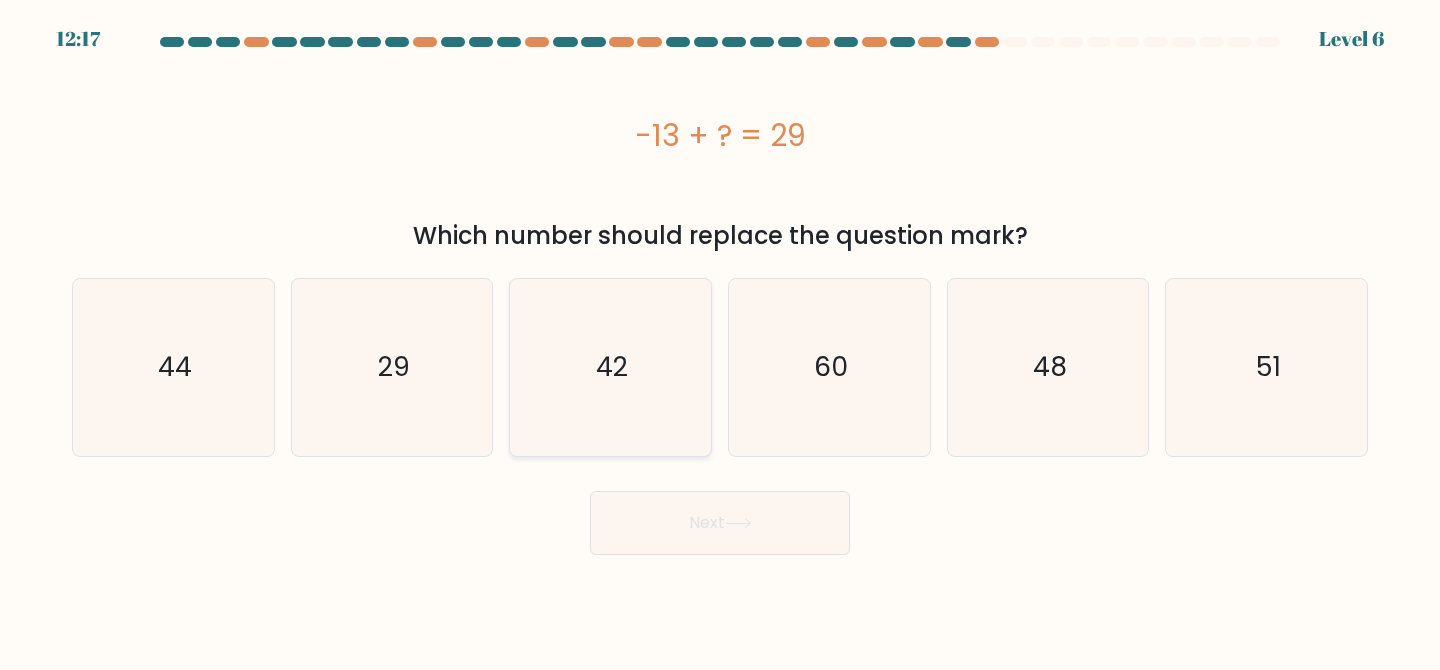 click on "42" at bounding box center [610, 367] 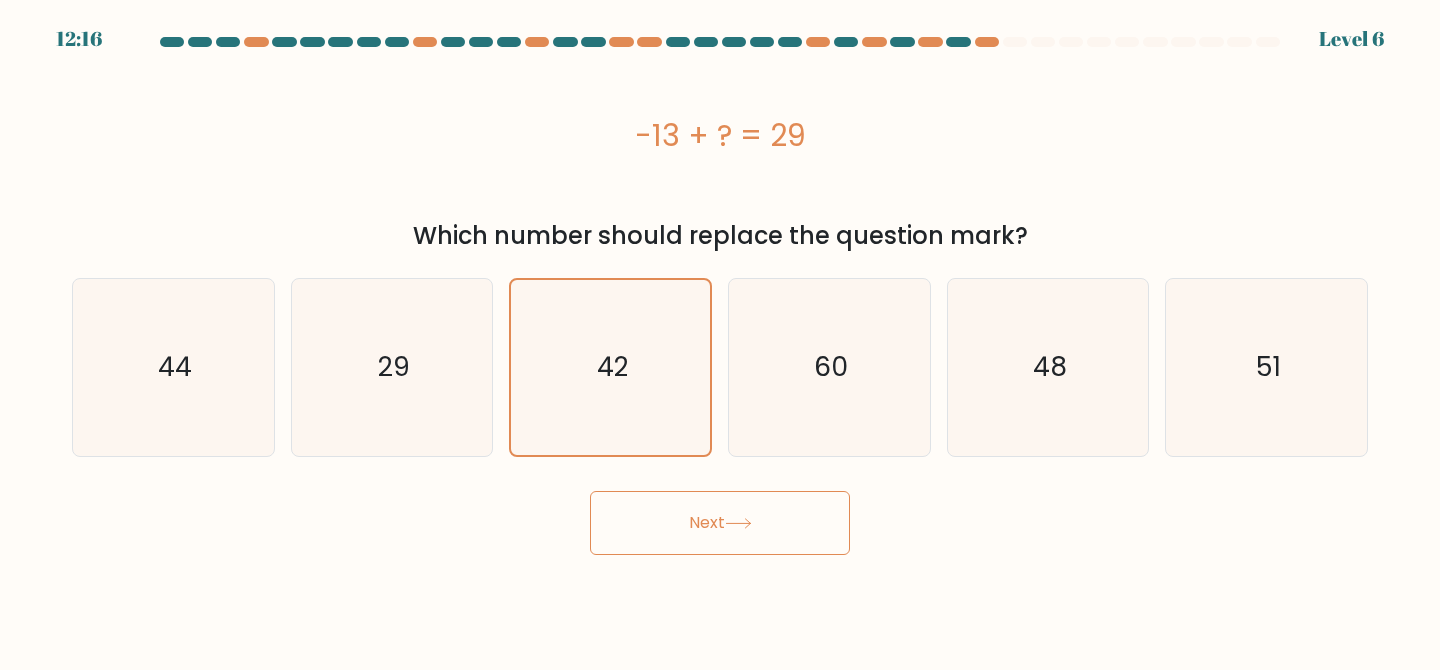 click on "Next" at bounding box center [720, 523] 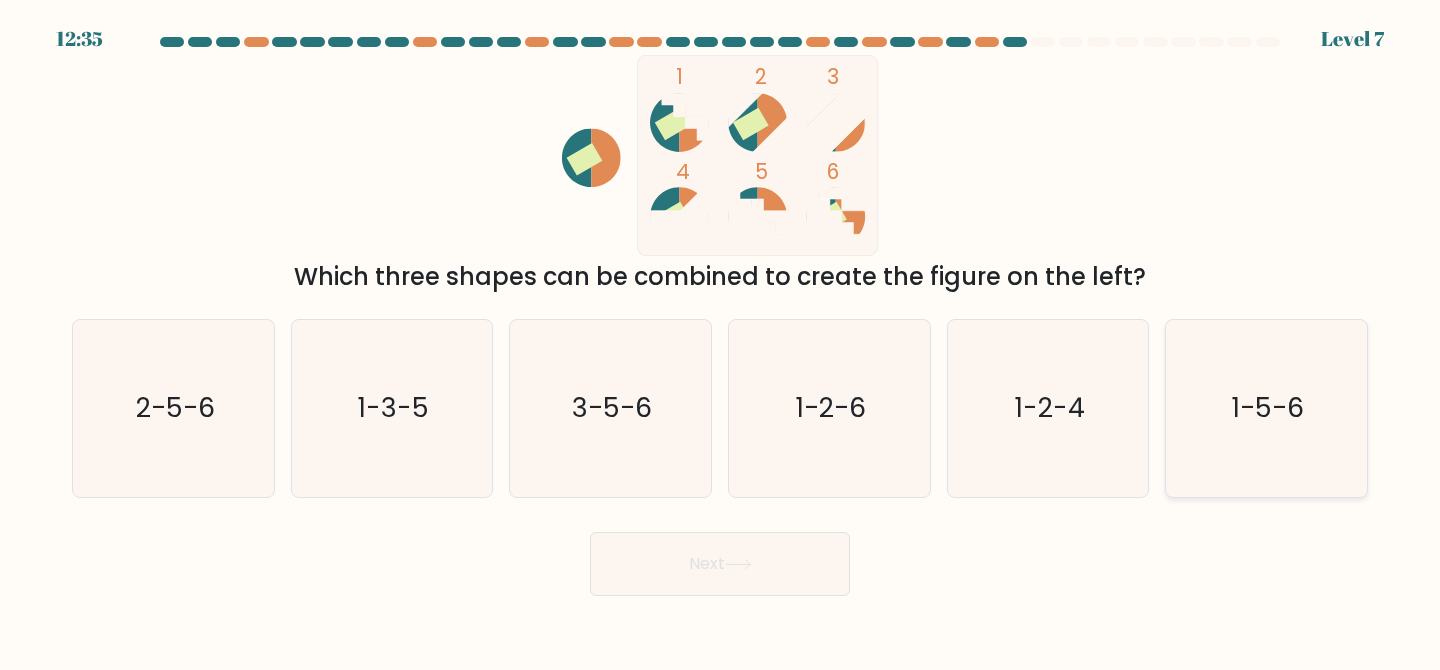 click on "1-5-6" at bounding box center (1266, 408) 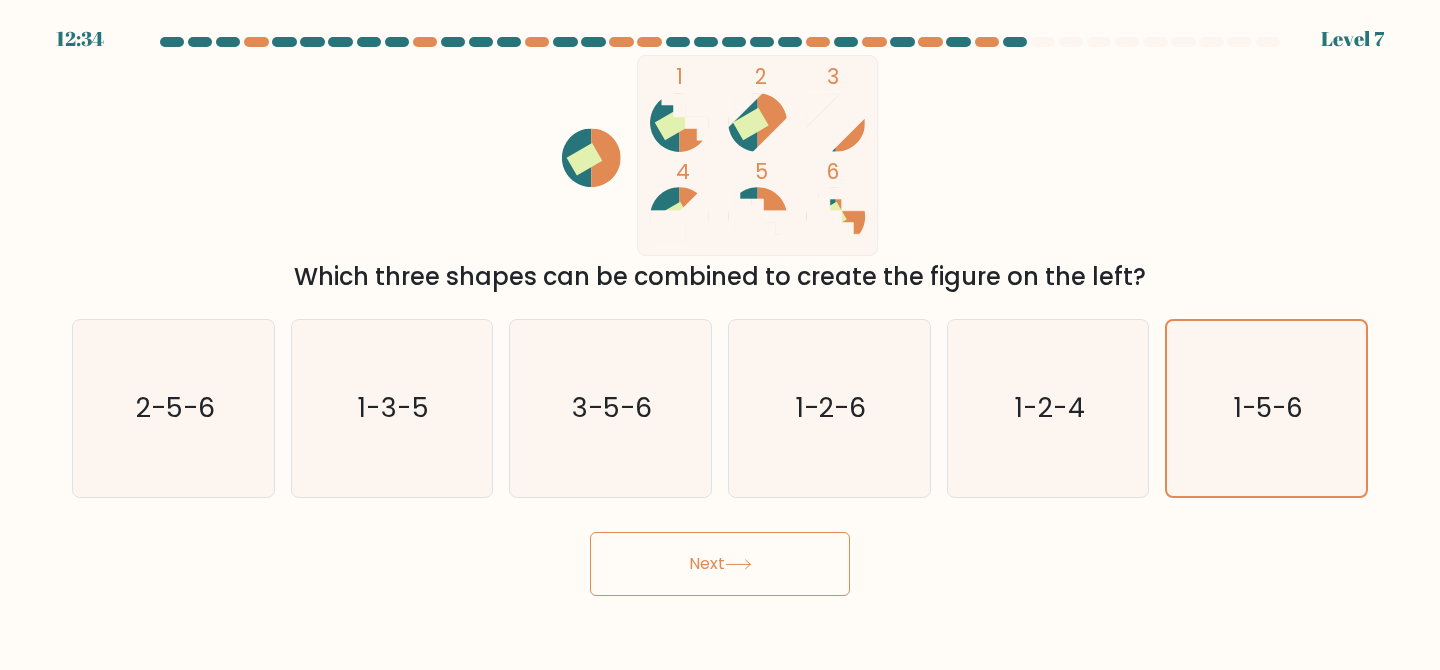 click on "Next" at bounding box center [720, 564] 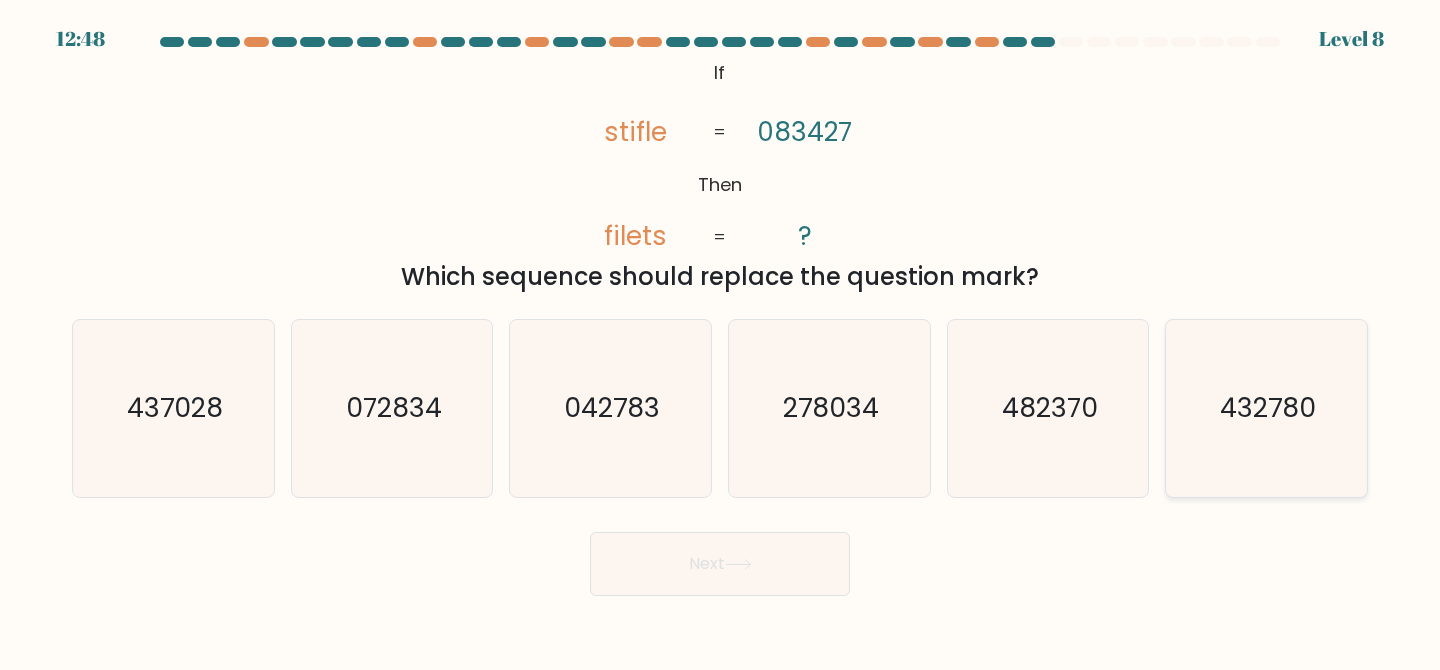 click on "432780" at bounding box center [1266, 408] 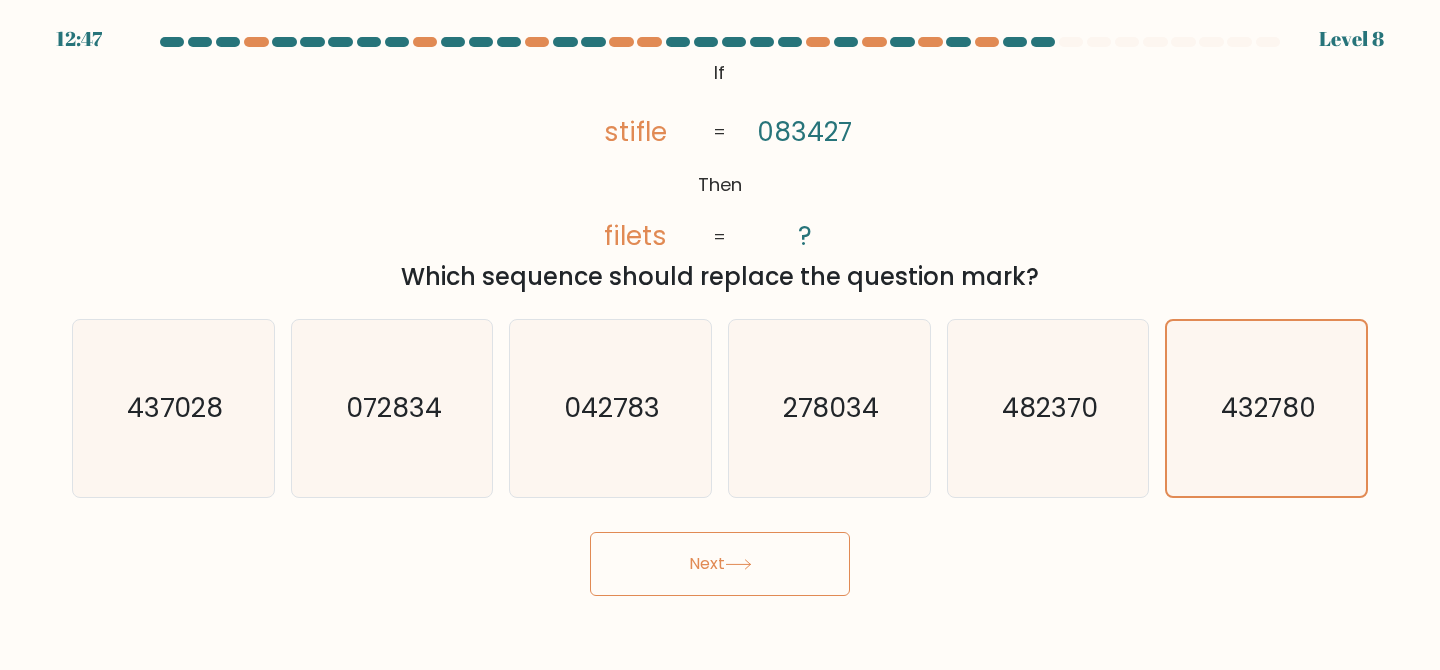 click on "Next" at bounding box center [720, 564] 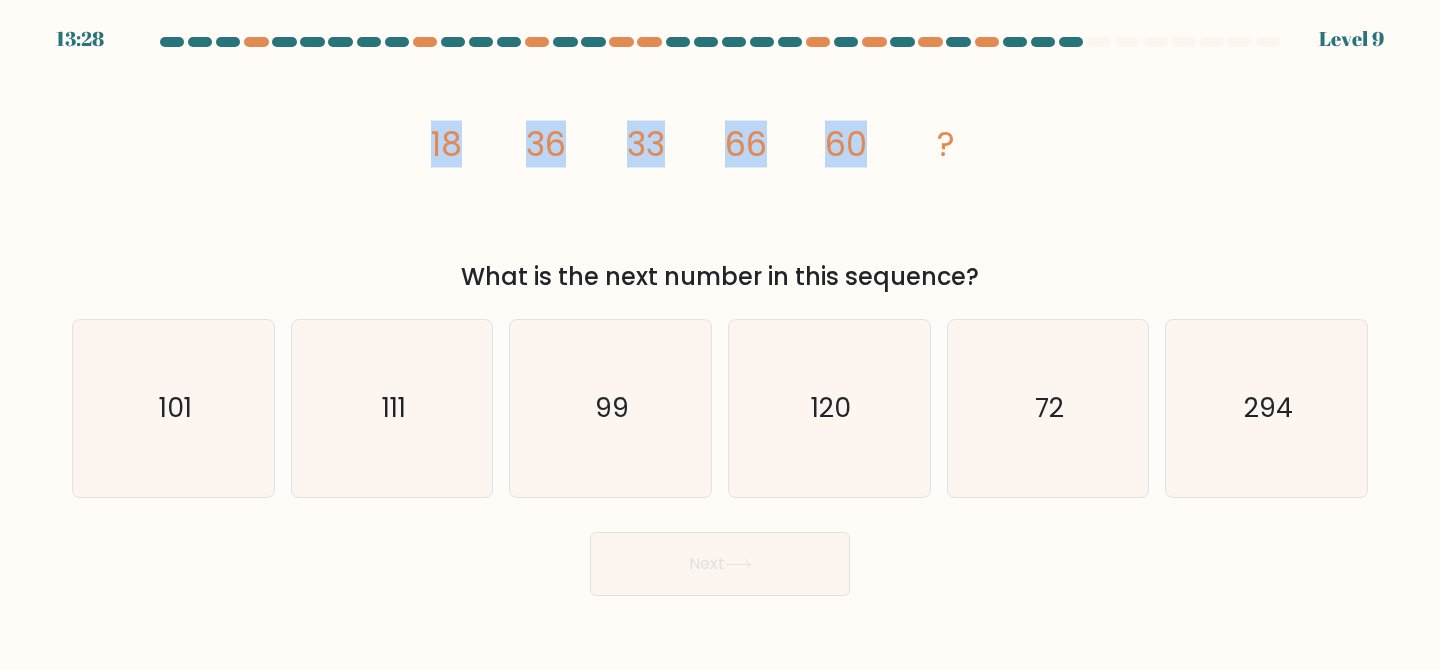 drag, startPoint x: 395, startPoint y: 123, endPoint x: 940, endPoint y: 155, distance: 545.93866 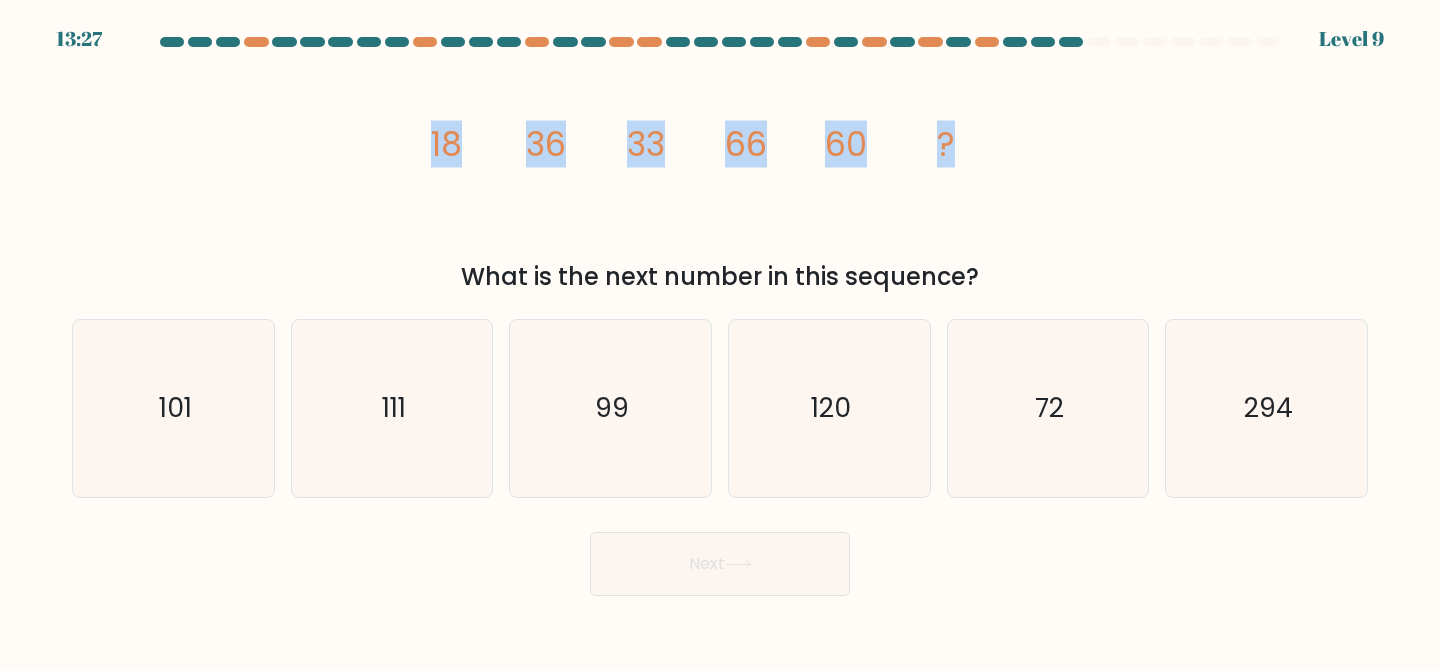 drag, startPoint x: 380, startPoint y: 142, endPoint x: 1011, endPoint y: 169, distance: 631.5774 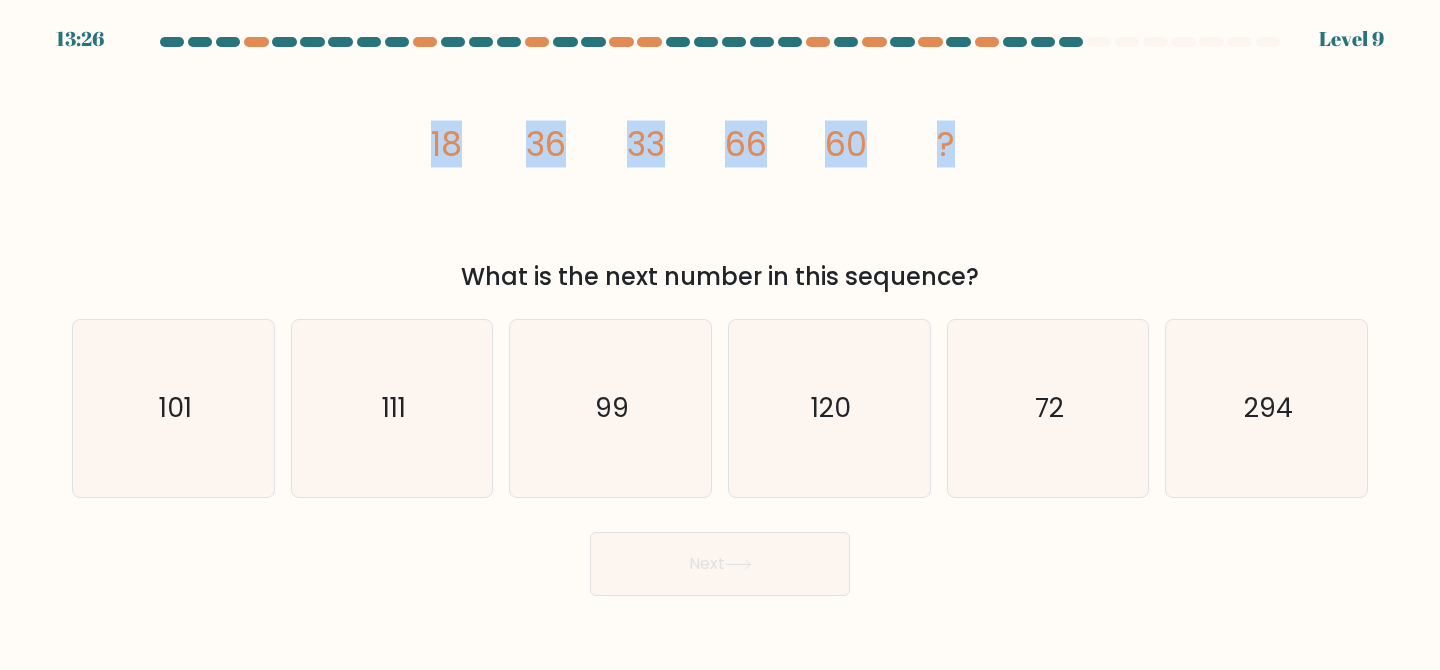 copy on "18
36
33
66
60
?" 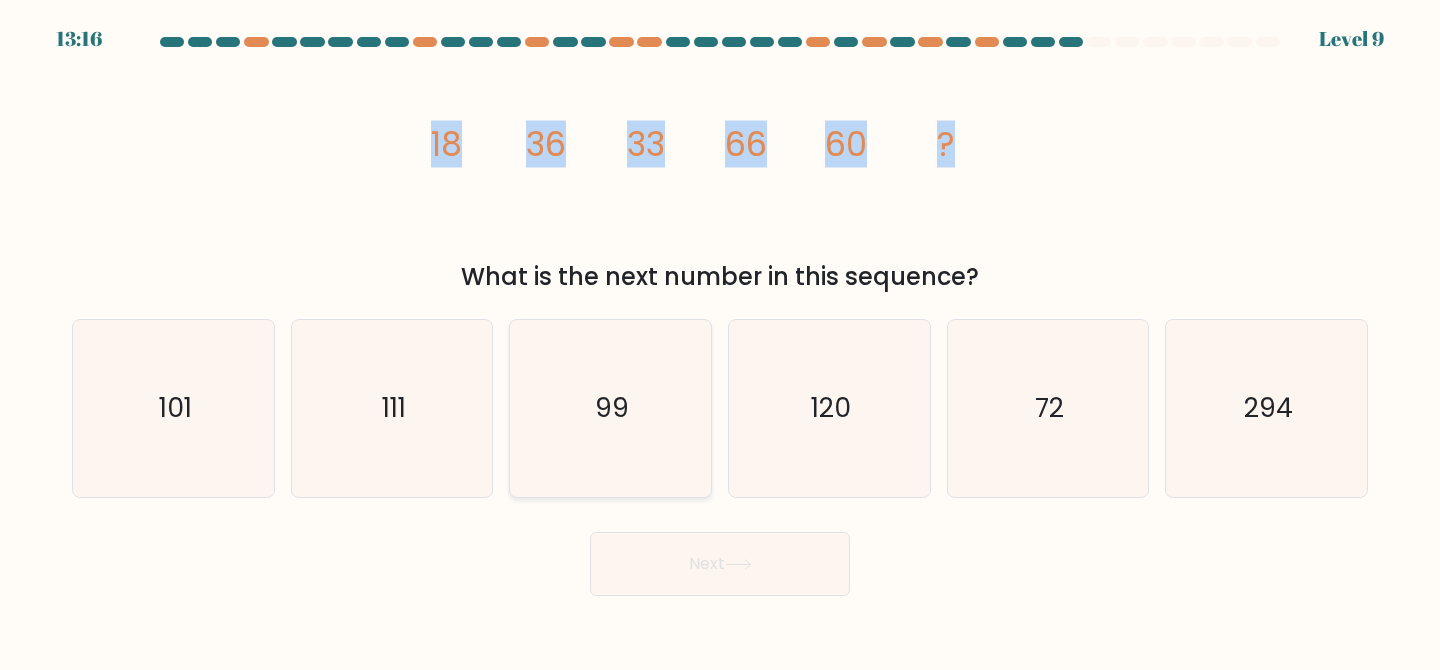 click on "99" at bounding box center (610, 408) 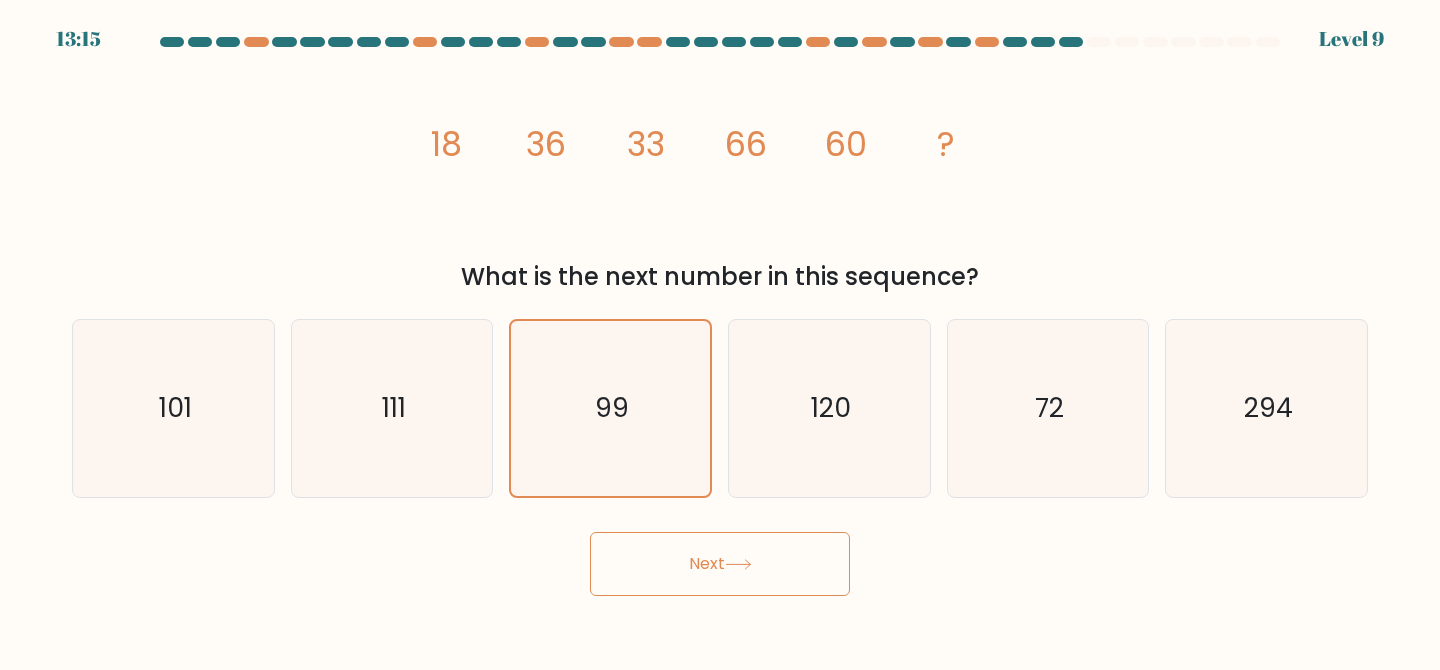 click on "Next" at bounding box center (720, 564) 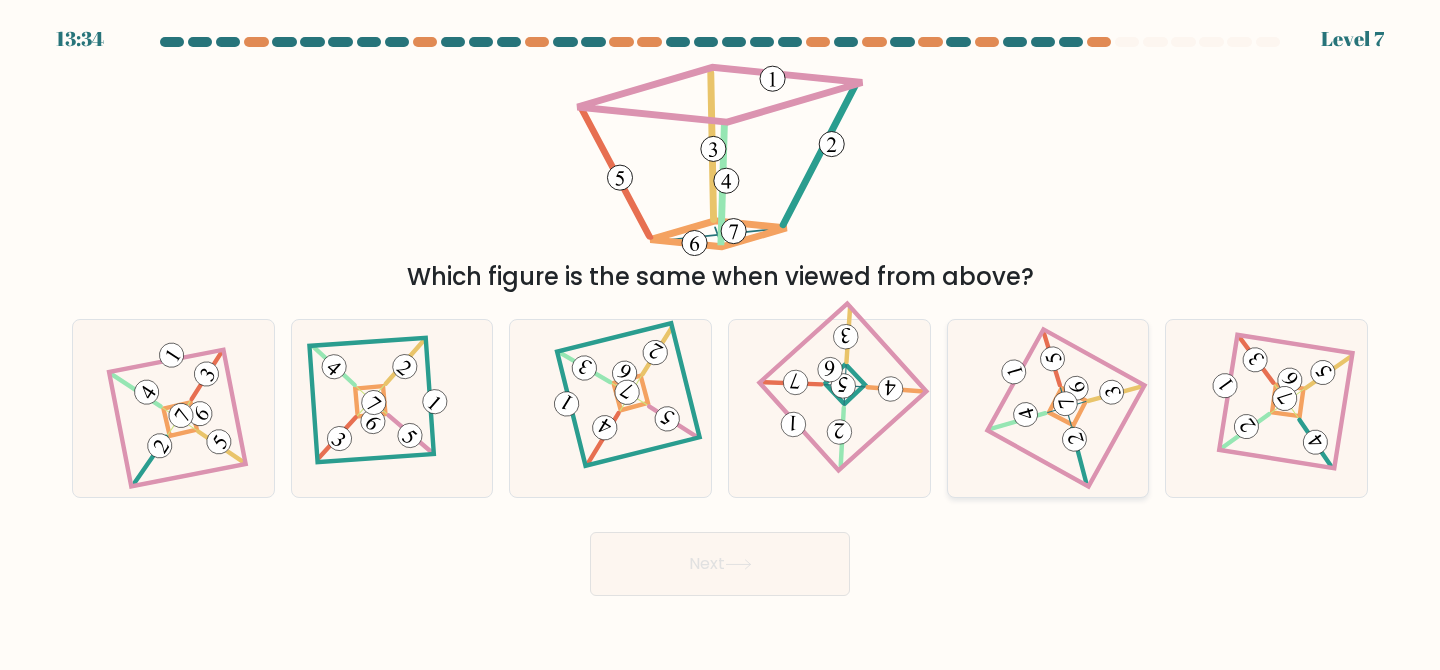 click at bounding box center [1048, 408] 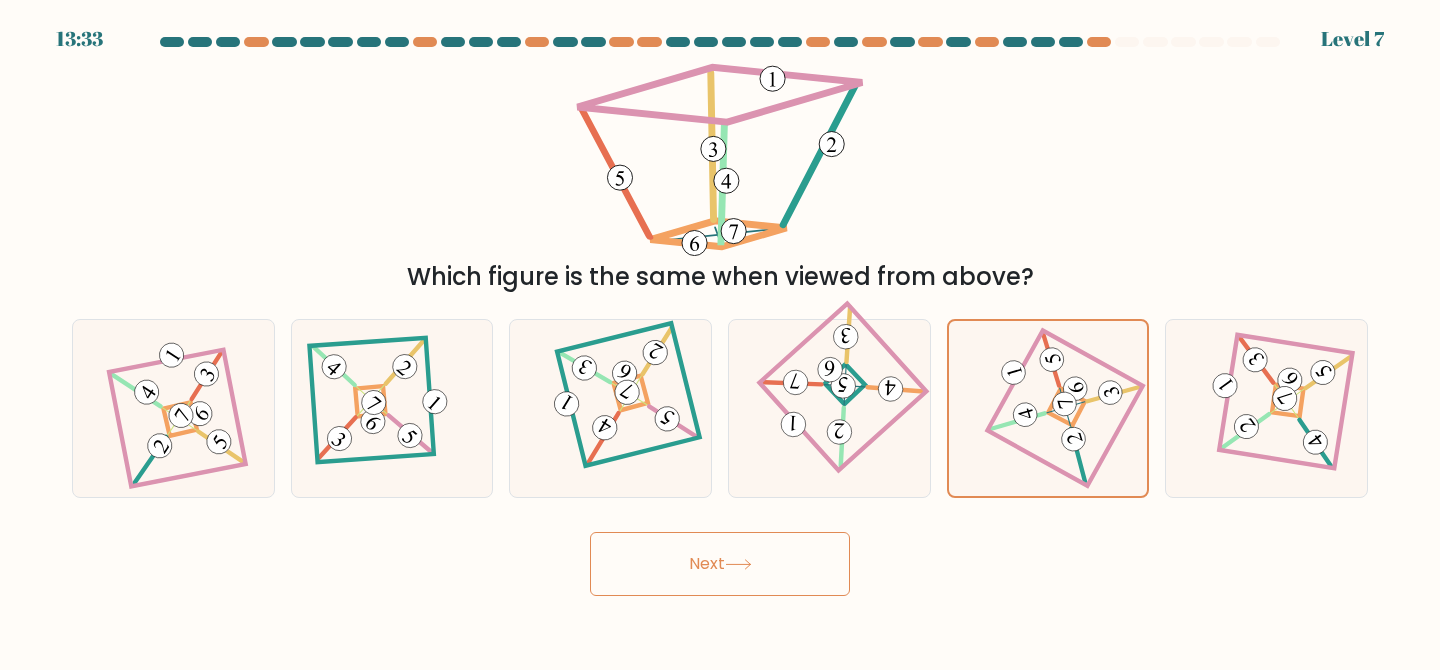 click on "Next" at bounding box center [720, 564] 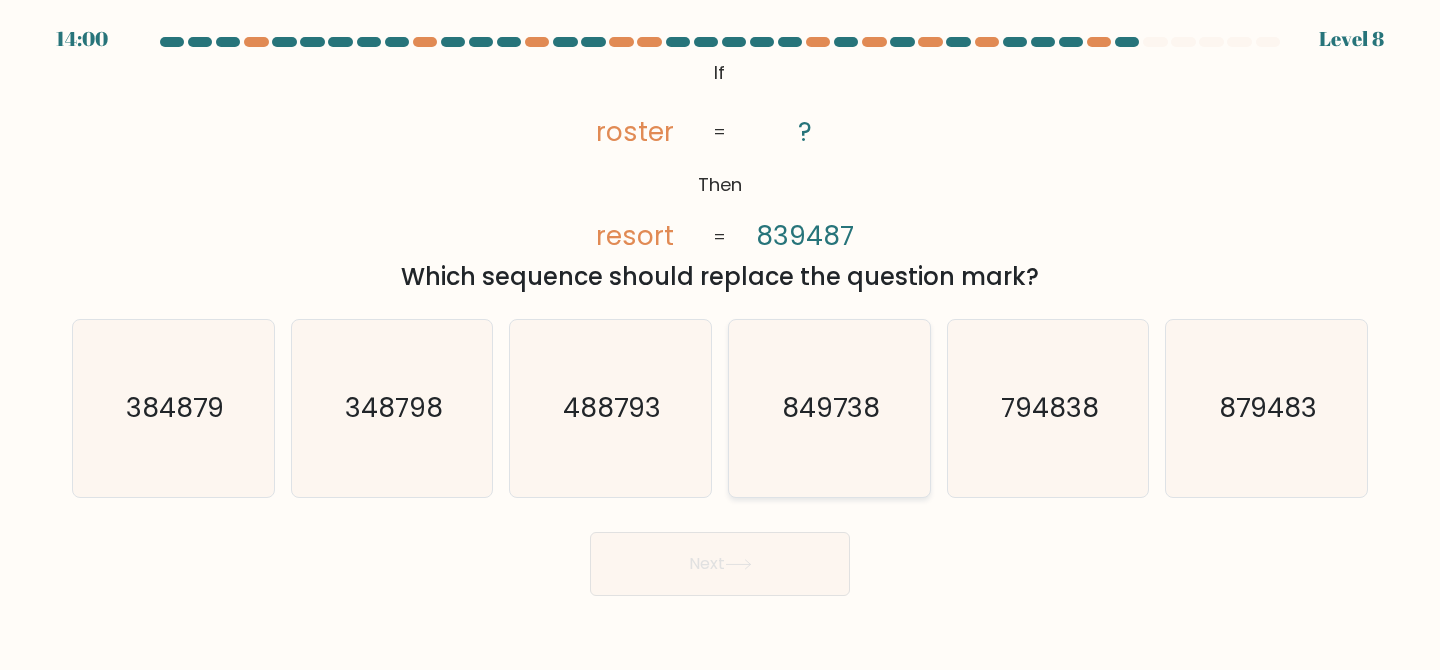 click on "849738" at bounding box center [829, 408] 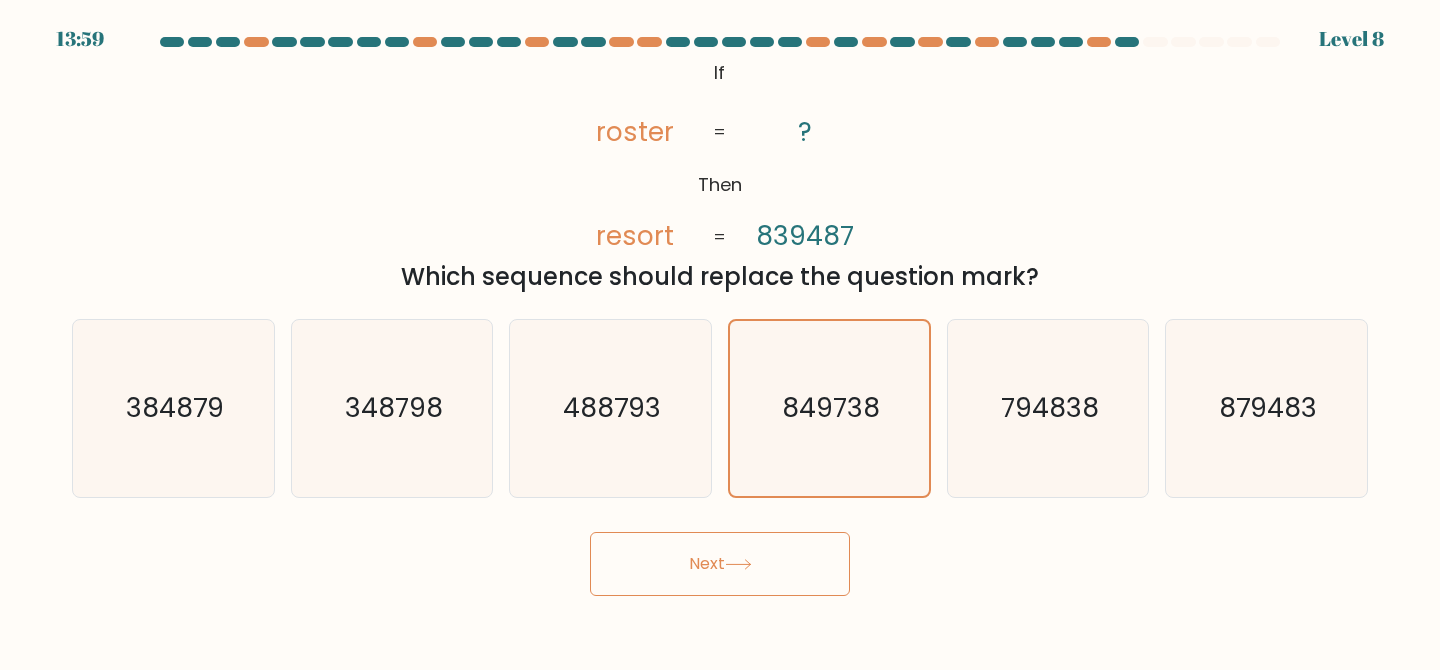 click on "Next" at bounding box center (720, 564) 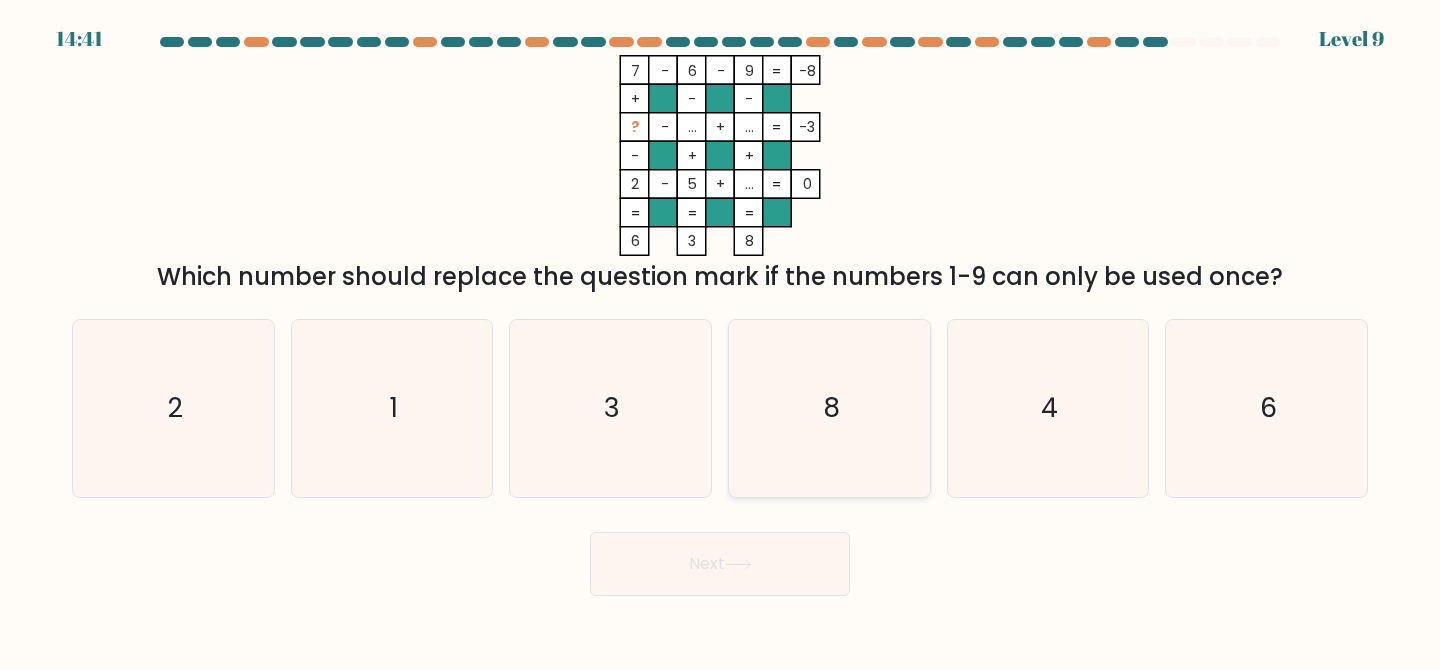 click on "8" at bounding box center [829, 408] 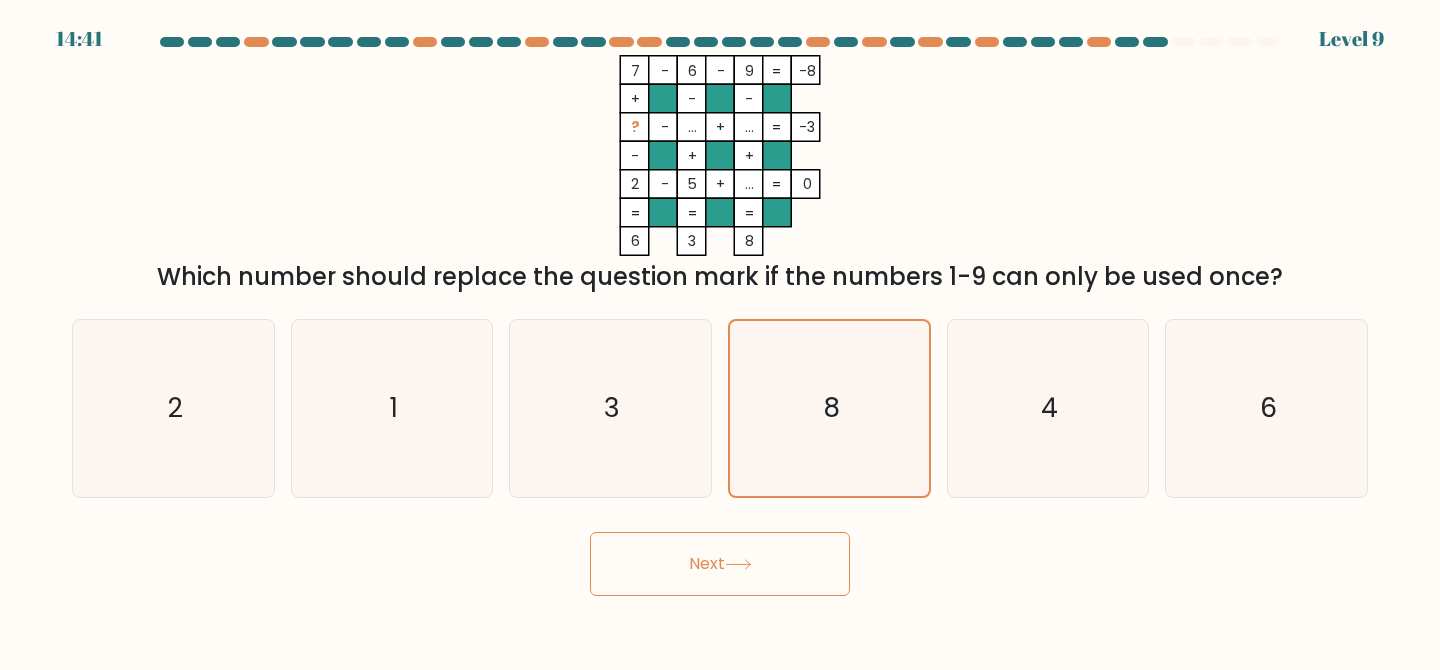 click on "Next" at bounding box center [720, 564] 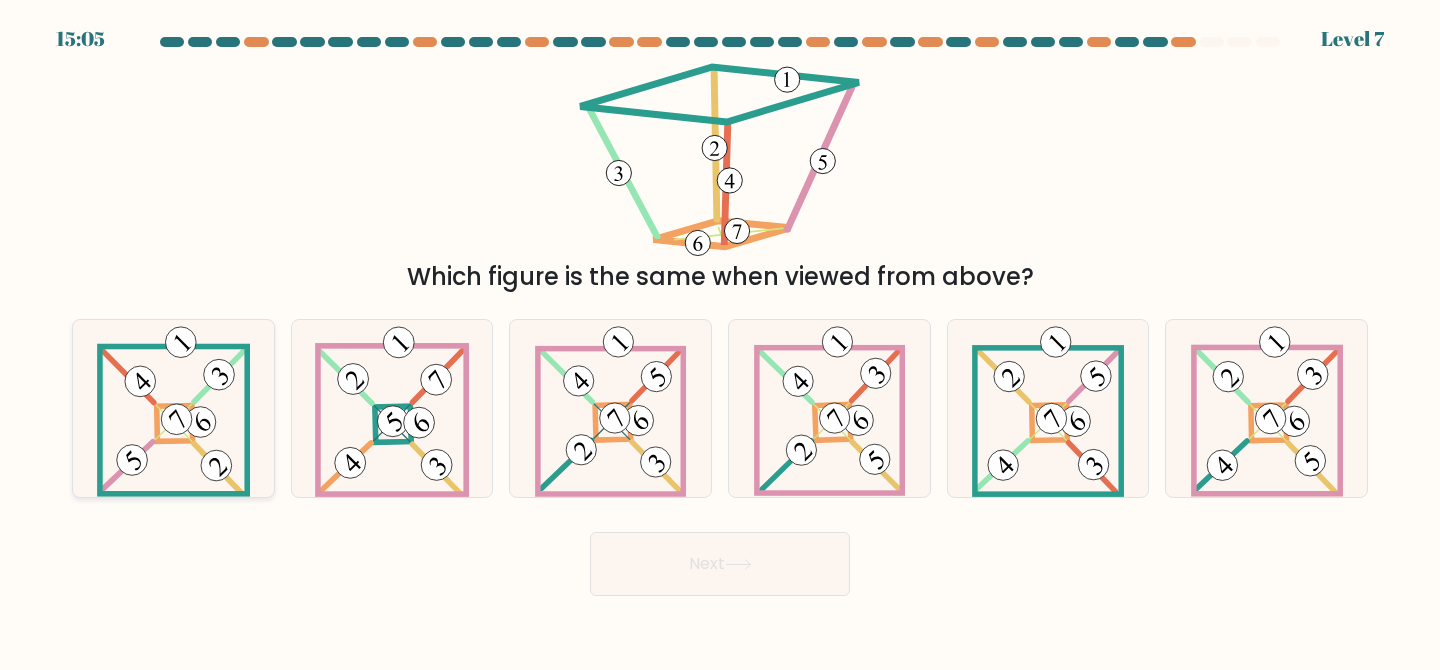 click at bounding box center (200, 421) 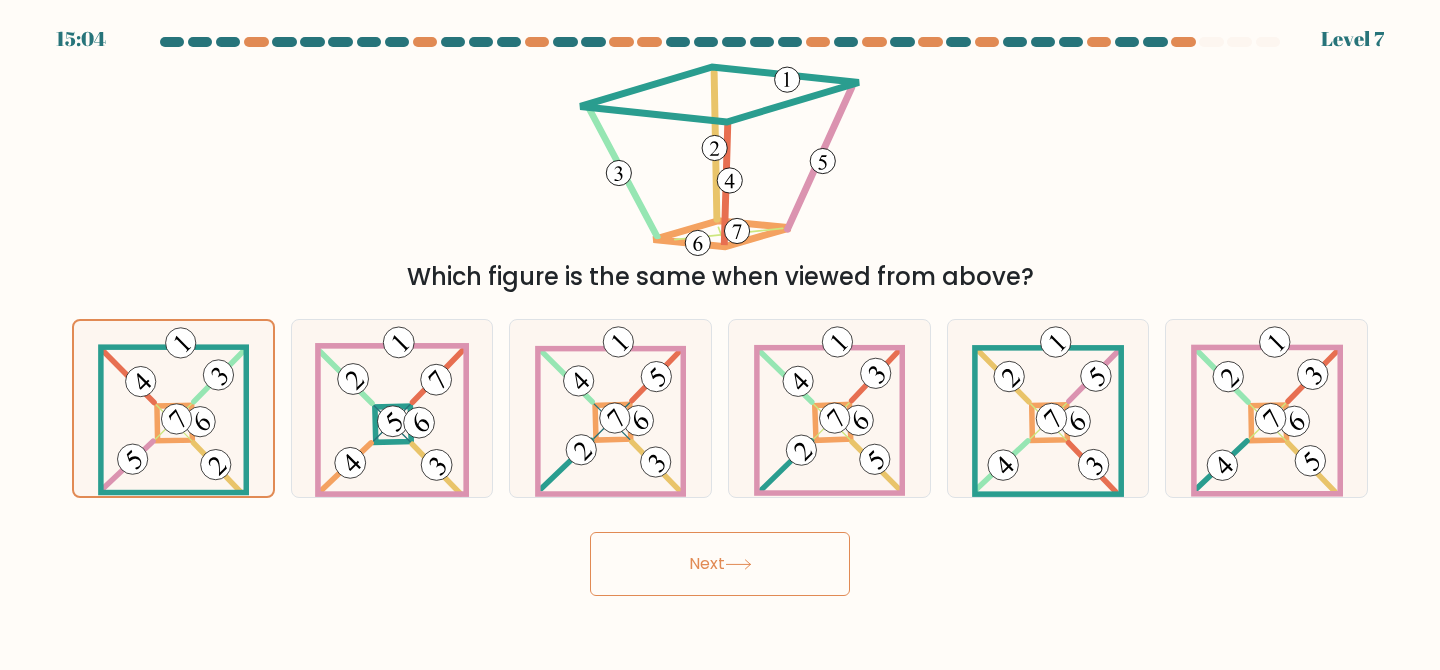 click on "Next" at bounding box center (720, 564) 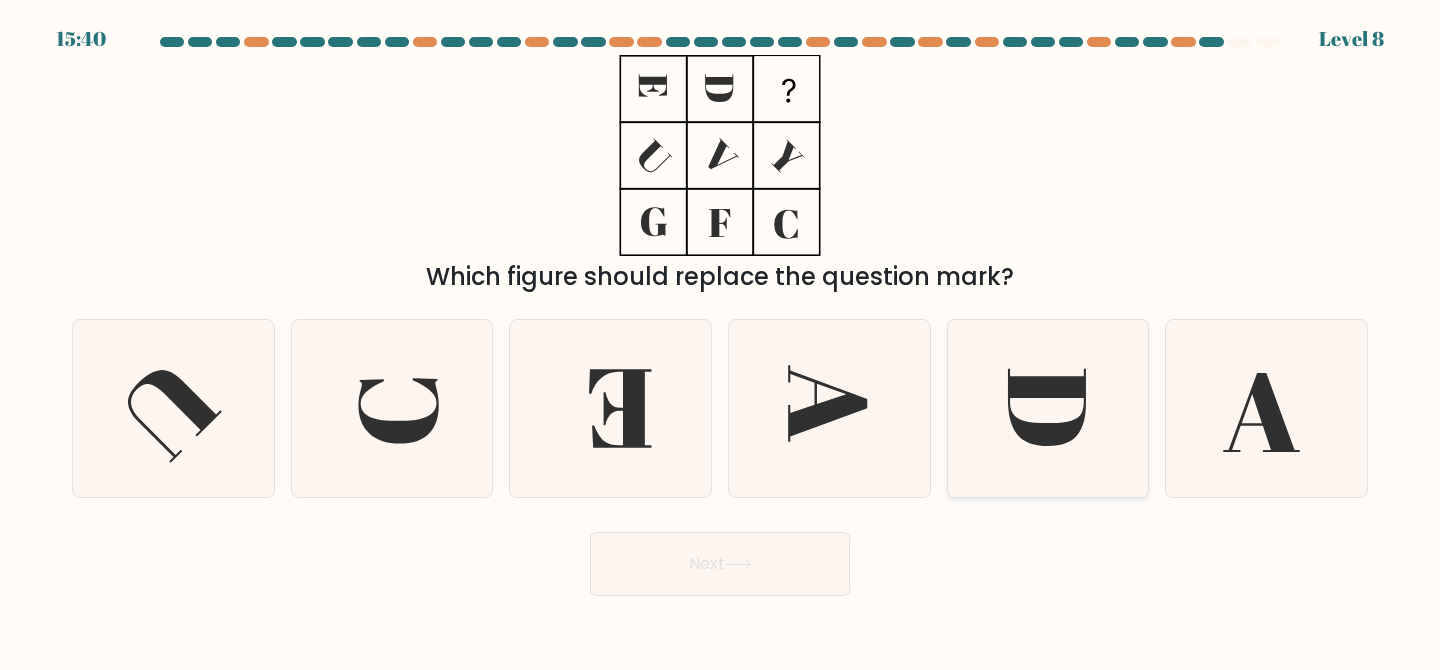 click at bounding box center [1048, 408] 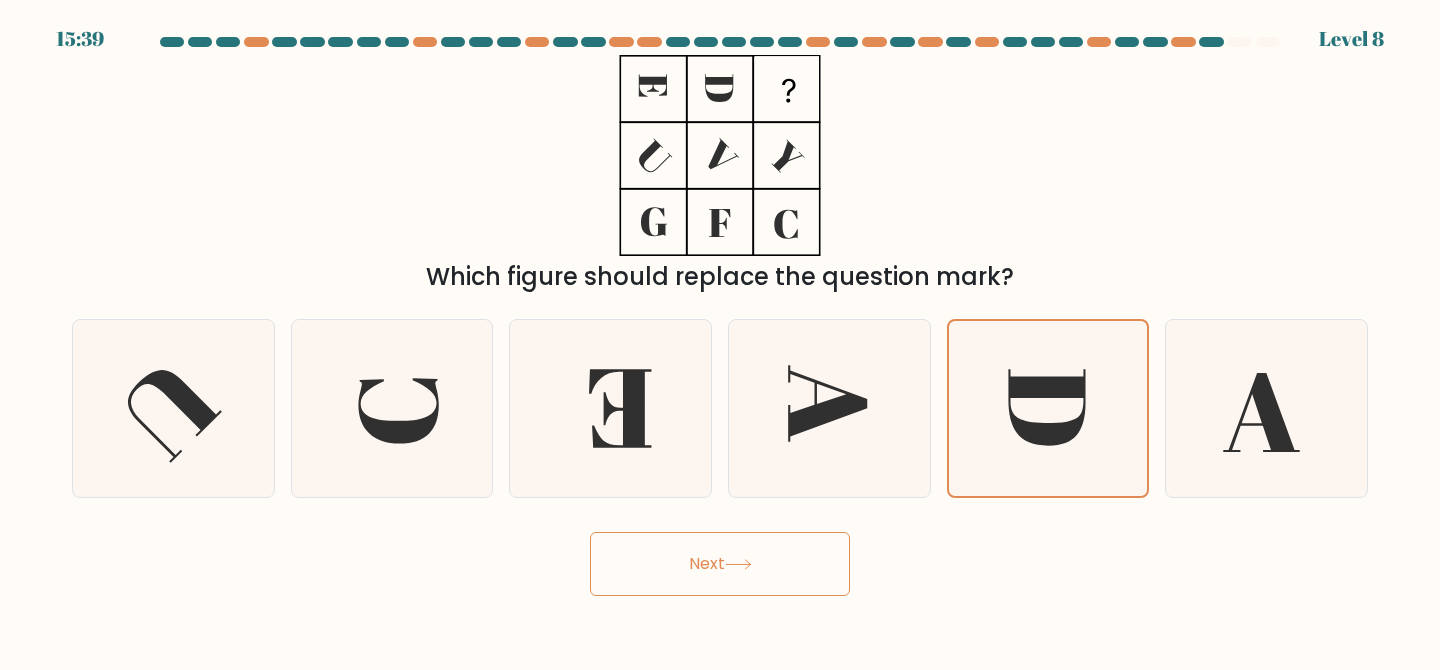 click on "Next" at bounding box center [720, 564] 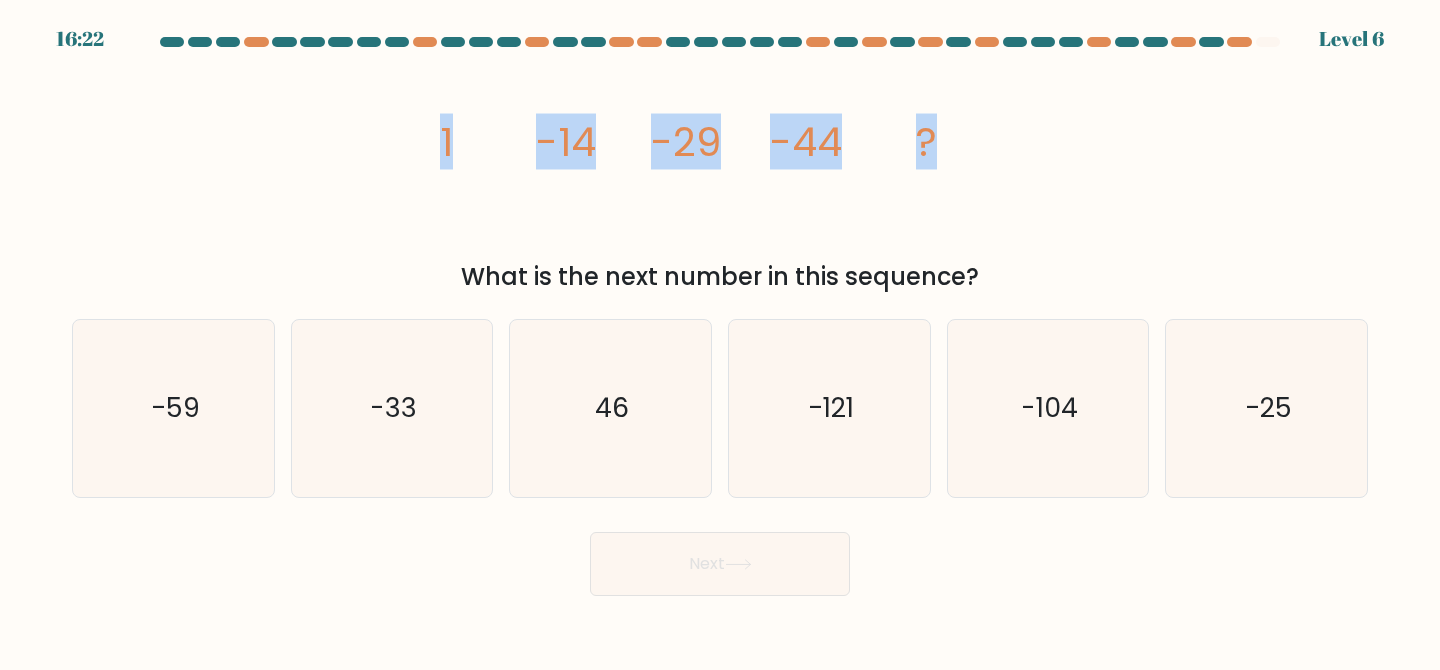 drag, startPoint x: 418, startPoint y: 143, endPoint x: 981, endPoint y: 120, distance: 563.4696 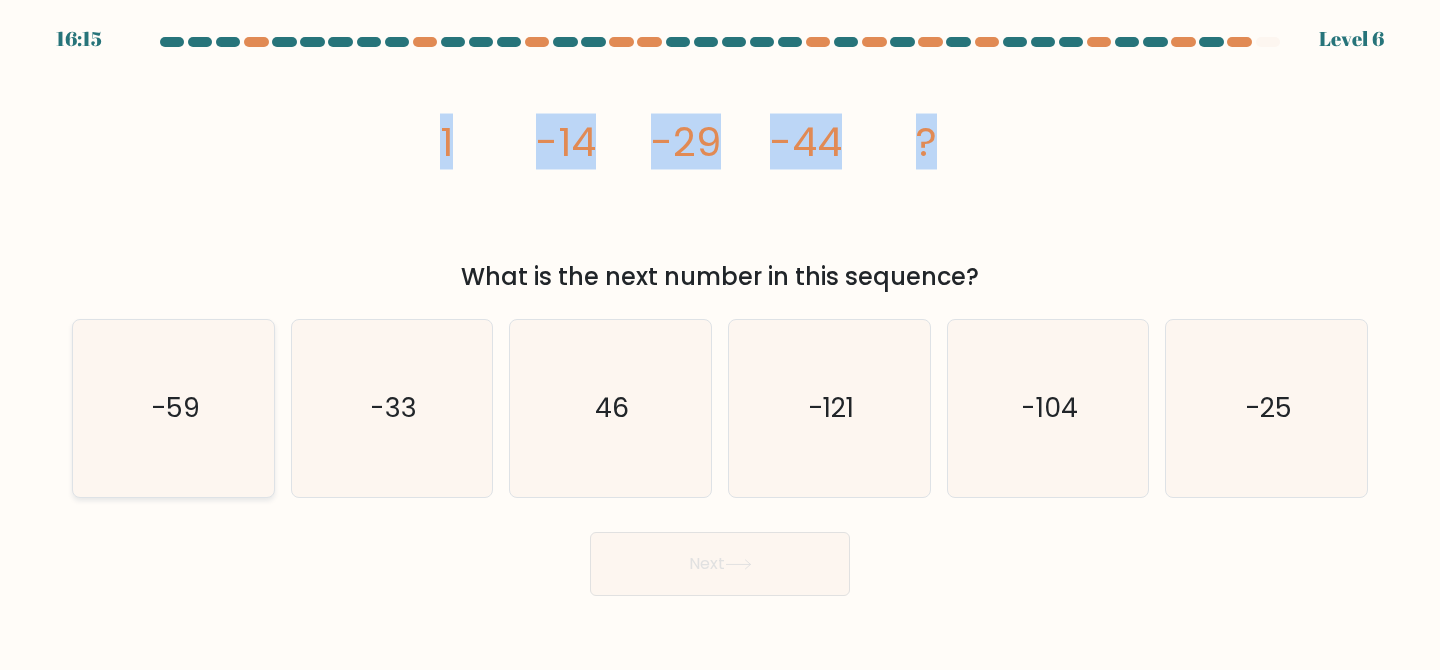 click on "-59" at bounding box center [175, 407] 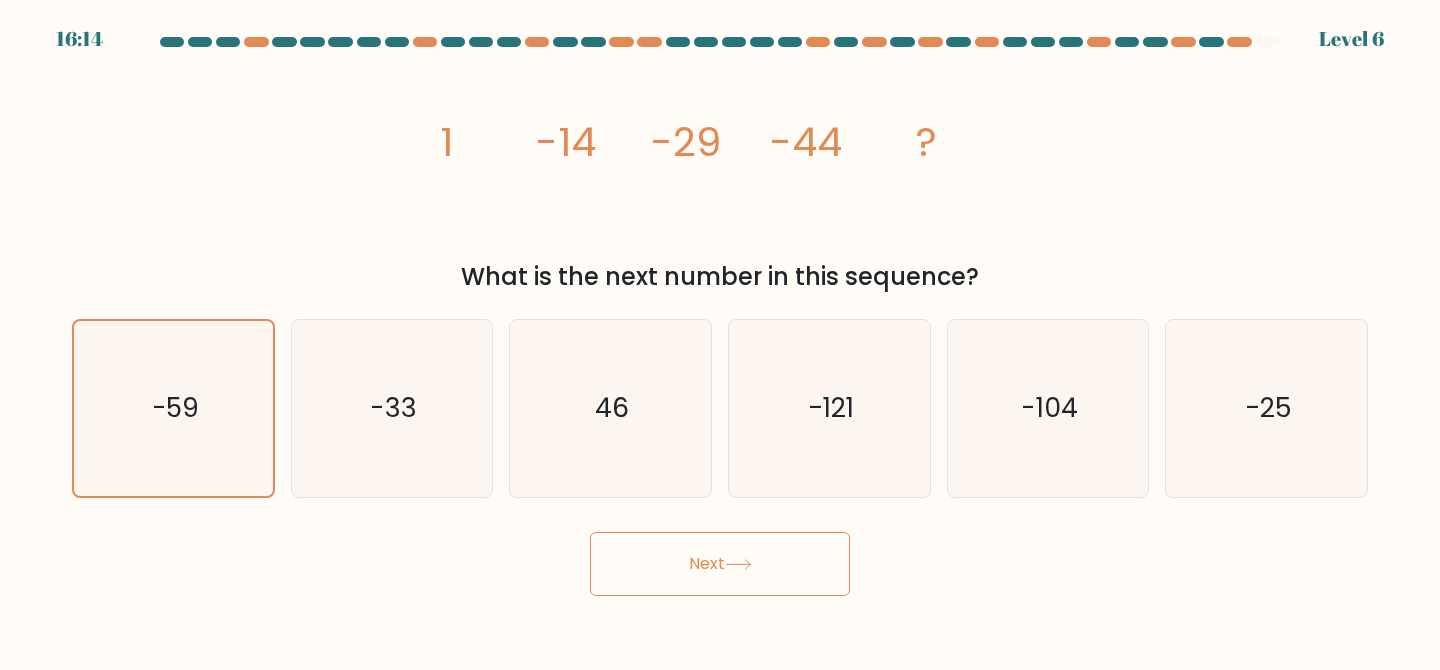 click on "Next" at bounding box center [720, 564] 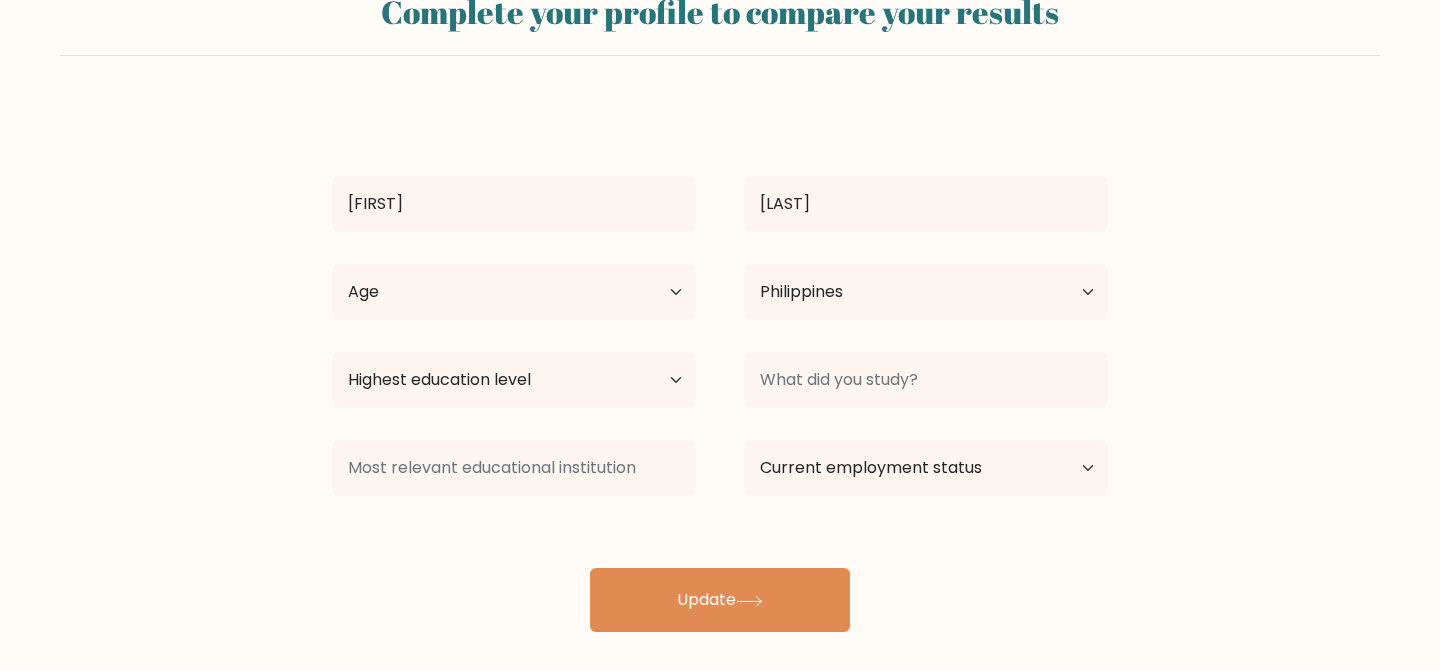 scroll, scrollTop: 88, scrollLeft: 0, axis: vertical 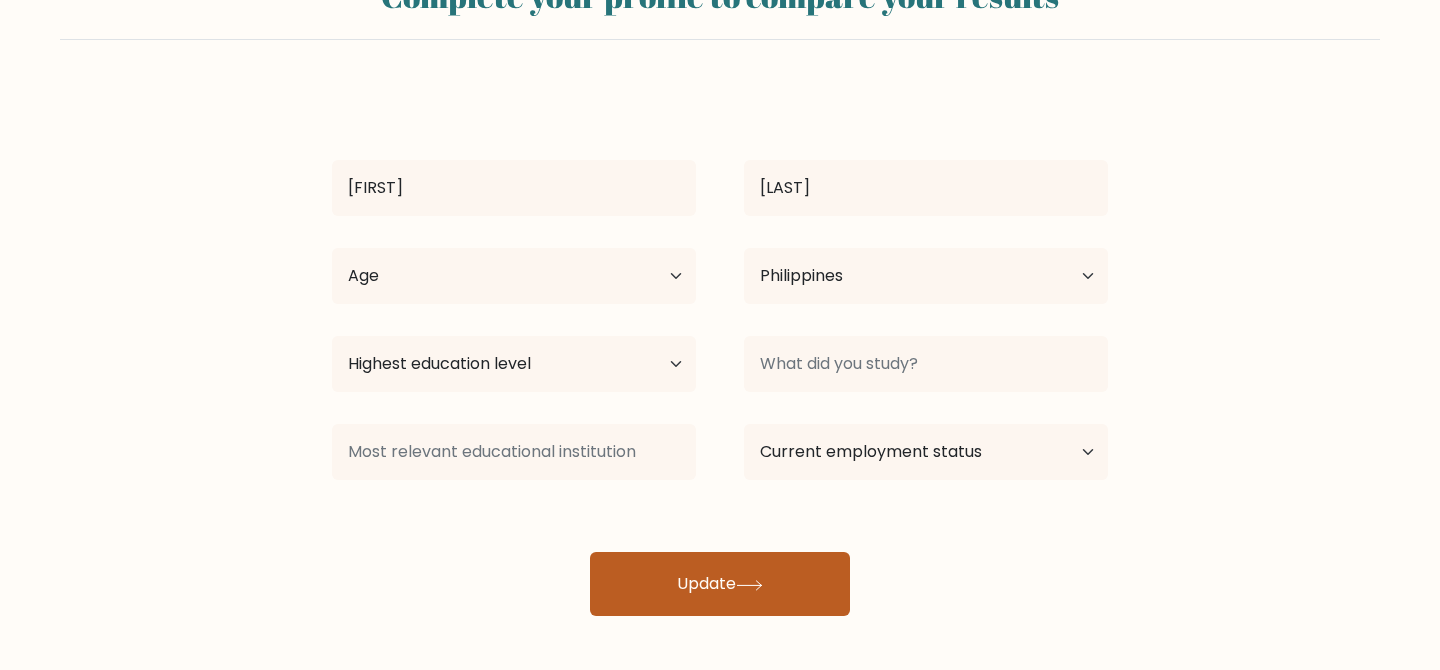 click on "Update" at bounding box center (720, 584) 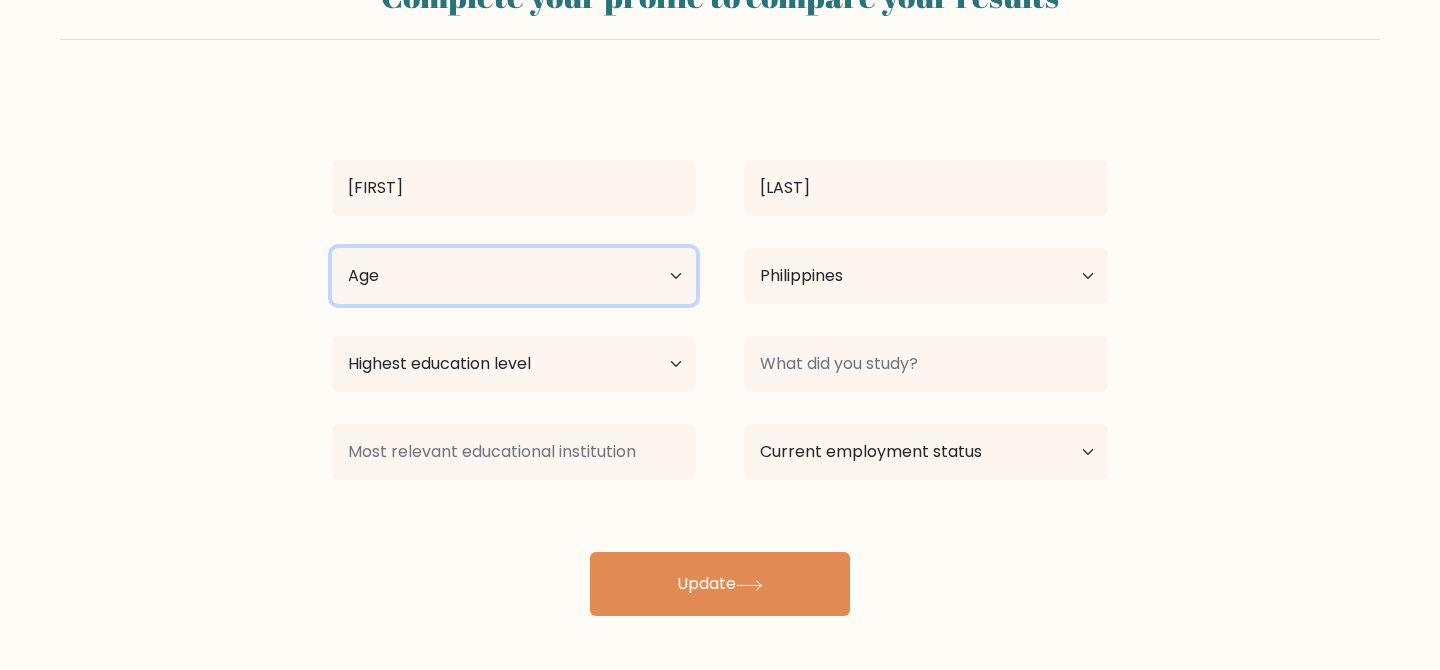click on "Age
Under 18 years old
18-24 years old
25-34 years old
35-44 years old
45-54 years old
55-64 years old
65 years old and above" at bounding box center (514, 276) 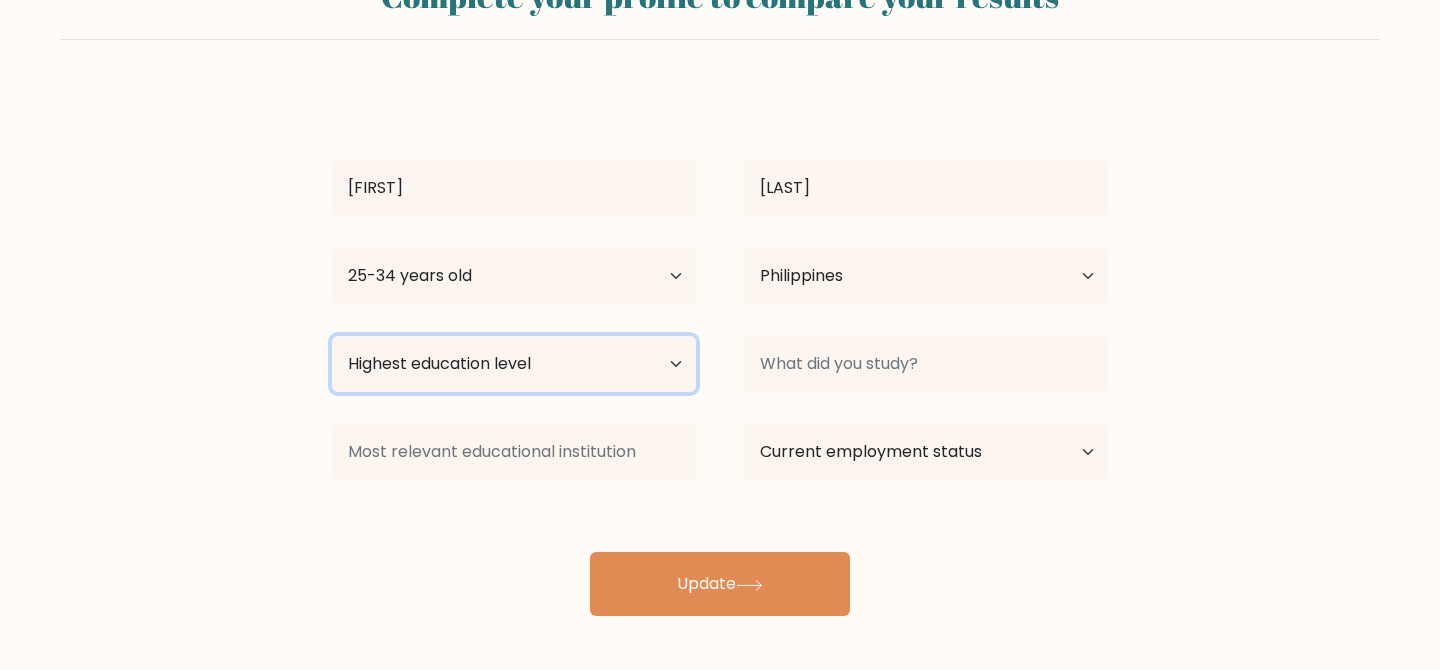 click on "Highest education level
No schooling
Primary
Lower Secondary
Upper Secondary
Occupation Specific
Bachelor's degree
Master's degree
Doctoral degree" at bounding box center [514, 364] 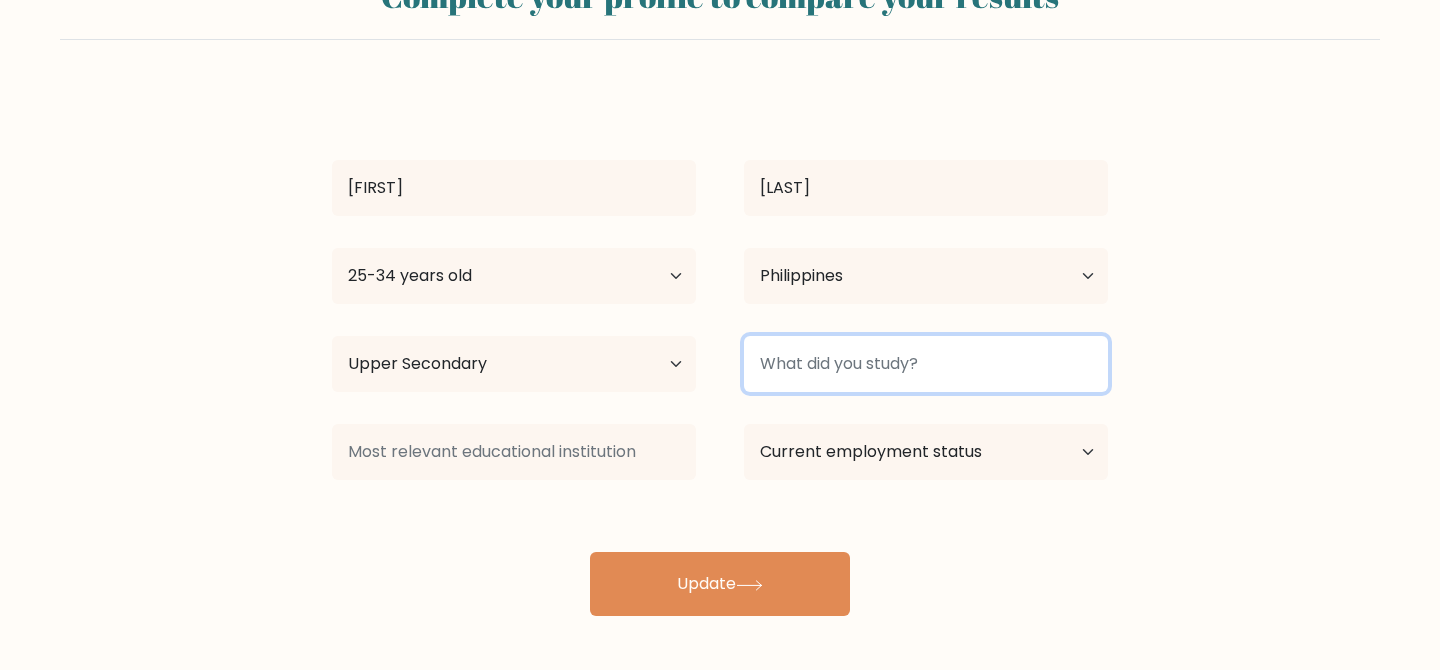 click at bounding box center (926, 364) 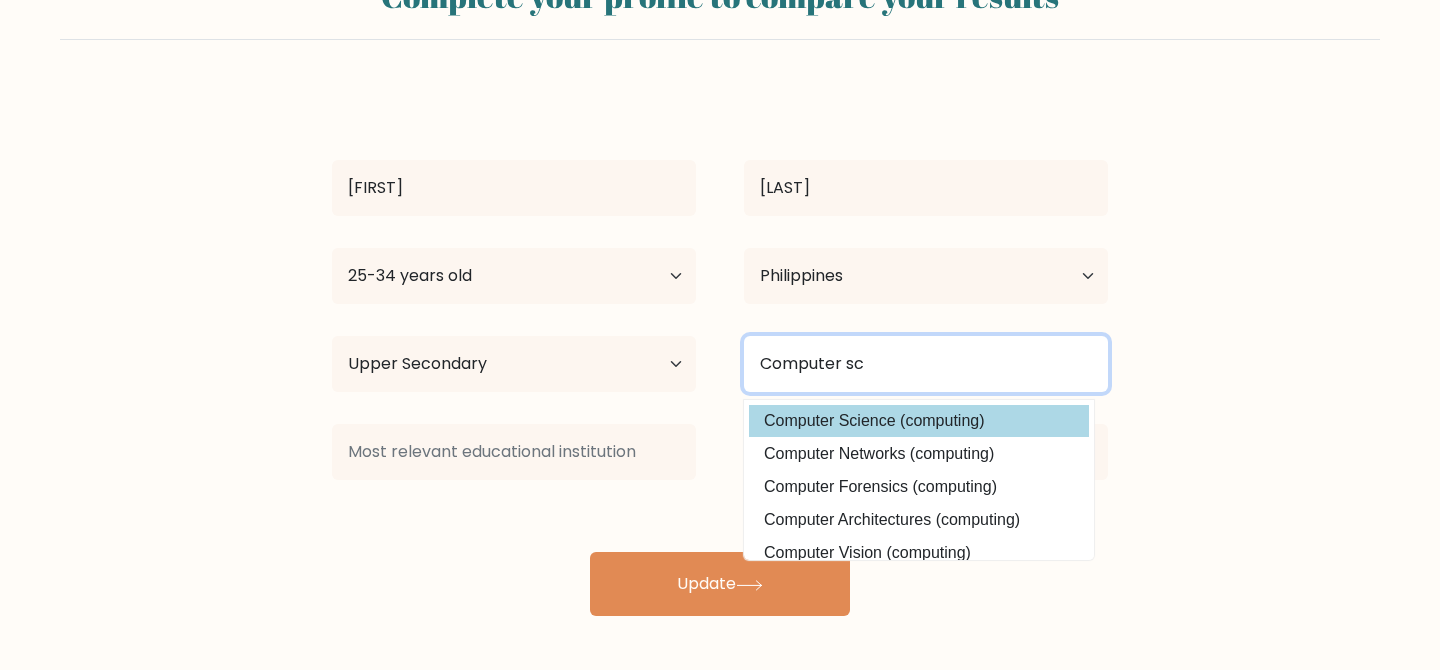 type on "Computer sc" 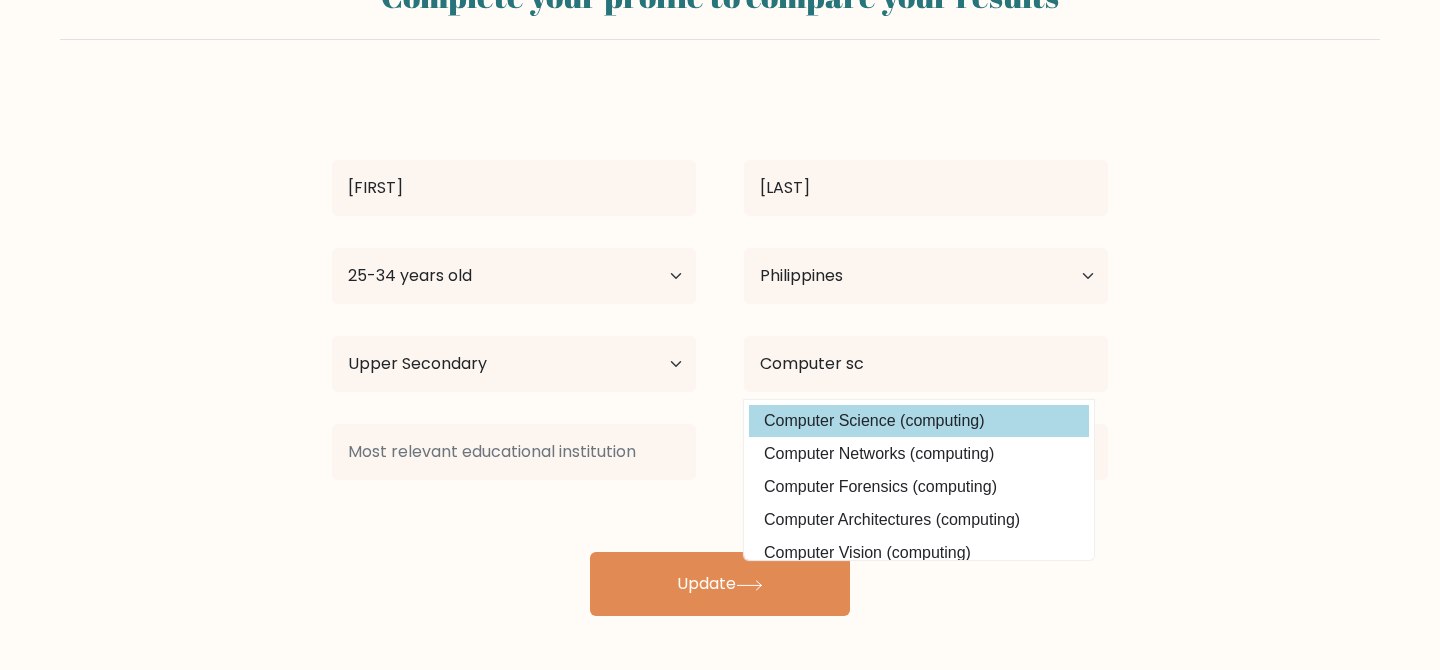 click on "Computer Science (computing)" at bounding box center (919, 421) 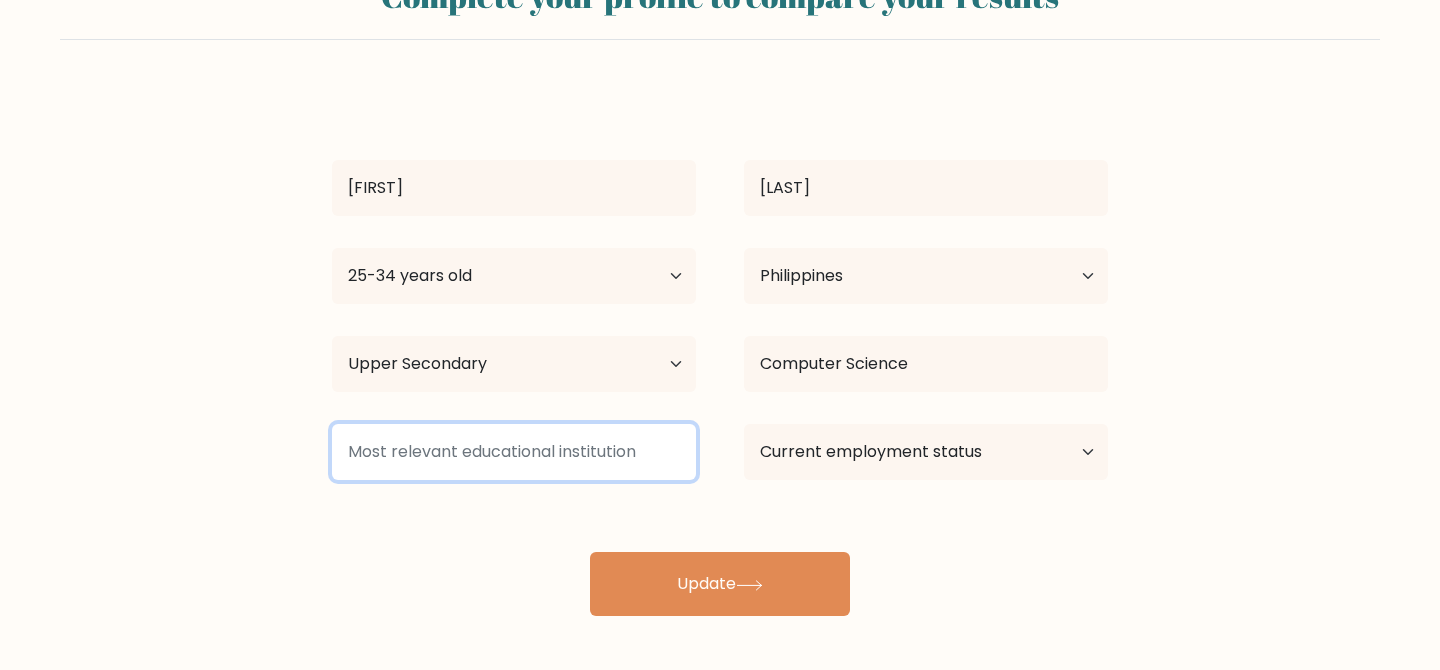 click at bounding box center [514, 452] 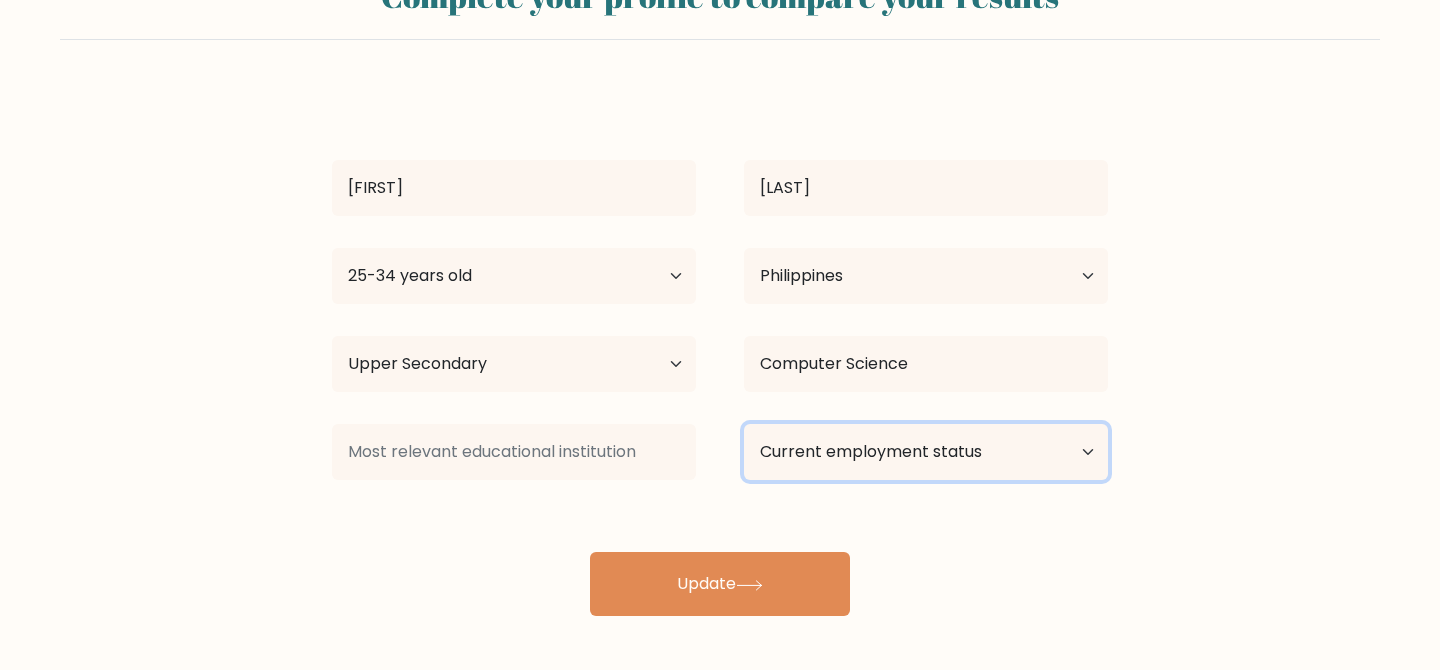 click on "Current employment status
Employed
Student
Retired
Other / prefer not to answer" at bounding box center (926, 452) 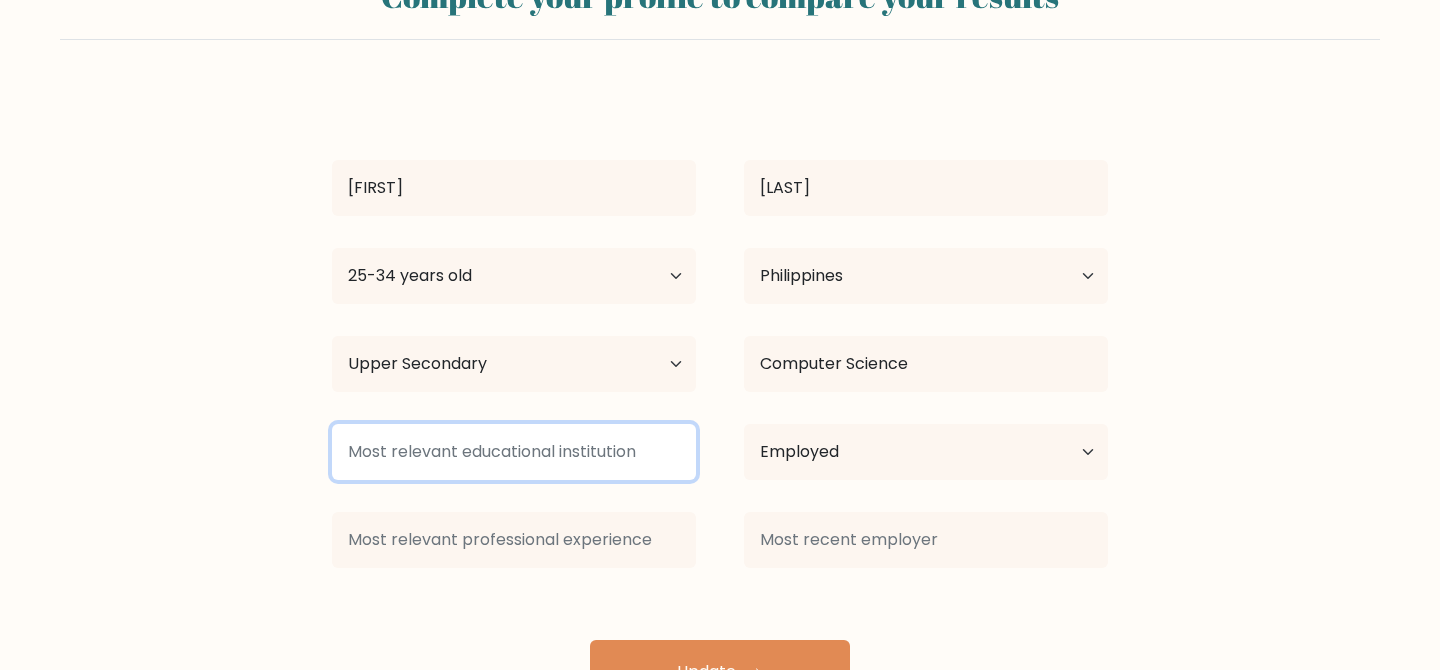click at bounding box center [514, 452] 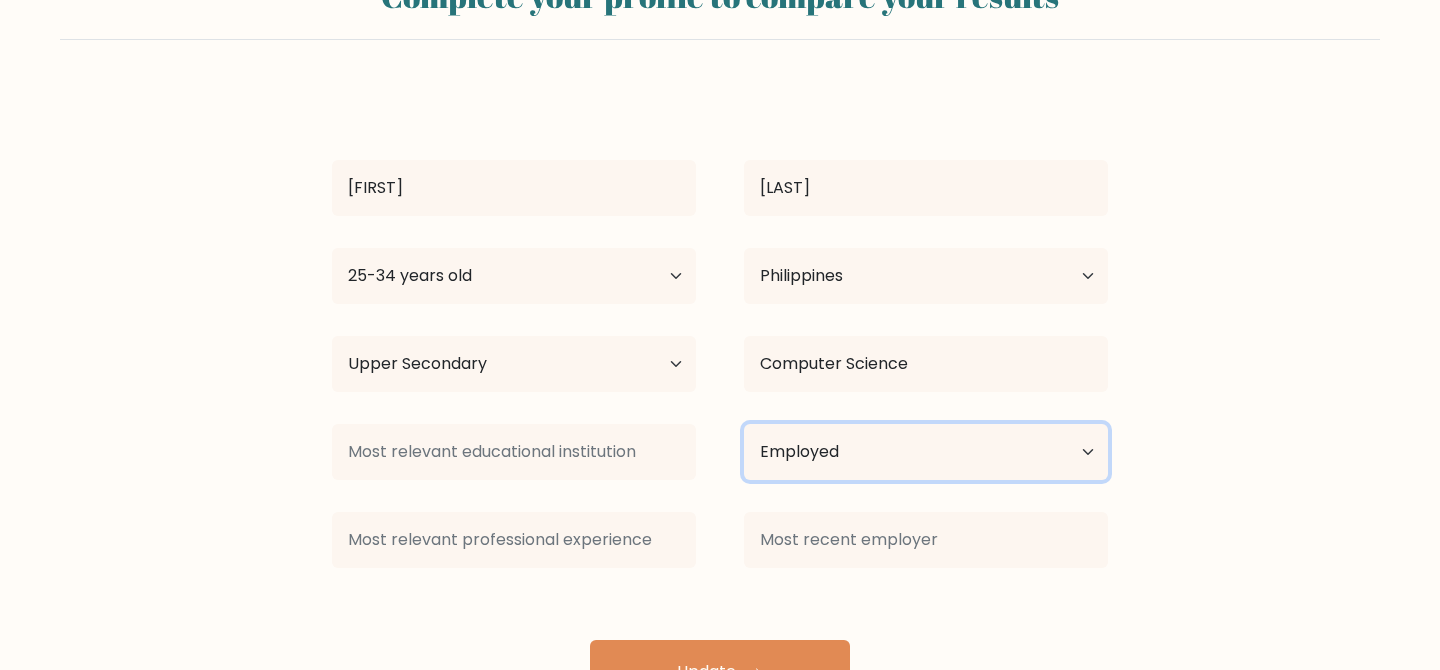 click on "Current employment status
Employed
Student
Retired
Other / prefer not to answer" at bounding box center (926, 452) 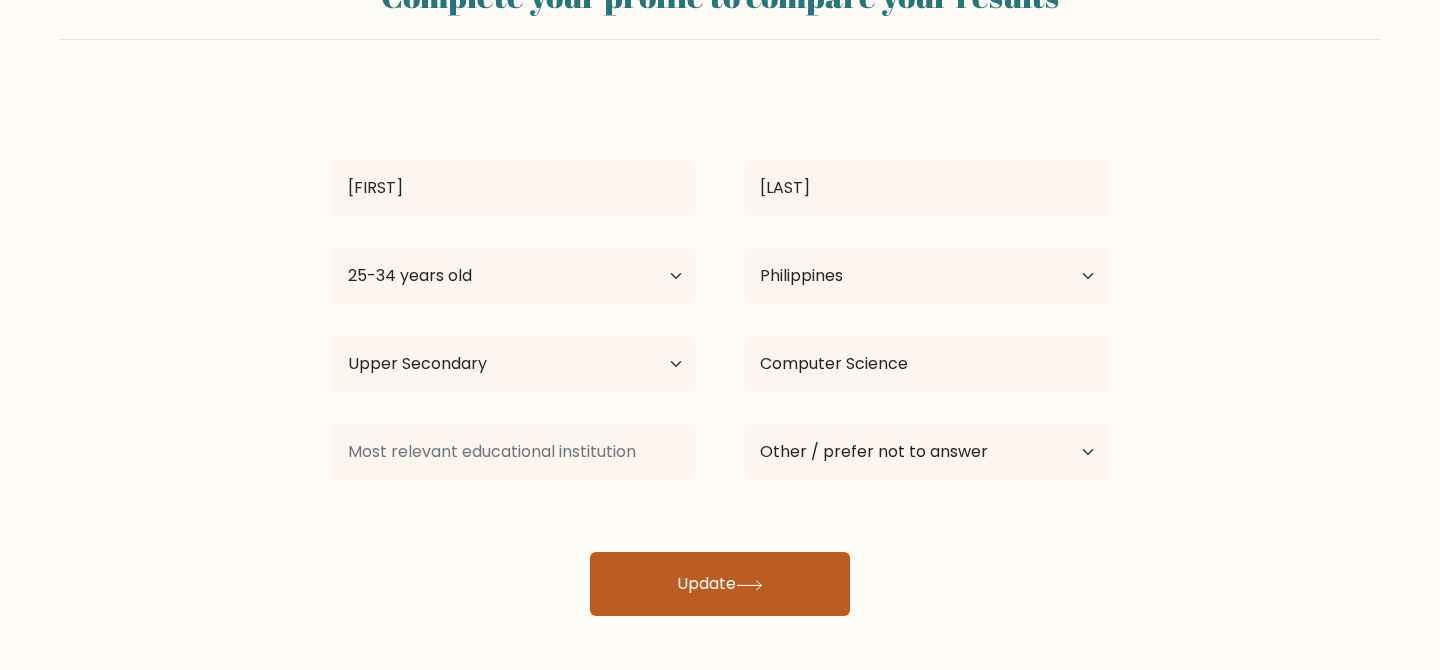 click on "Update" at bounding box center (720, 584) 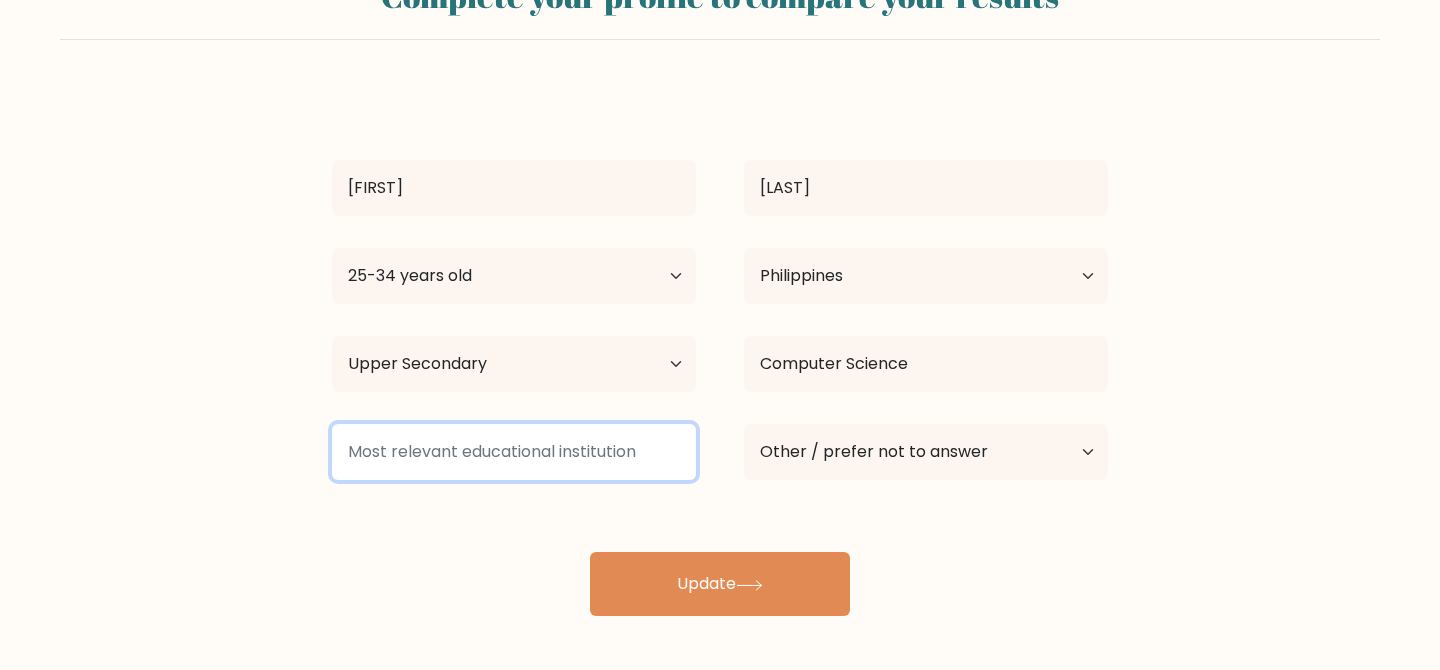 click at bounding box center [514, 452] 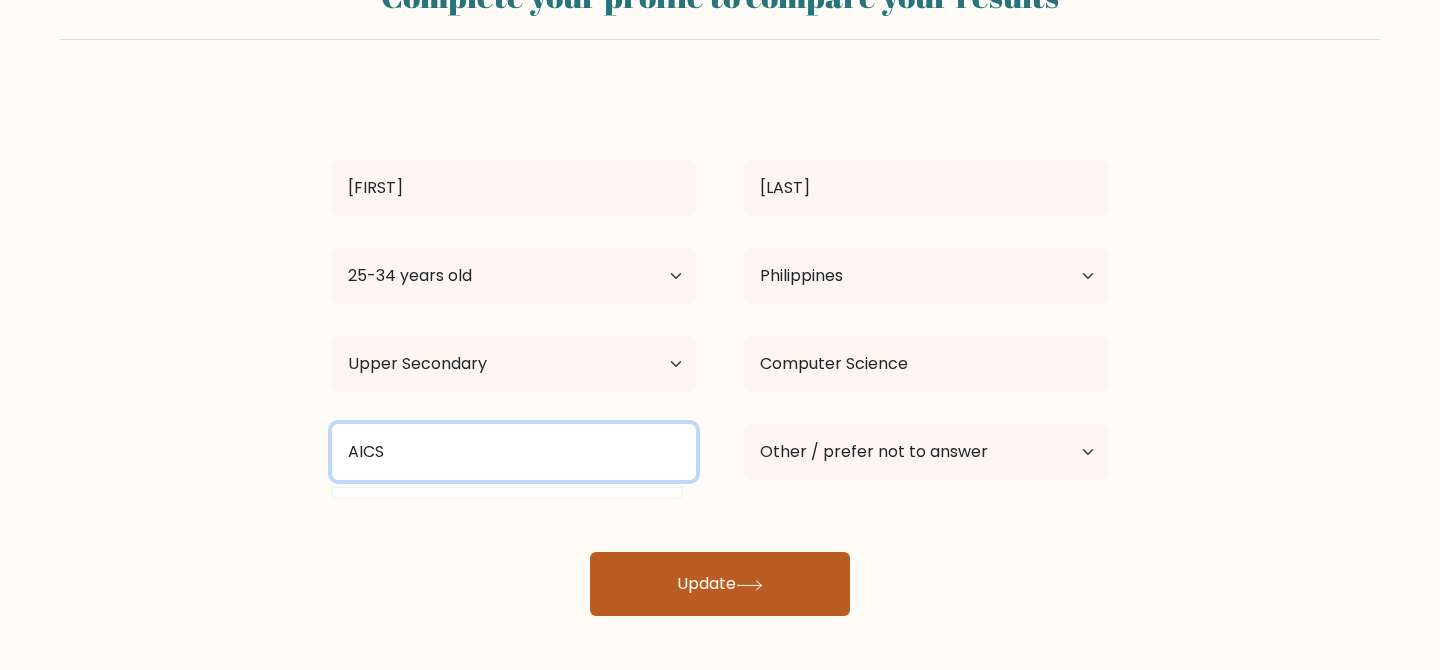 type on "AICS" 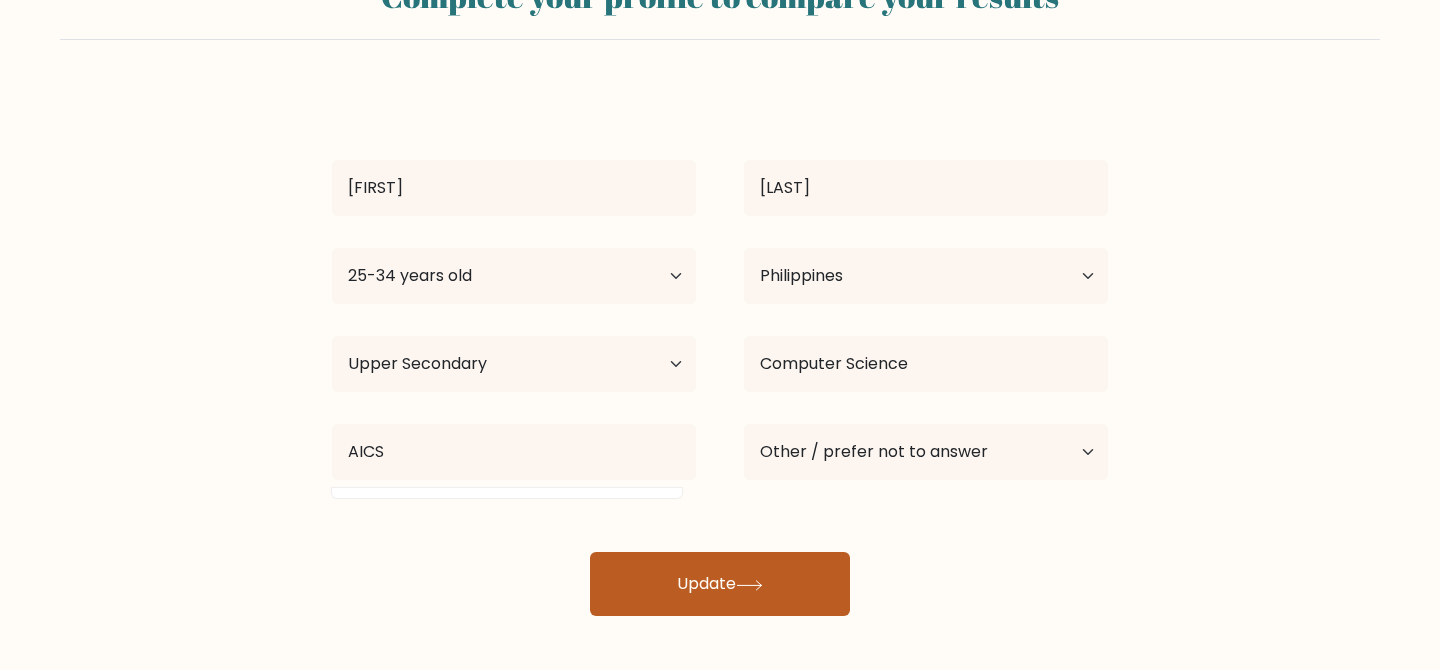 click on "Update" at bounding box center (720, 584) 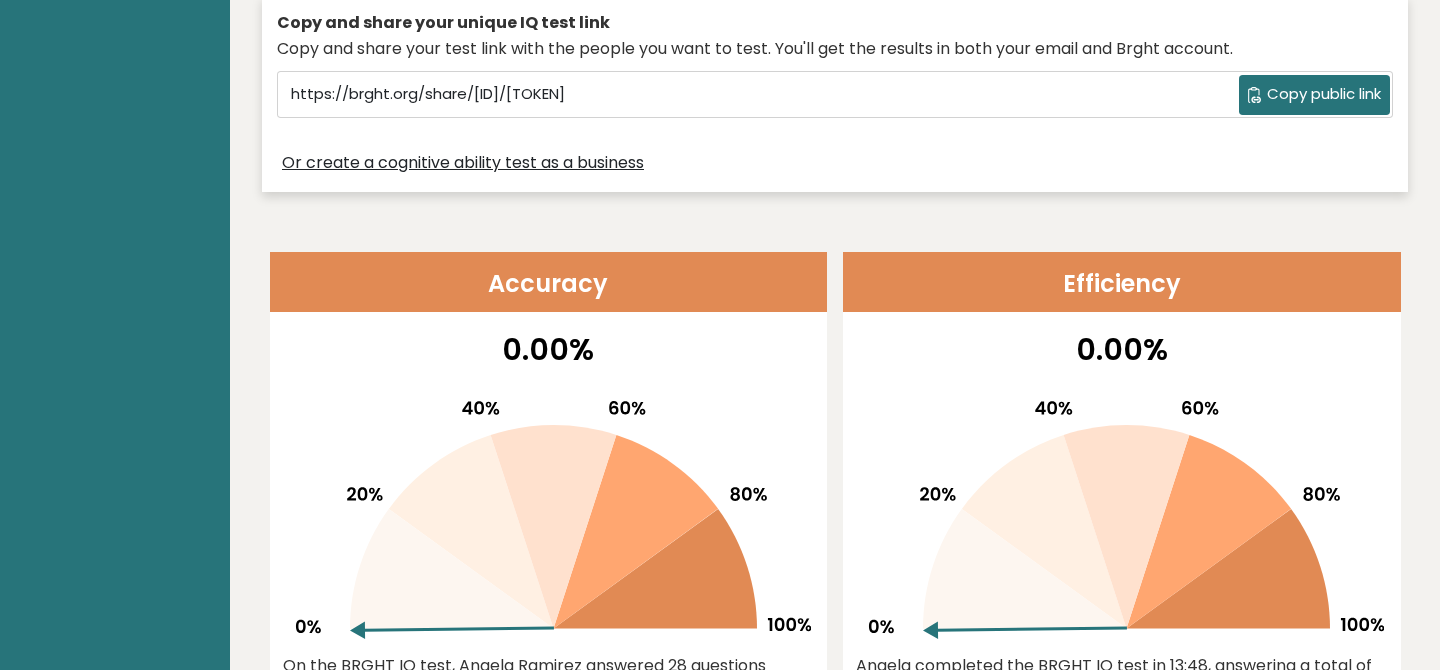 scroll, scrollTop: 0, scrollLeft: 0, axis: both 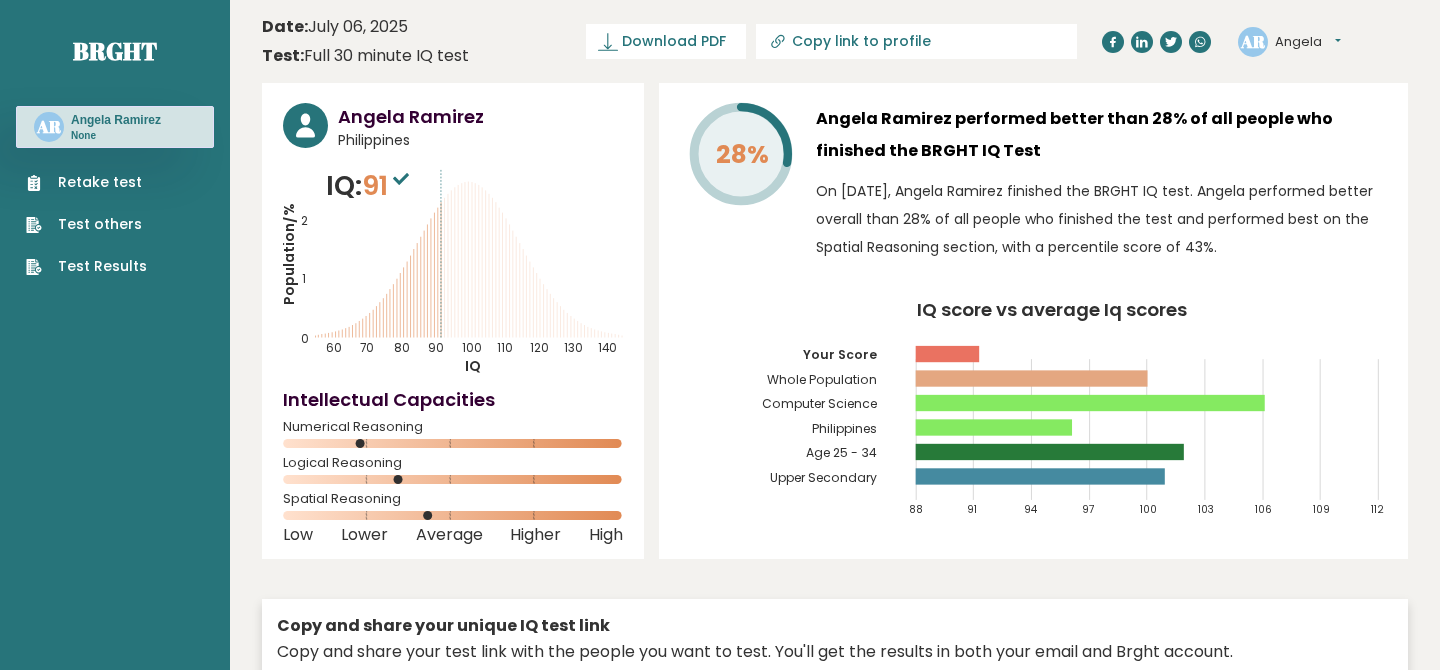 click on "Angela" at bounding box center (1308, 42) 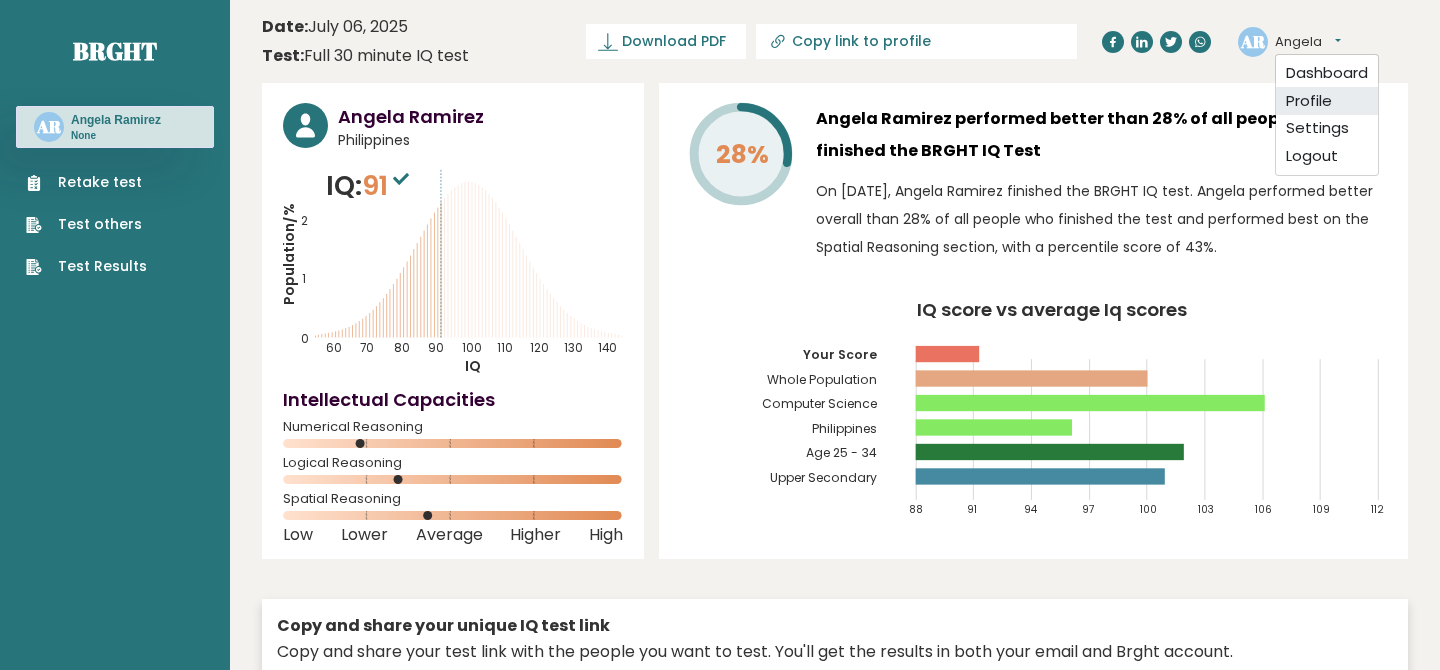 click on "Profile" at bounding box center (1327, 101) 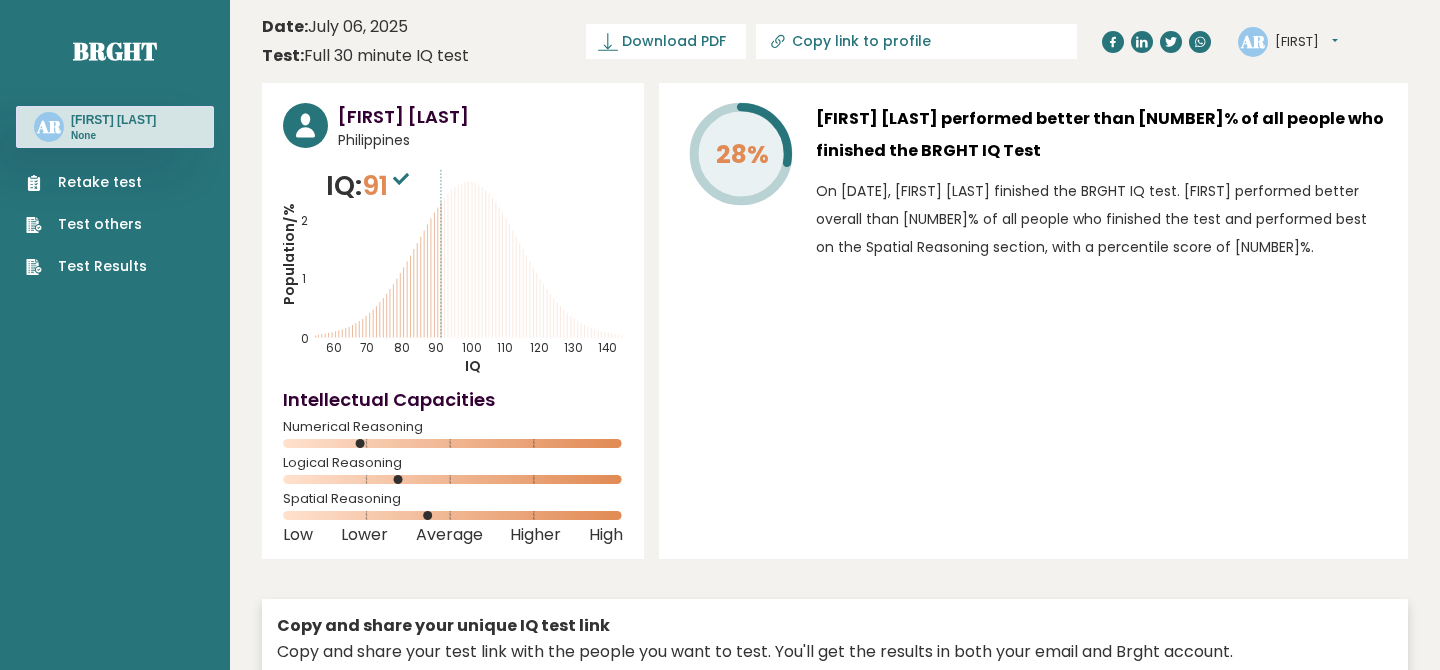 scroll, scrollTop: 0, scrollLeft: 0, axis: both 